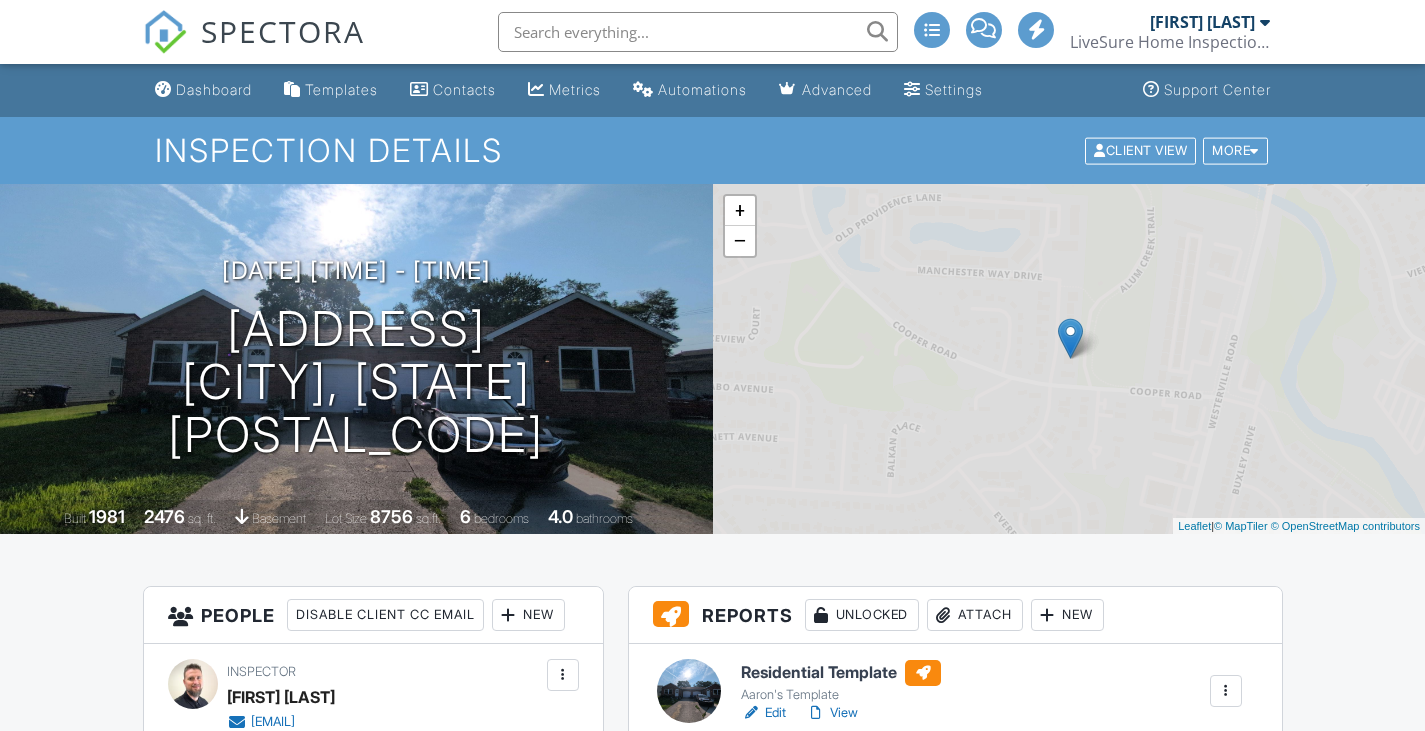 scroll, scrollTop: 300, scrollLeft: 0, axis: vertical 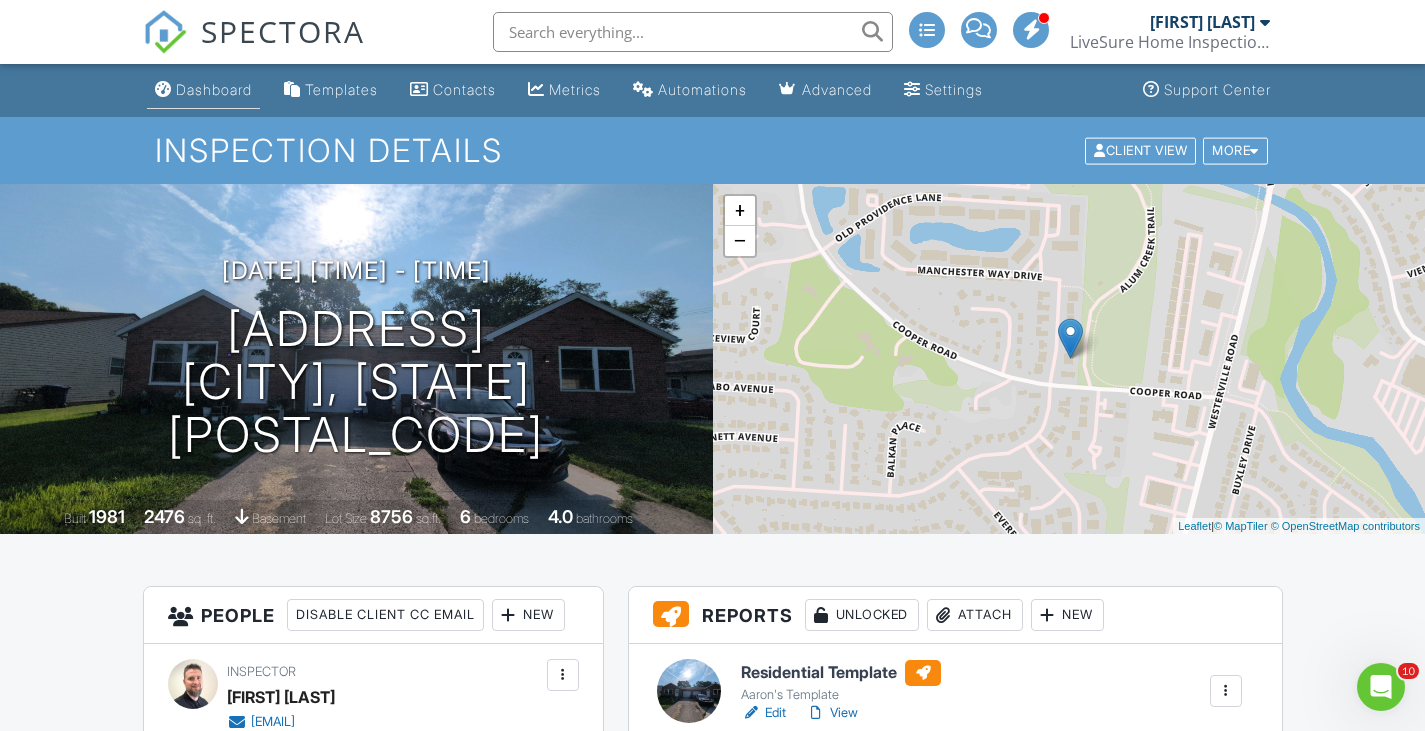 click on "Dashboard" at bounding box center [214, 89] 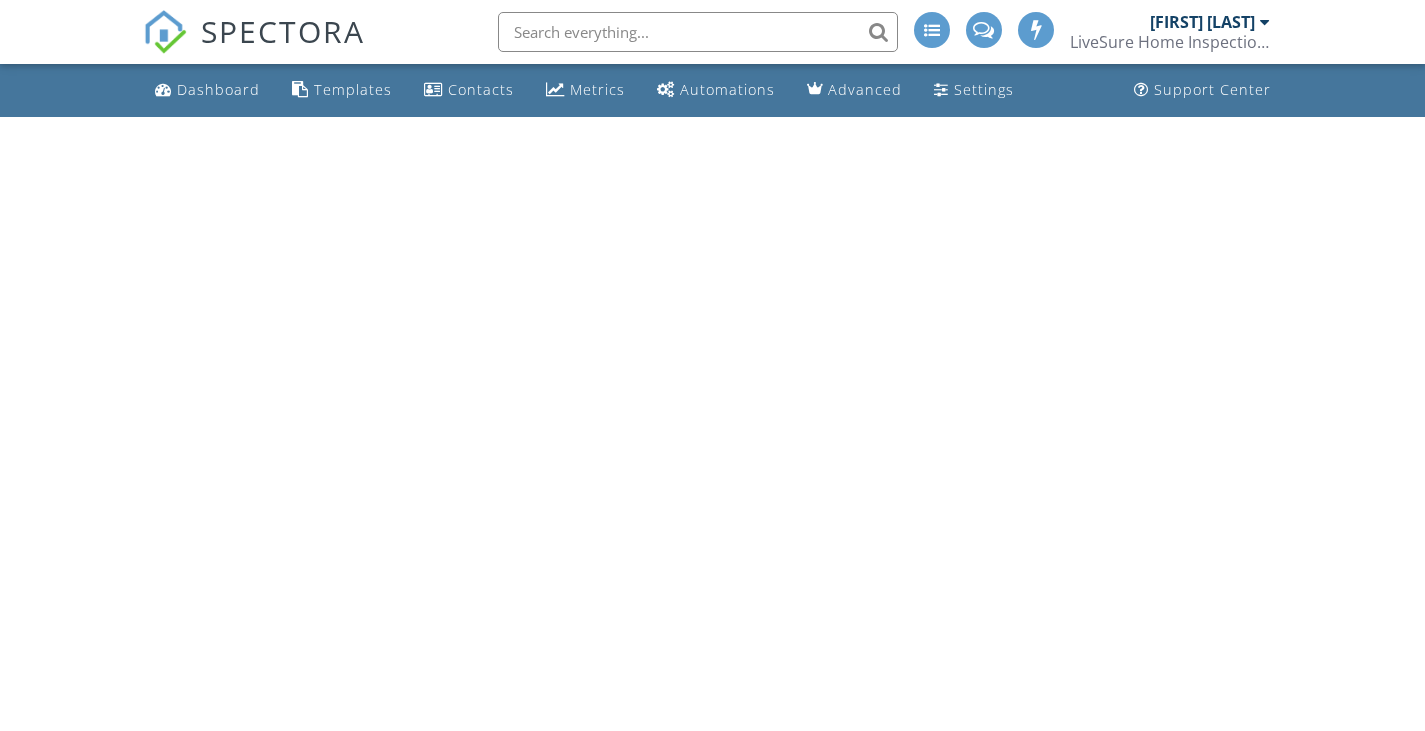 scroll, scrollTop: 0, scrollLeft: 0, axis: both 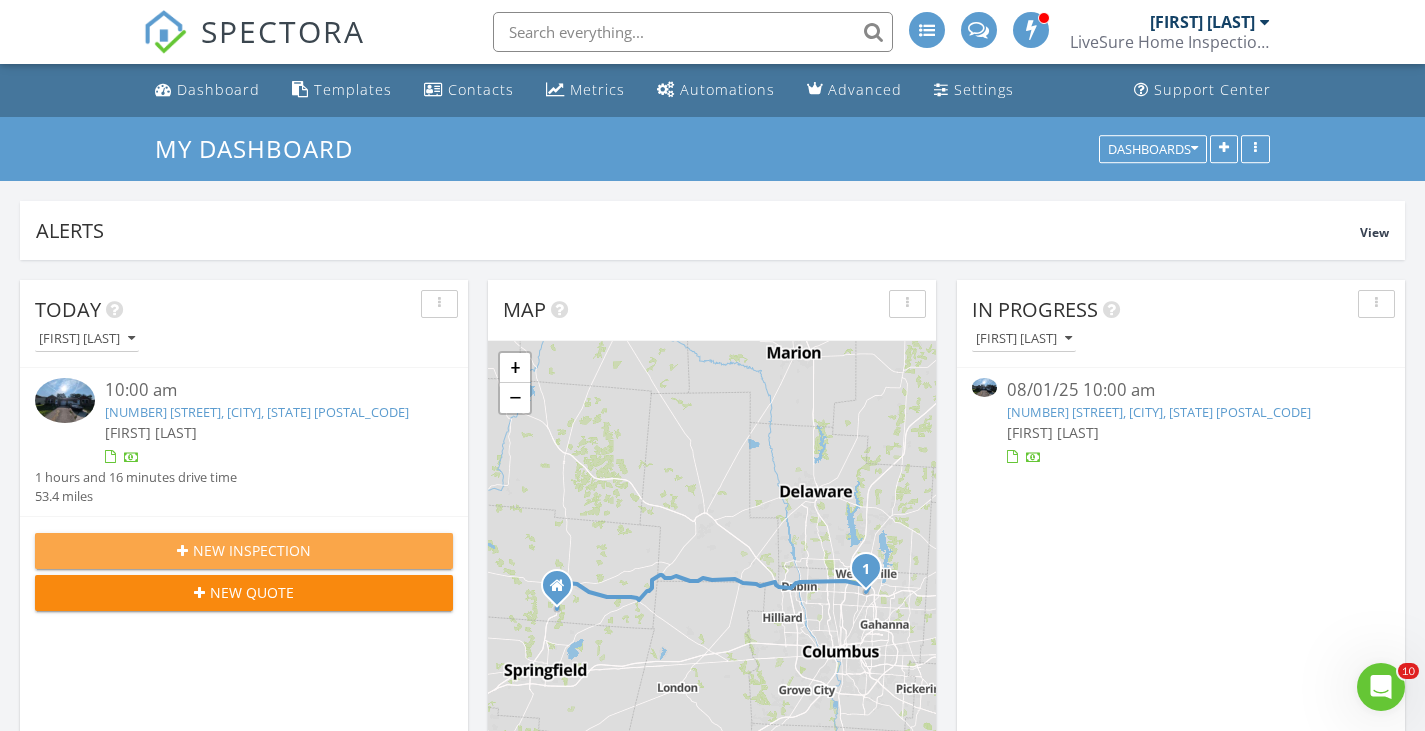 click on "New Inspection" at bounding box center (252, 550) 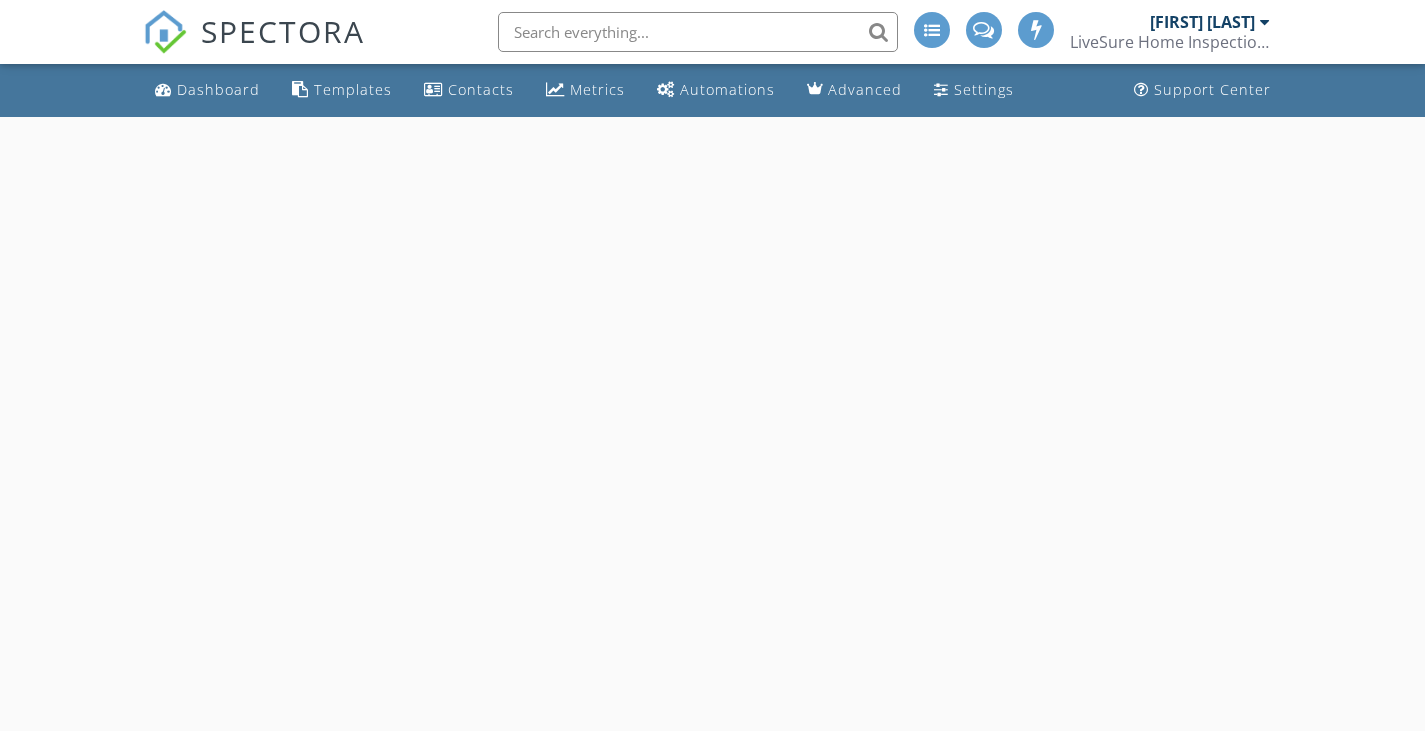 scroll, scrollTop: 0, scrollLeft: 0, axis: both 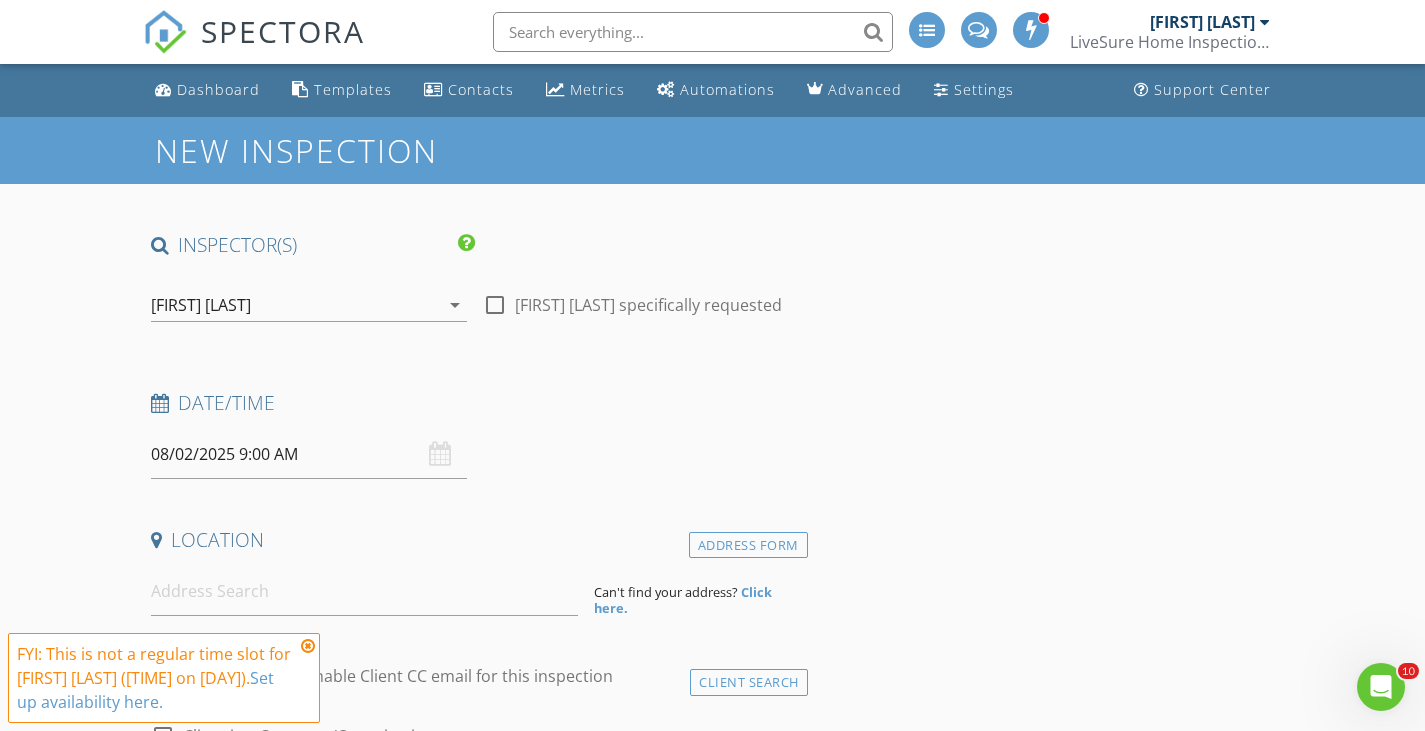 click on "08/02/2025 9:00 AM" at bounding box center (309, 454) 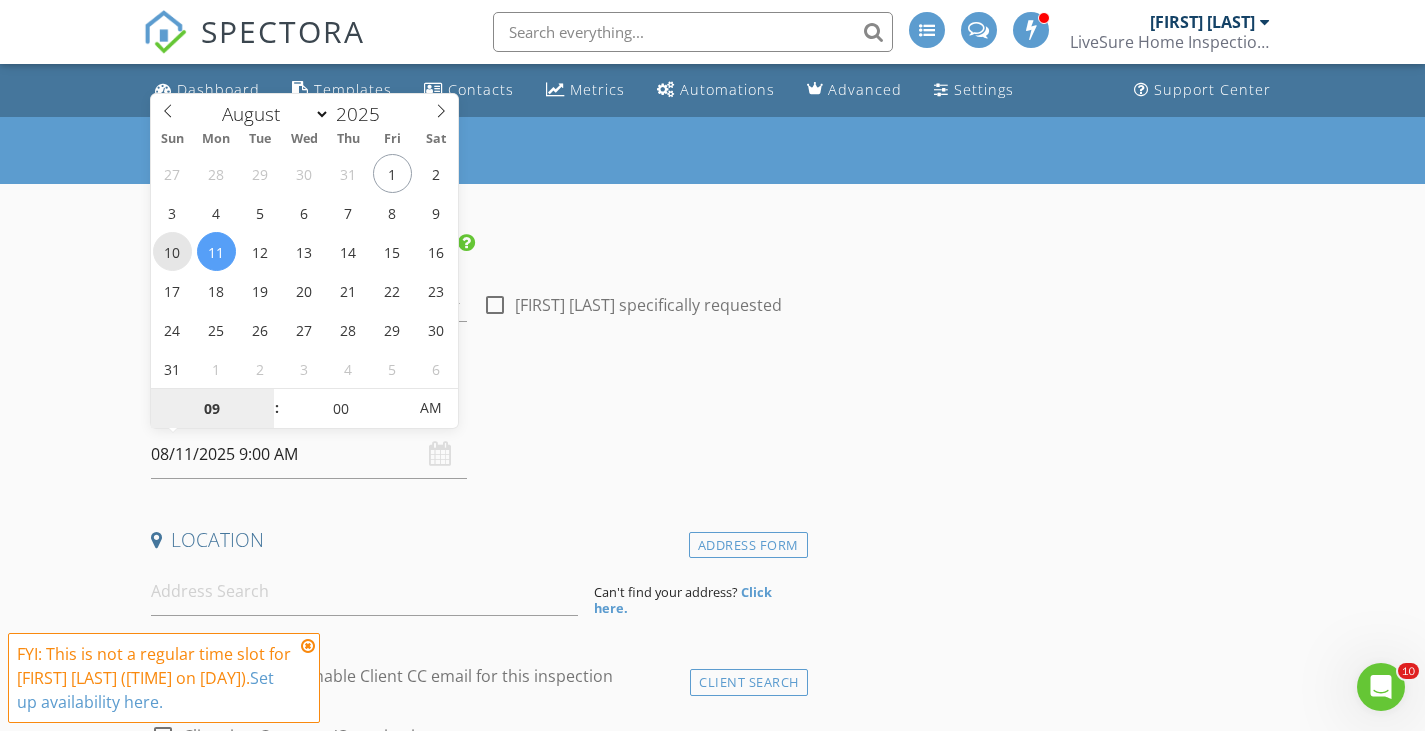 type on "08/10/2025 9:00 AM" 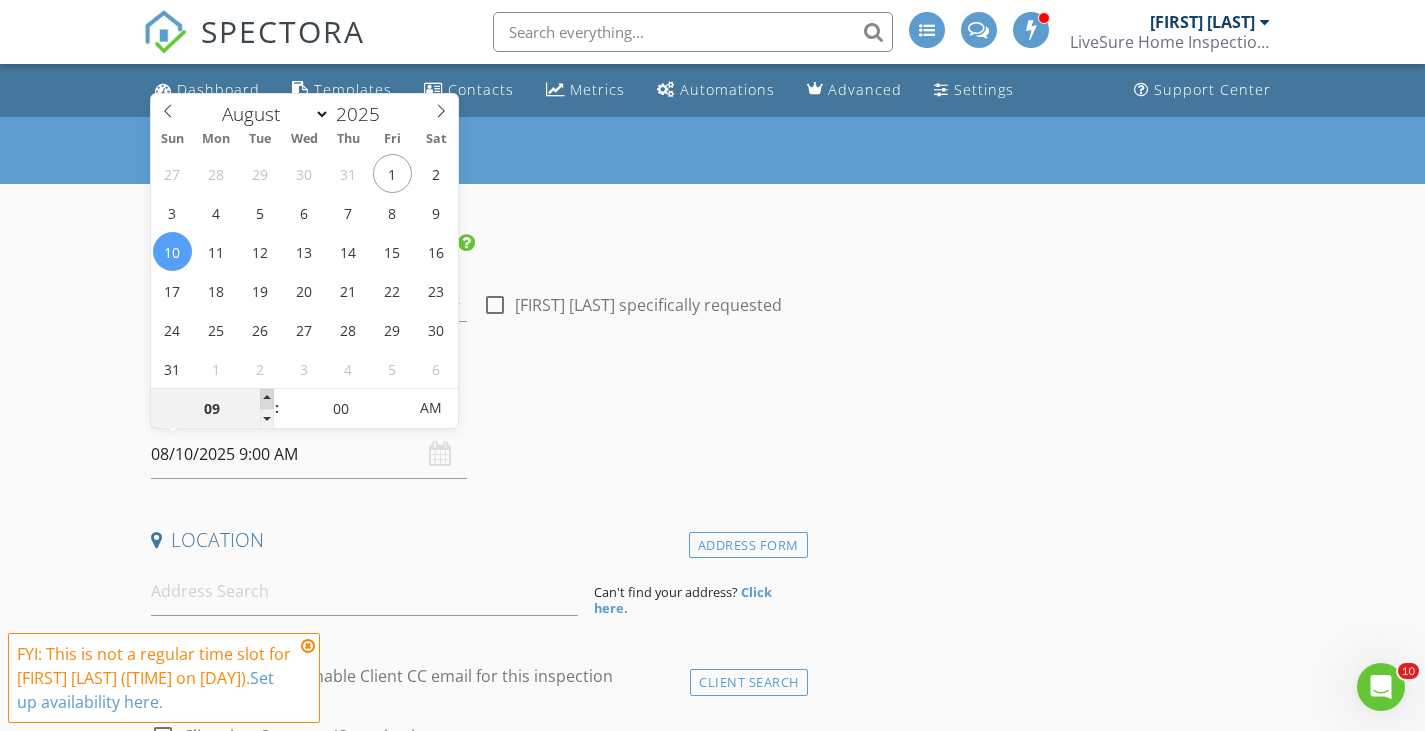 type on "10" 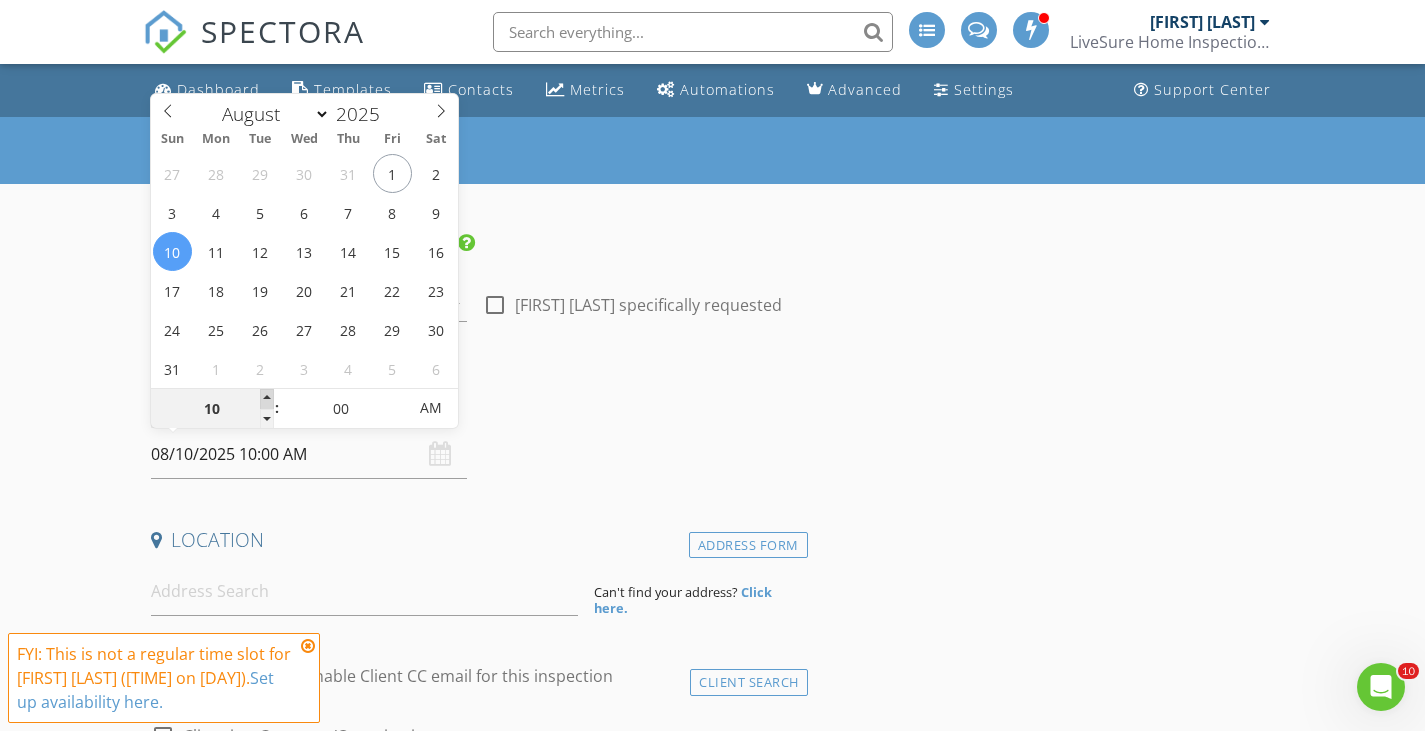 click at bounding box center [267, 399] 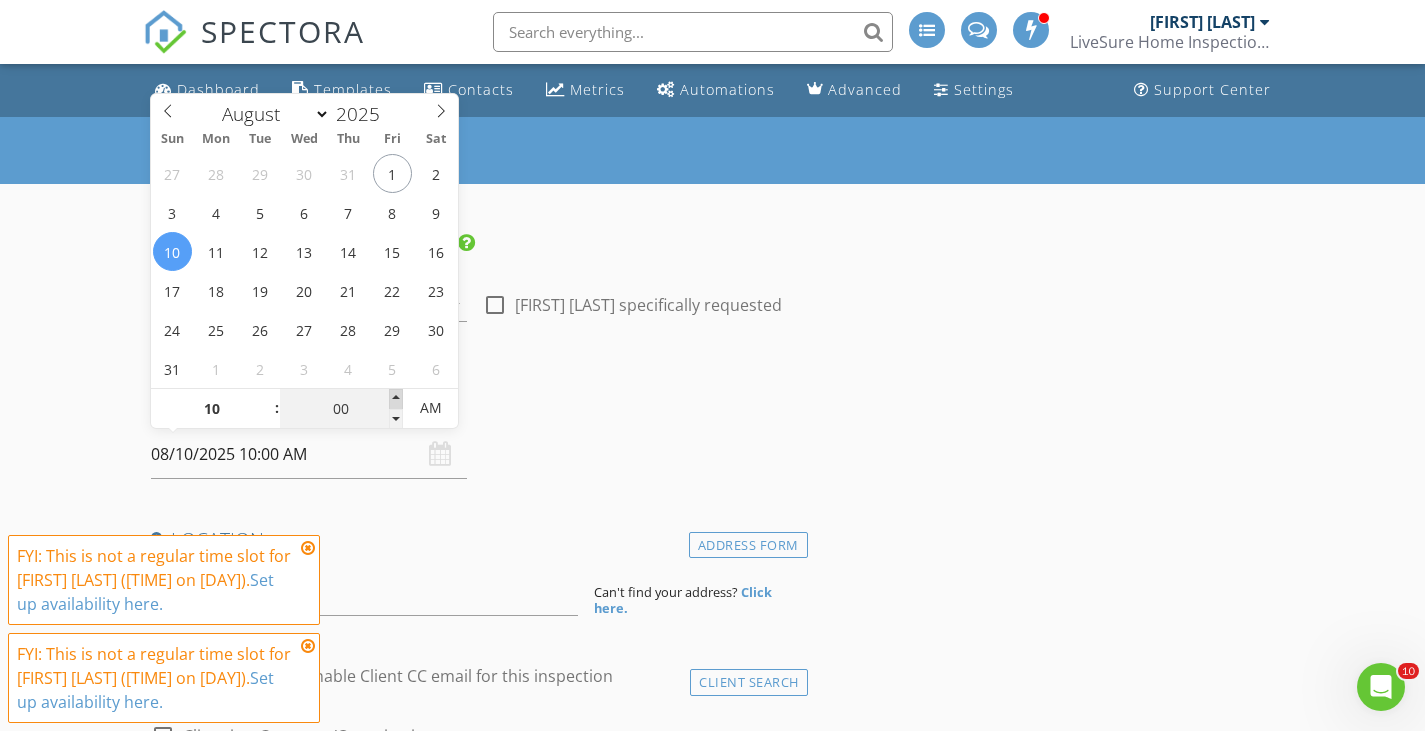 type on "05" 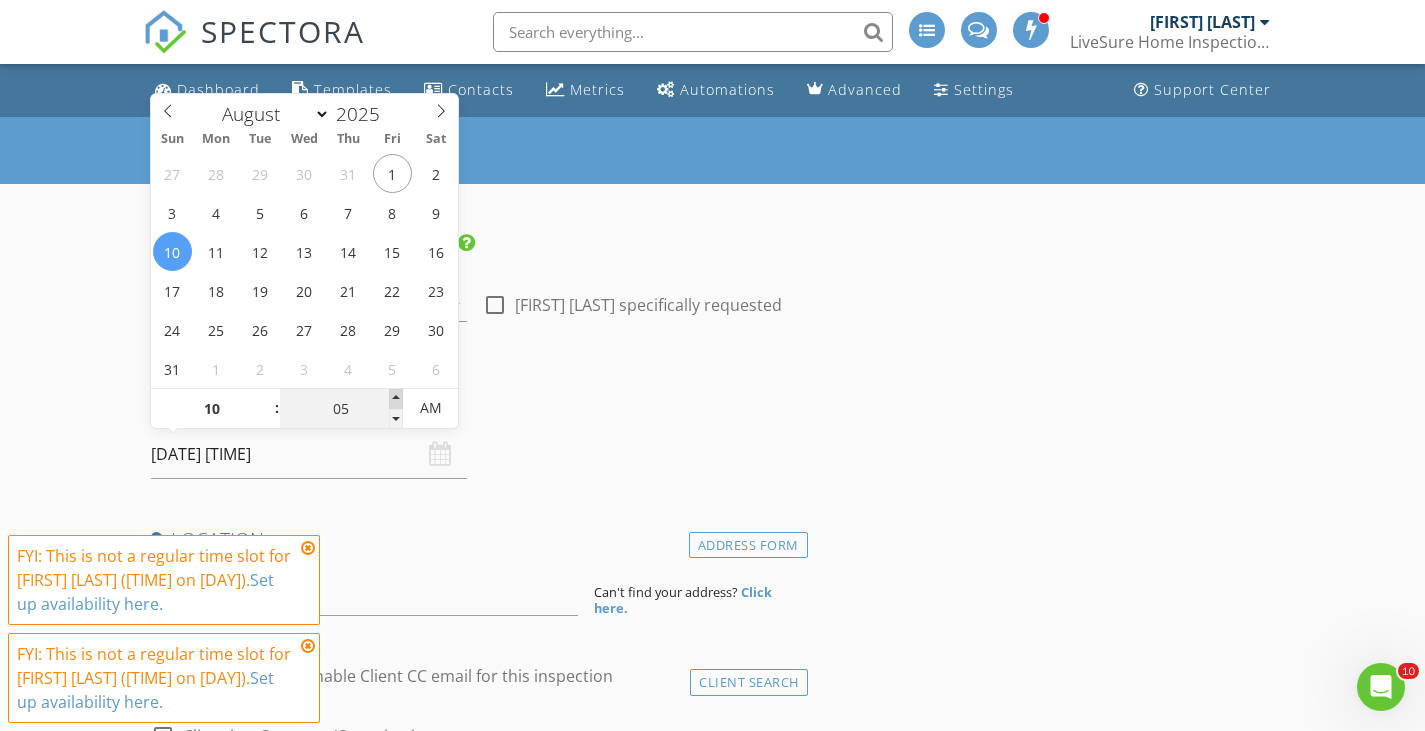 click at bounding box center (396, 399) 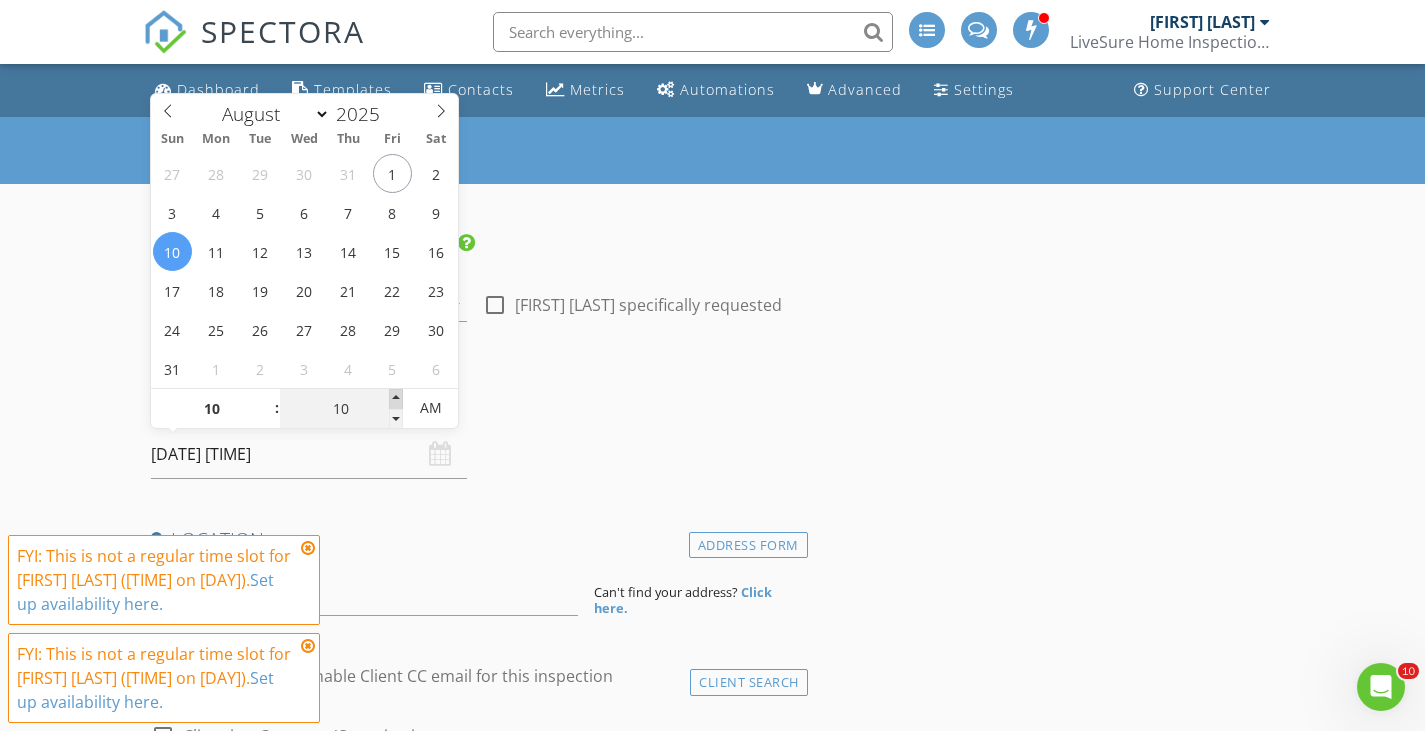 click at bounding box center (396, 399) 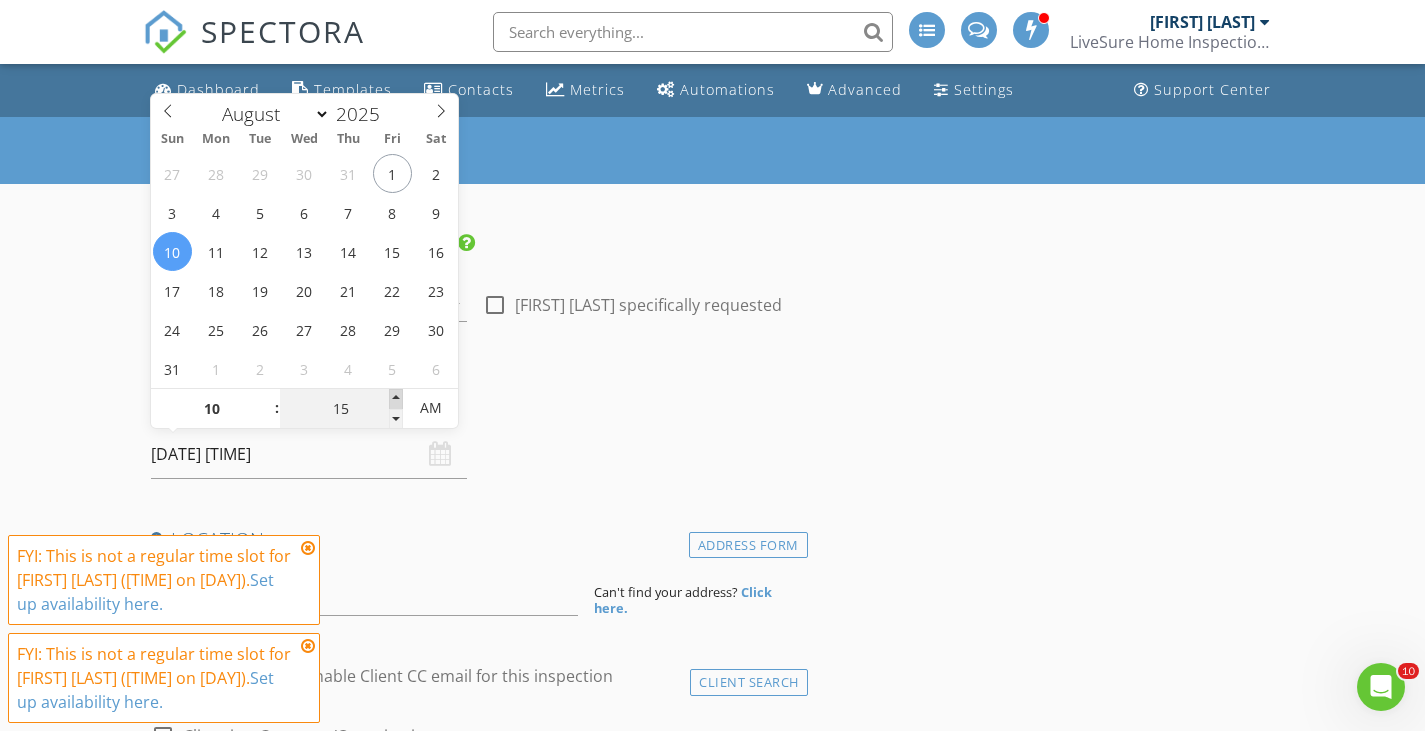 click at bounding box center [396, 399] 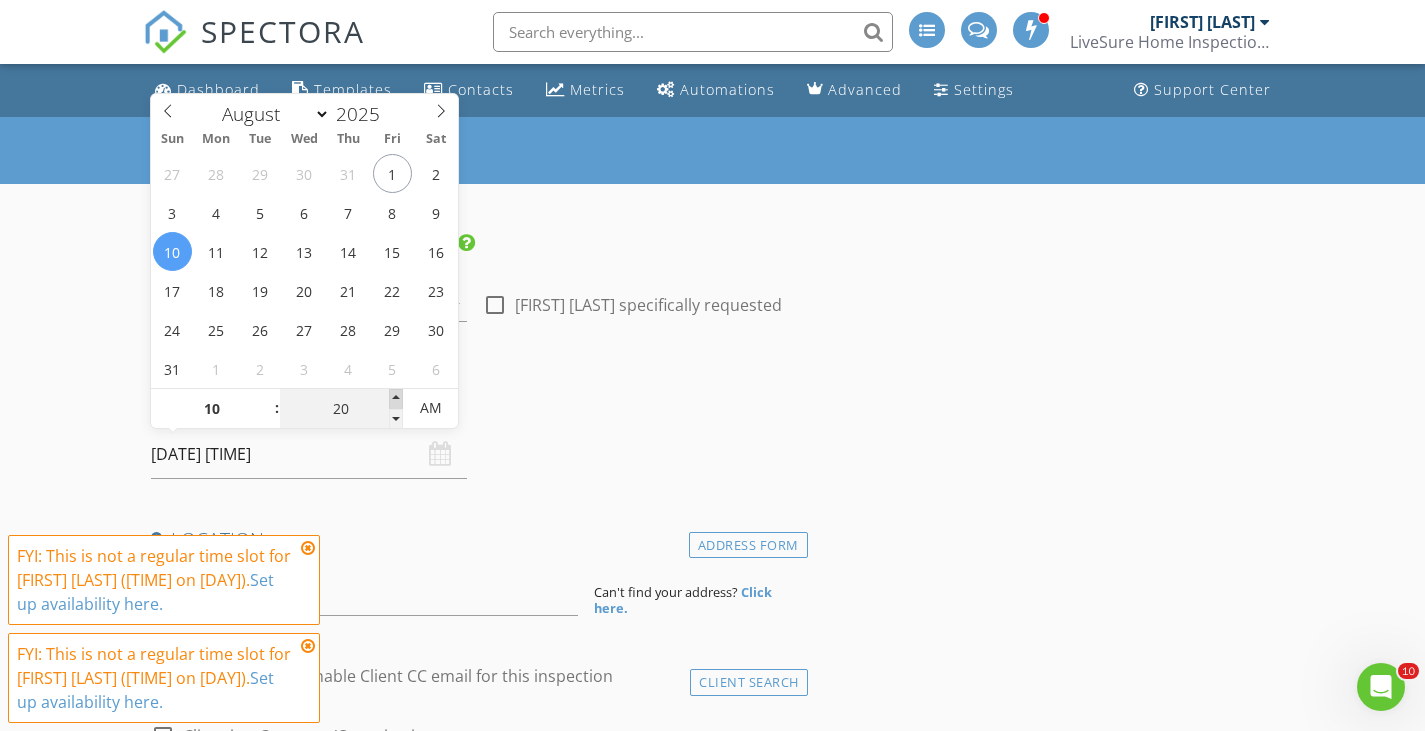 click at bounding box center [396, 399] 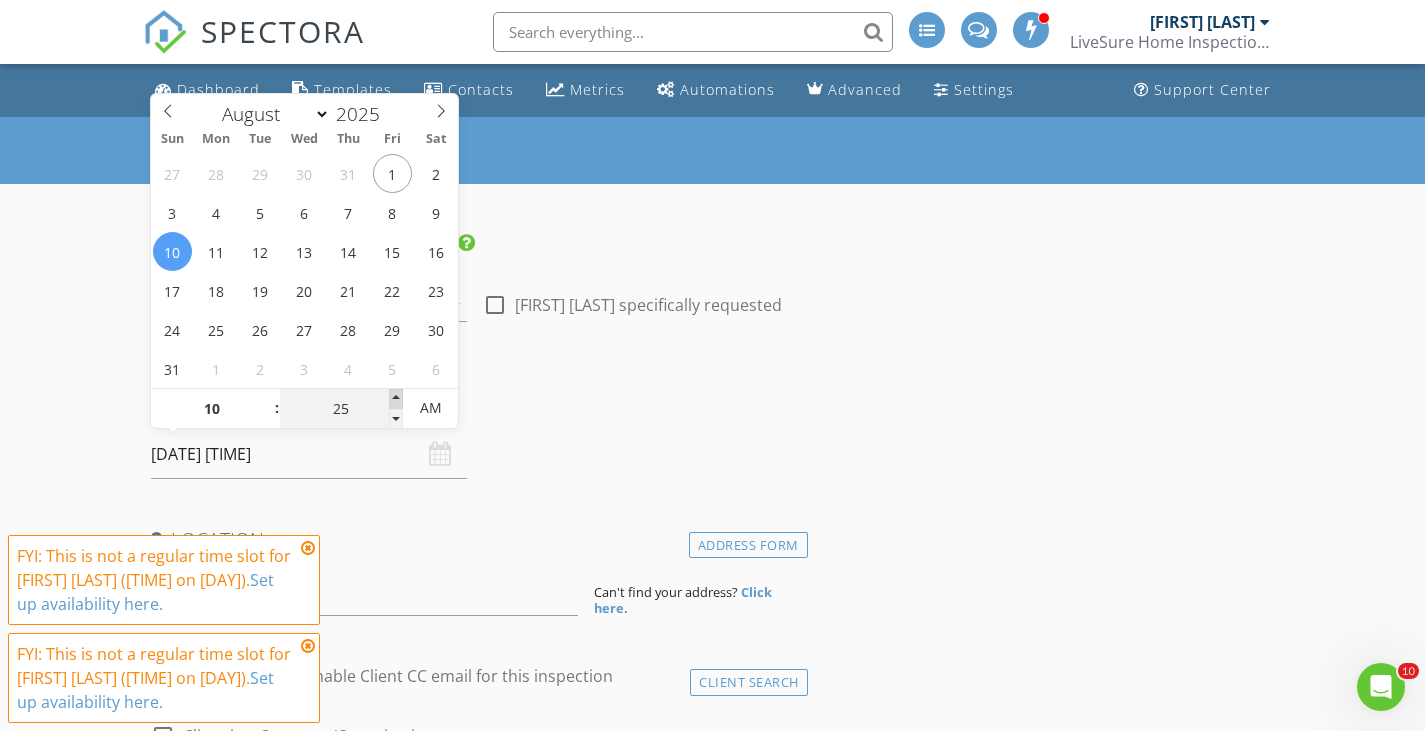 click at bounding box center [396, 399] 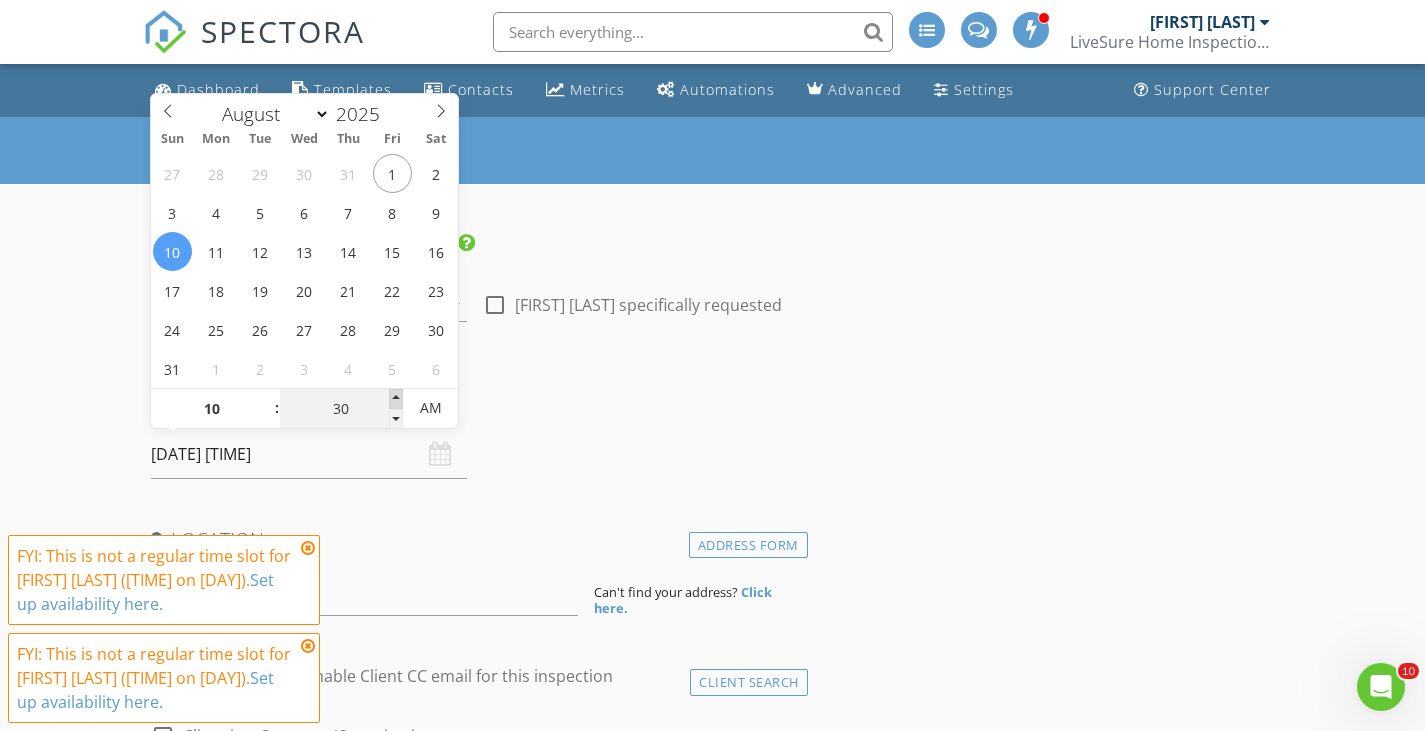 click at bounding box center [396, 399] 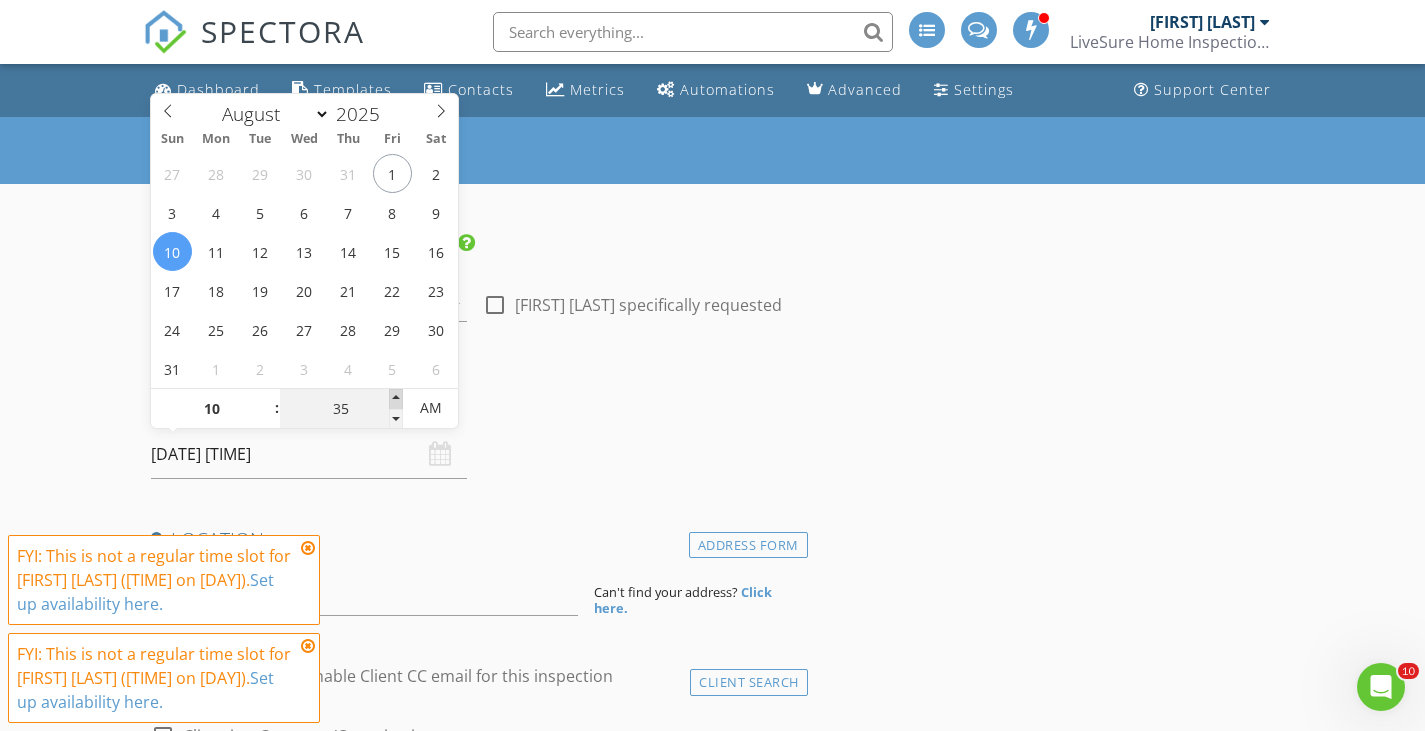 click at bounding box center [396, 399] 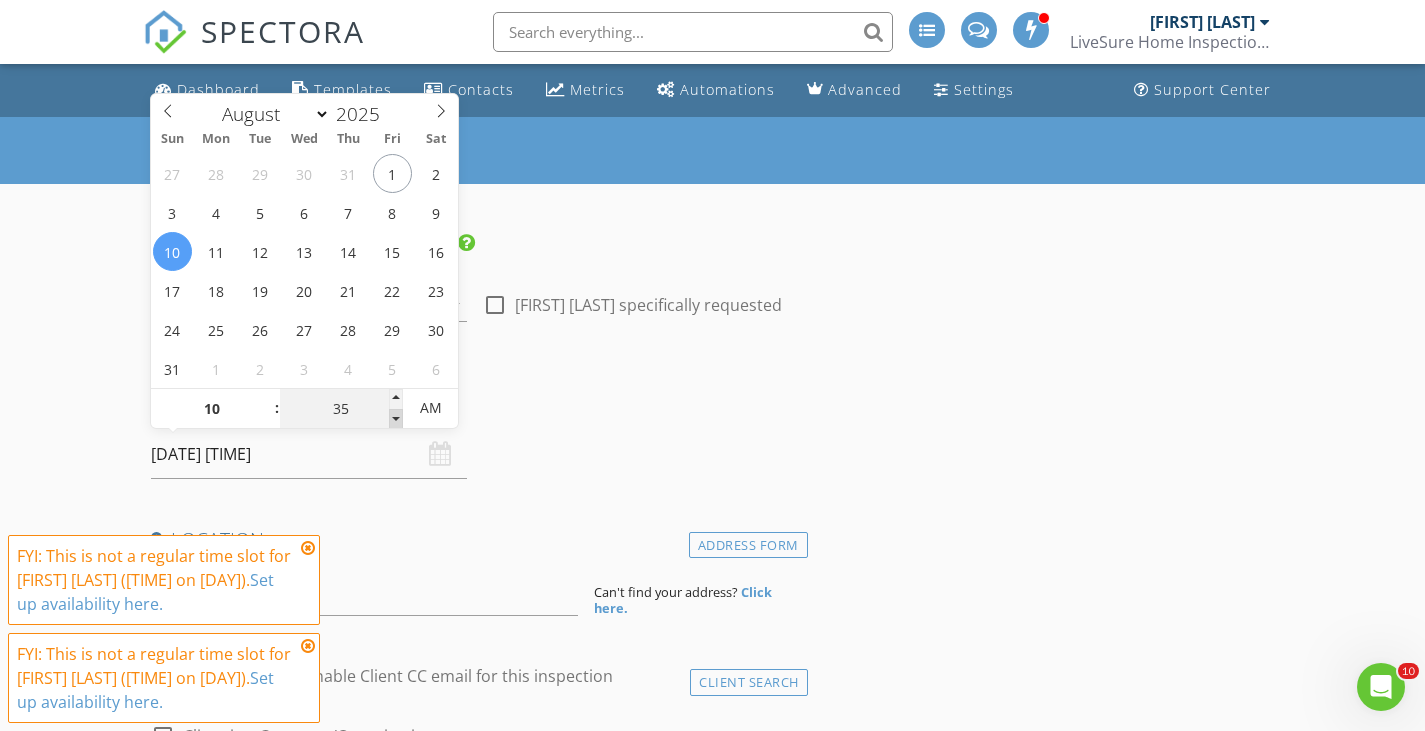 type on "30" 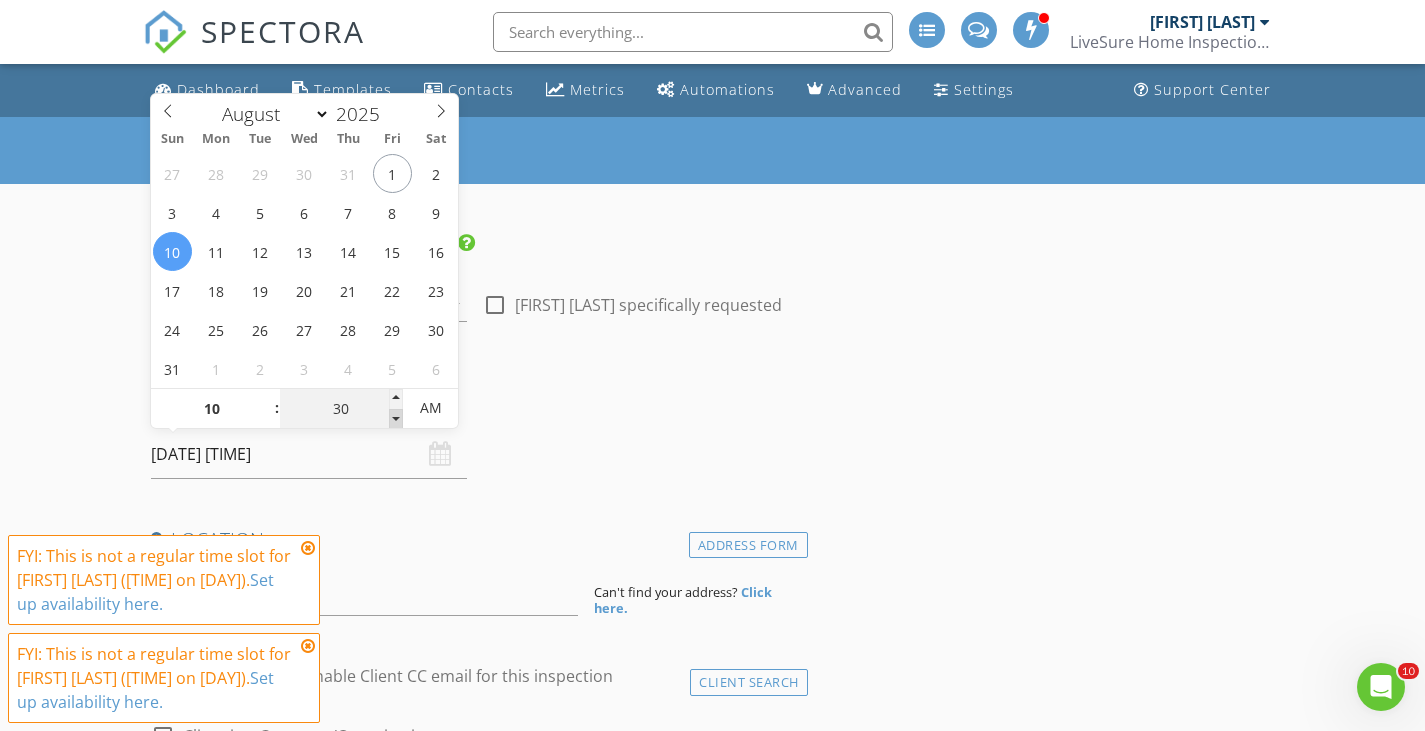 click at bounding box center [396, 419] 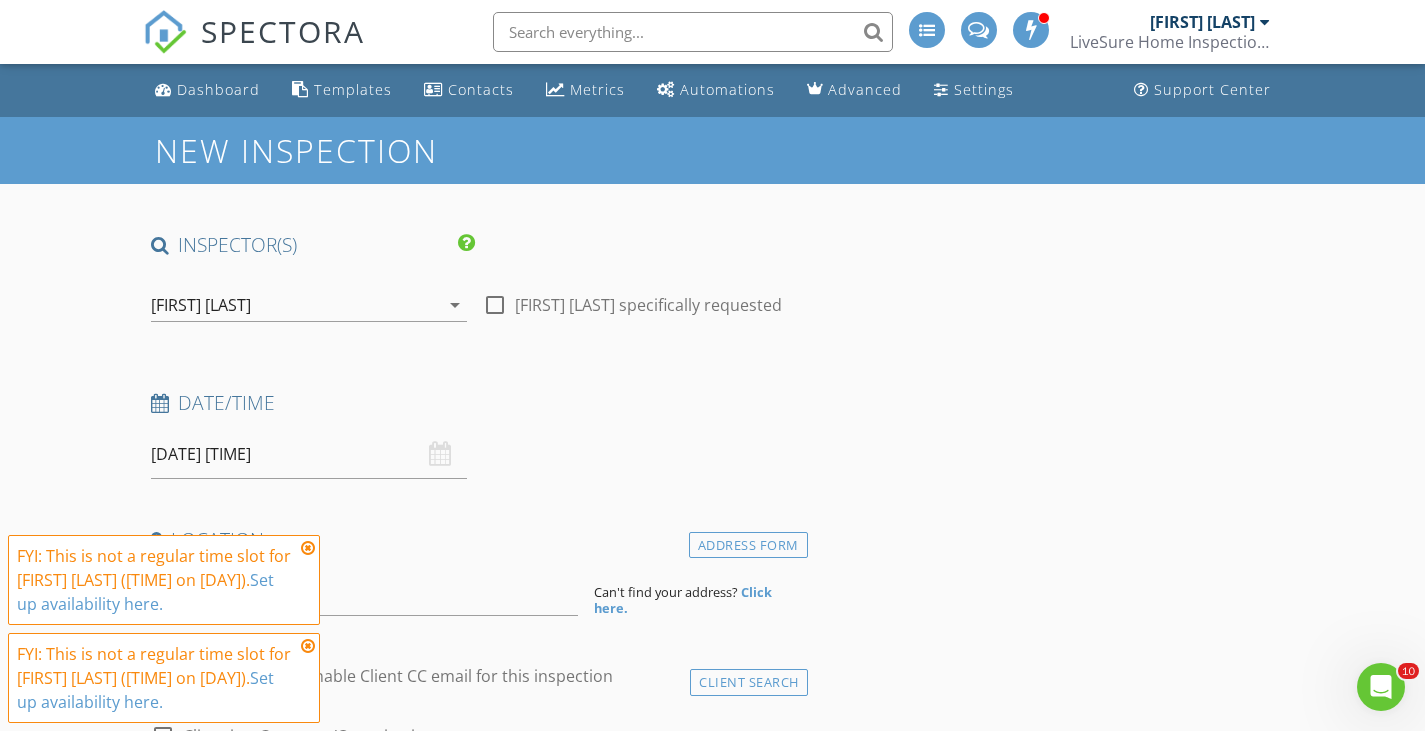 click on "Date/Time" at bounding box center [475, 403] 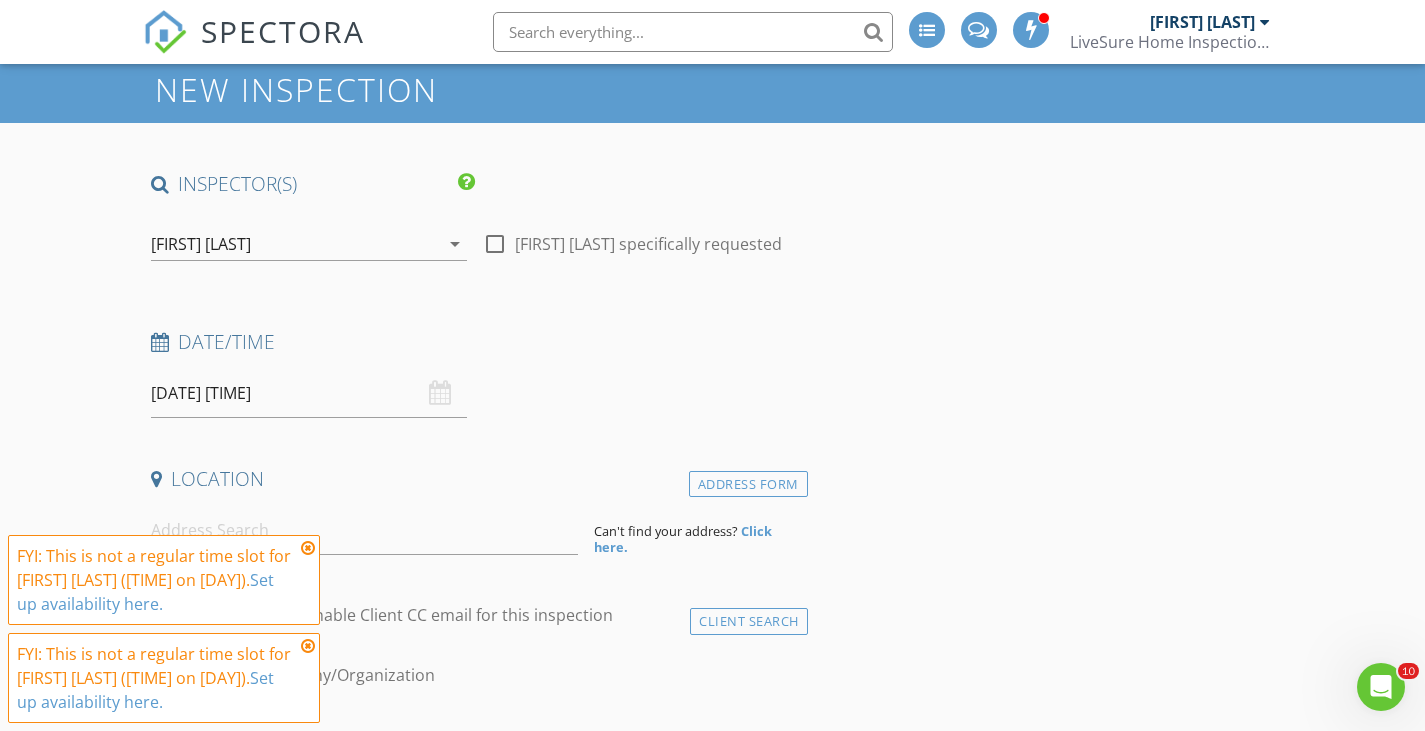 scroll, scrollTop: 100, scrollLeft: 0, axis: vertical 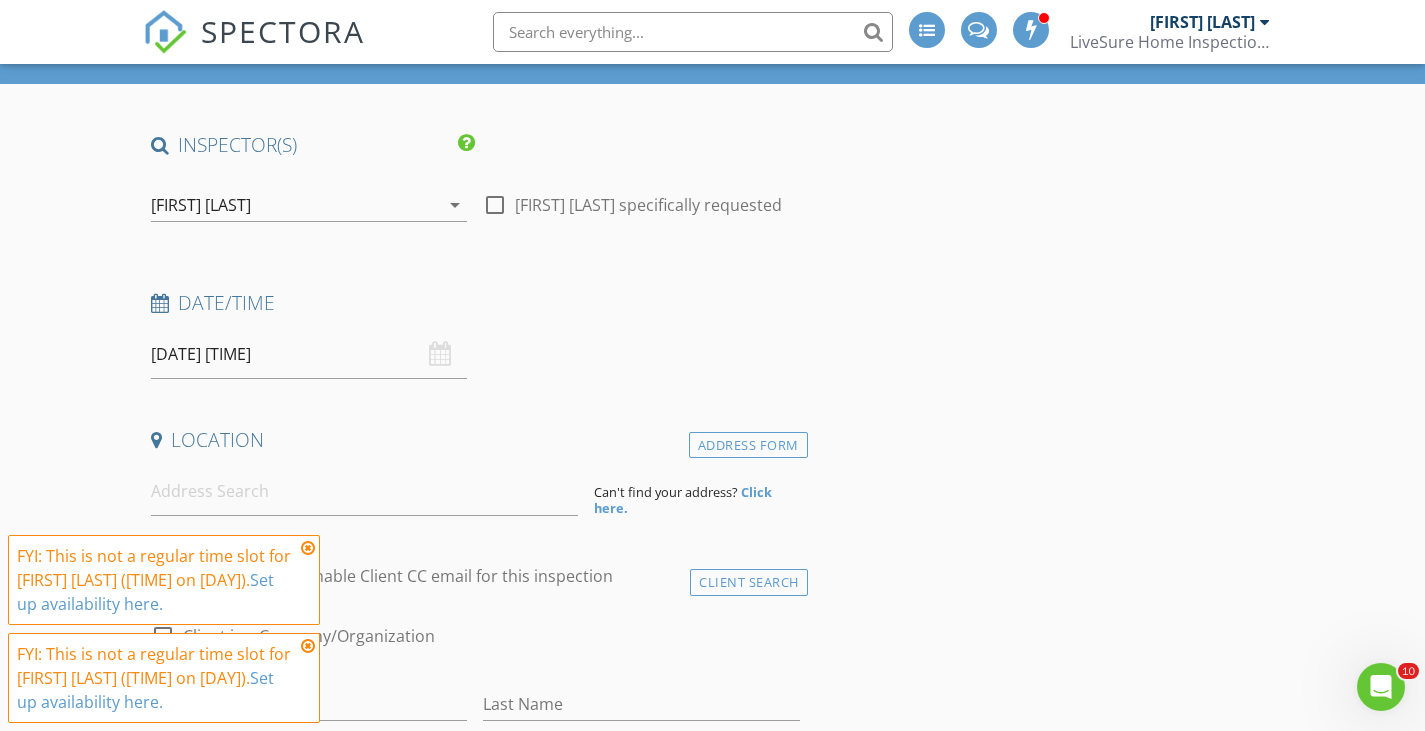 click on "08/10/2025 10:30 AM" at bounding box center [309, 354] 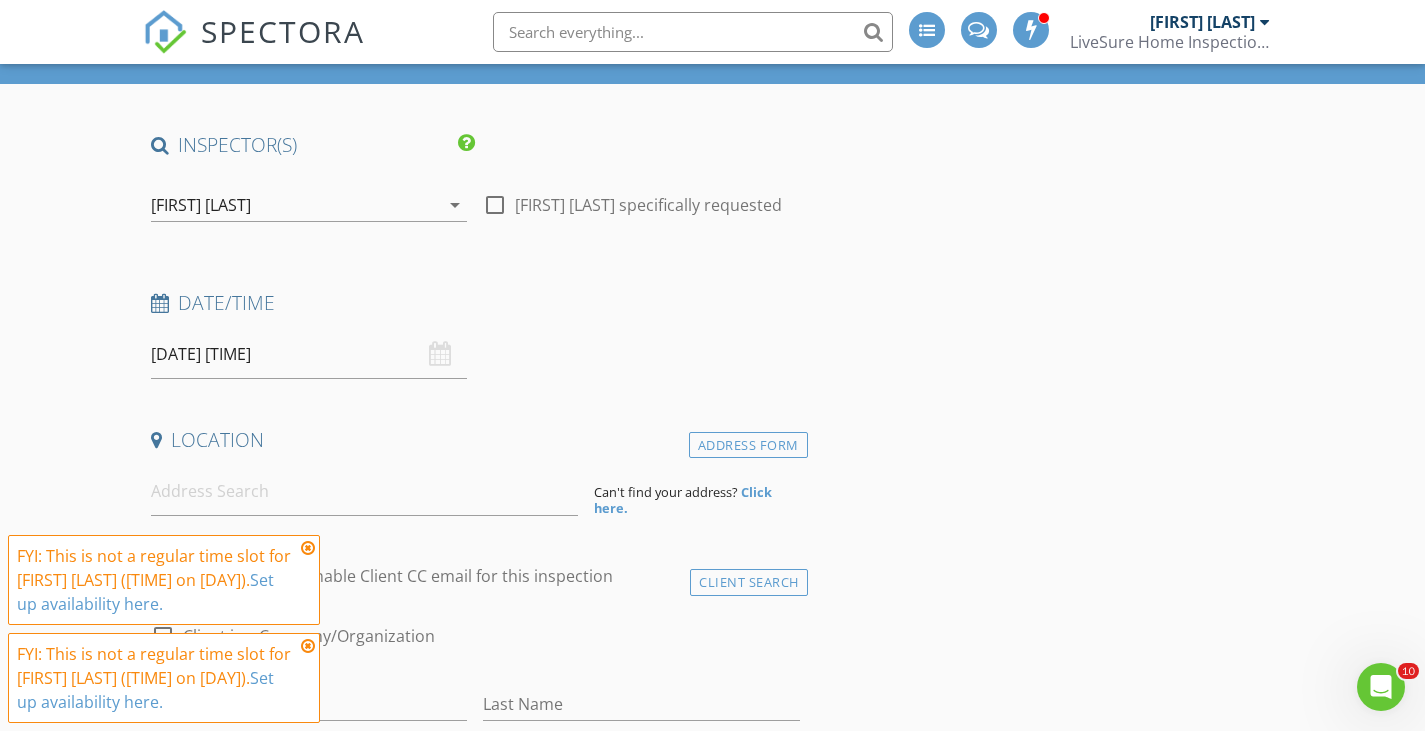 click on "Date/Time
08/10/2025 10:30 AM" at bounding box center [475, 334] 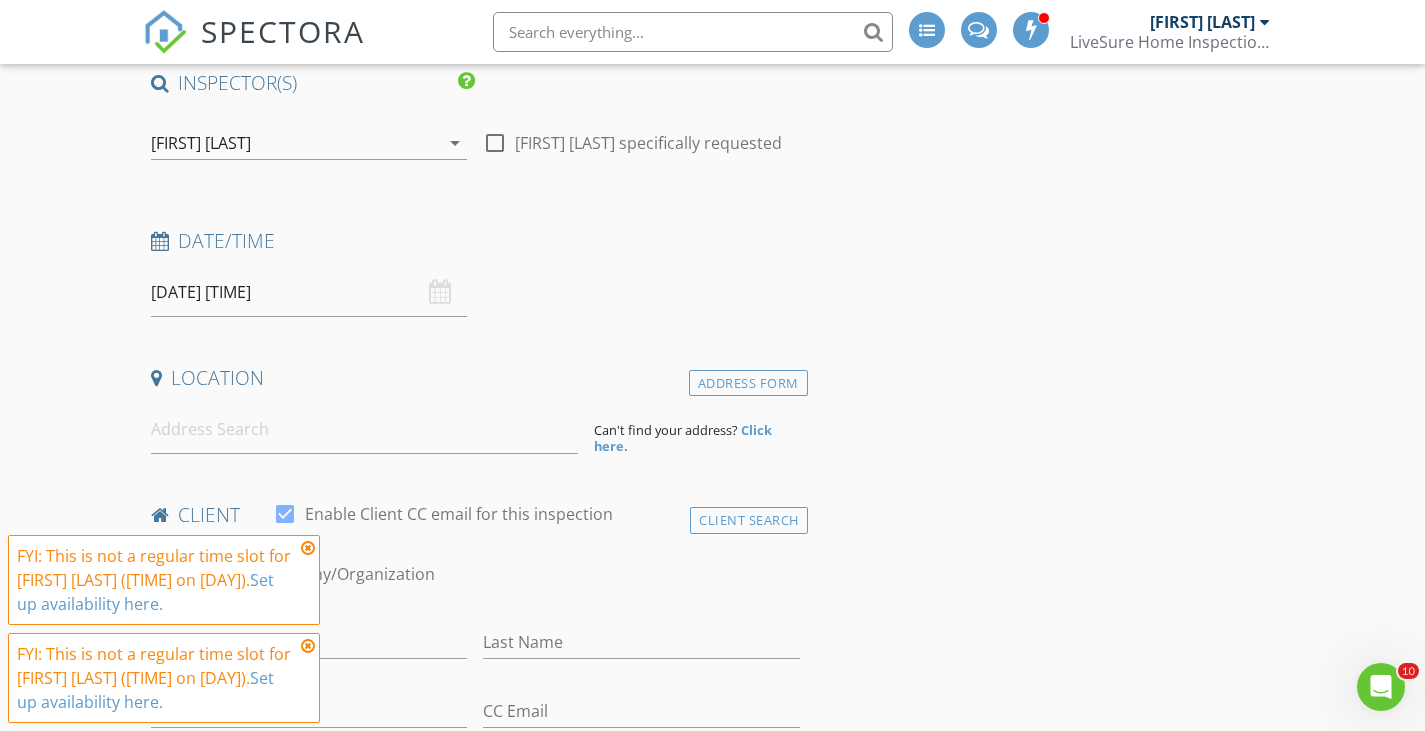 scroll, scrollTop: 200, scrollLeft: 0, axis: vertical 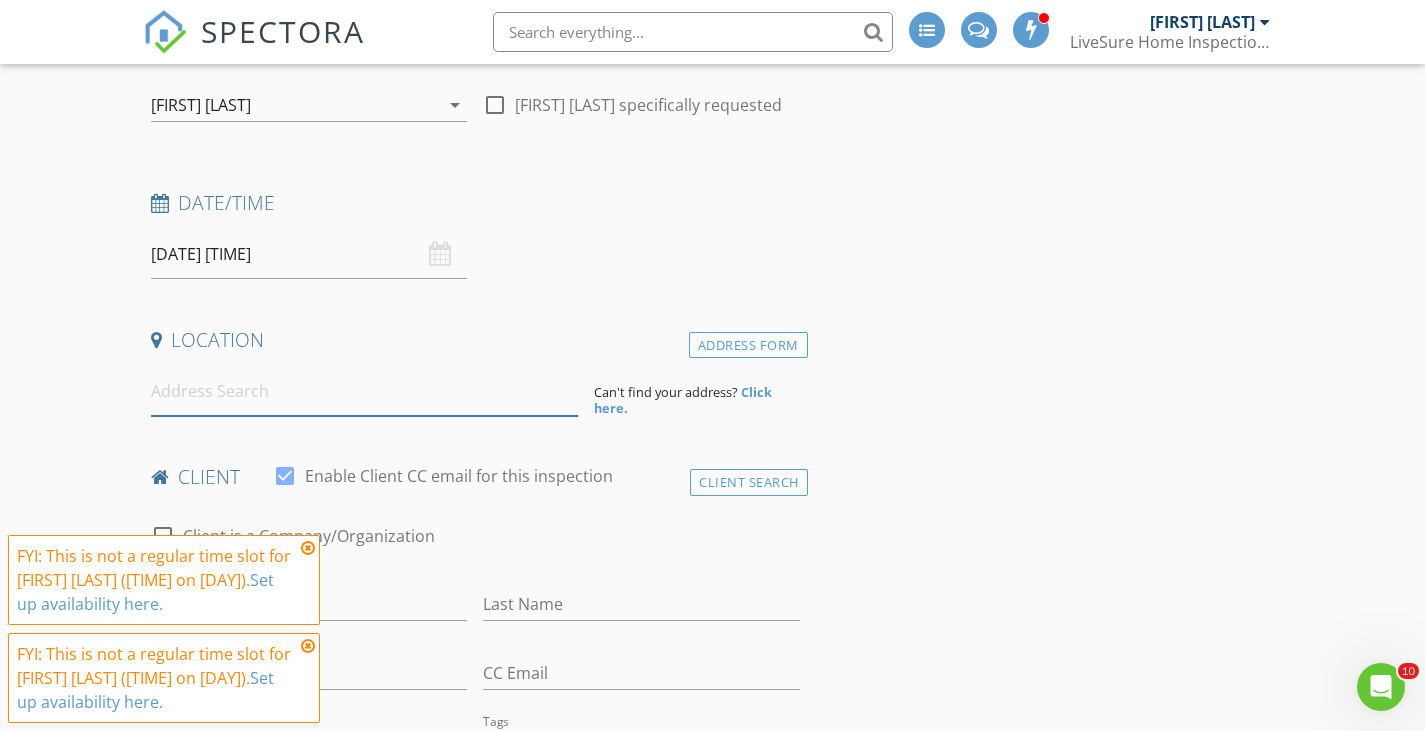 click at bounding box center (364, 391) 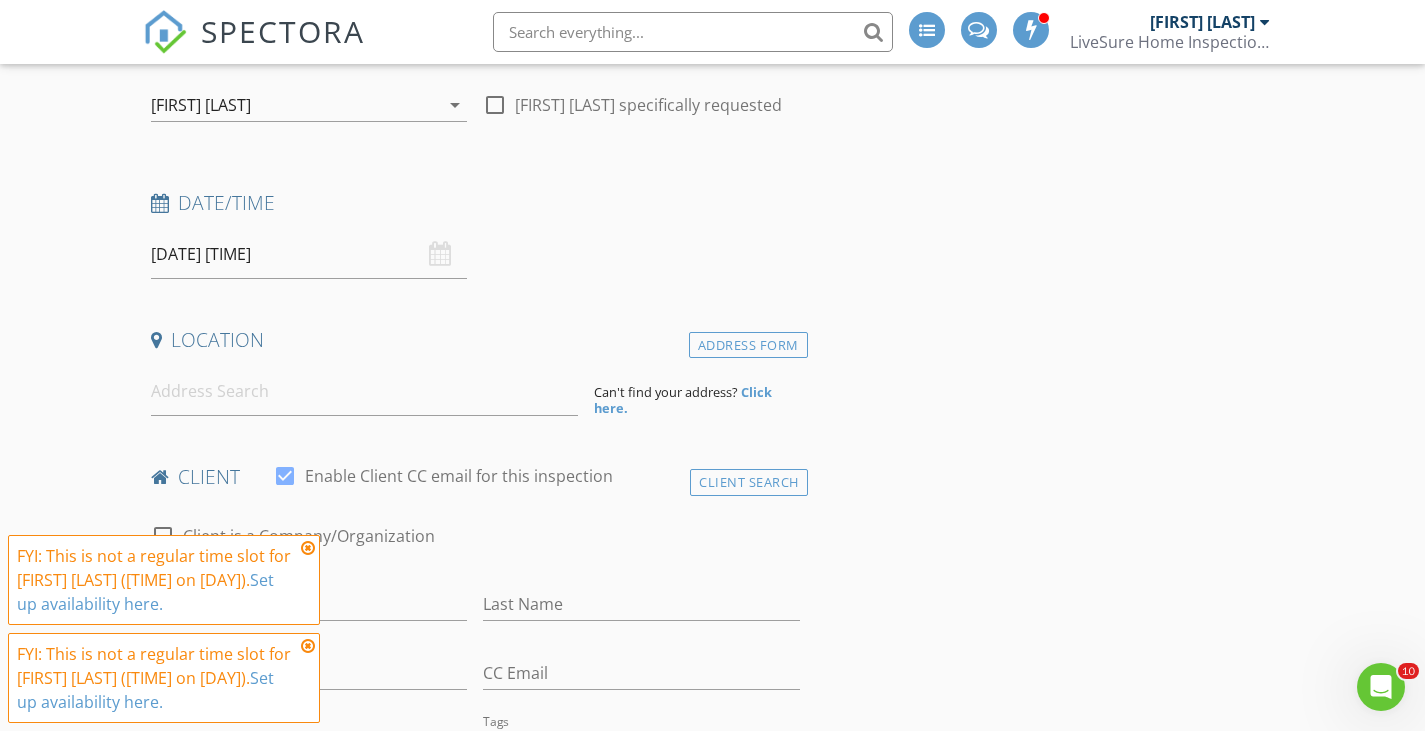 click at bounding box center (308, 548) 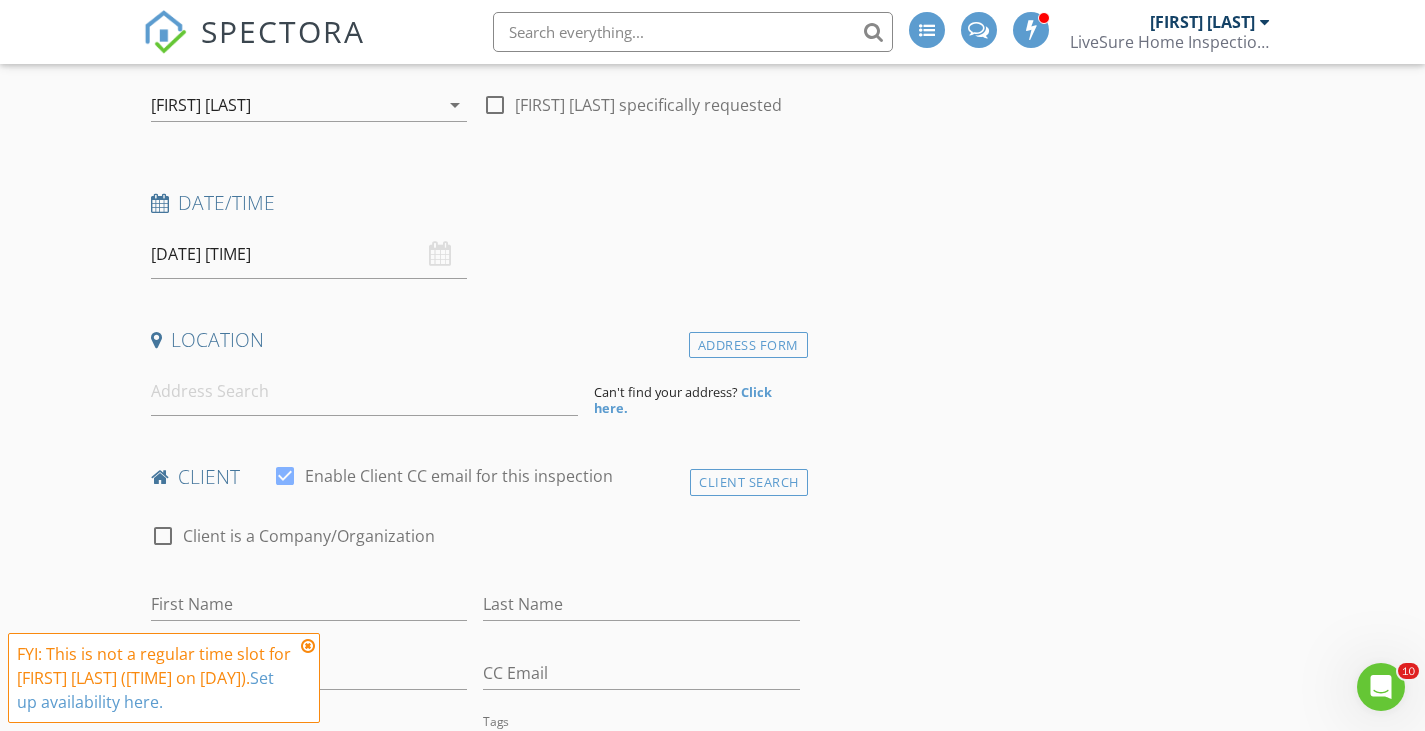 click at bounding box center [308, 646] 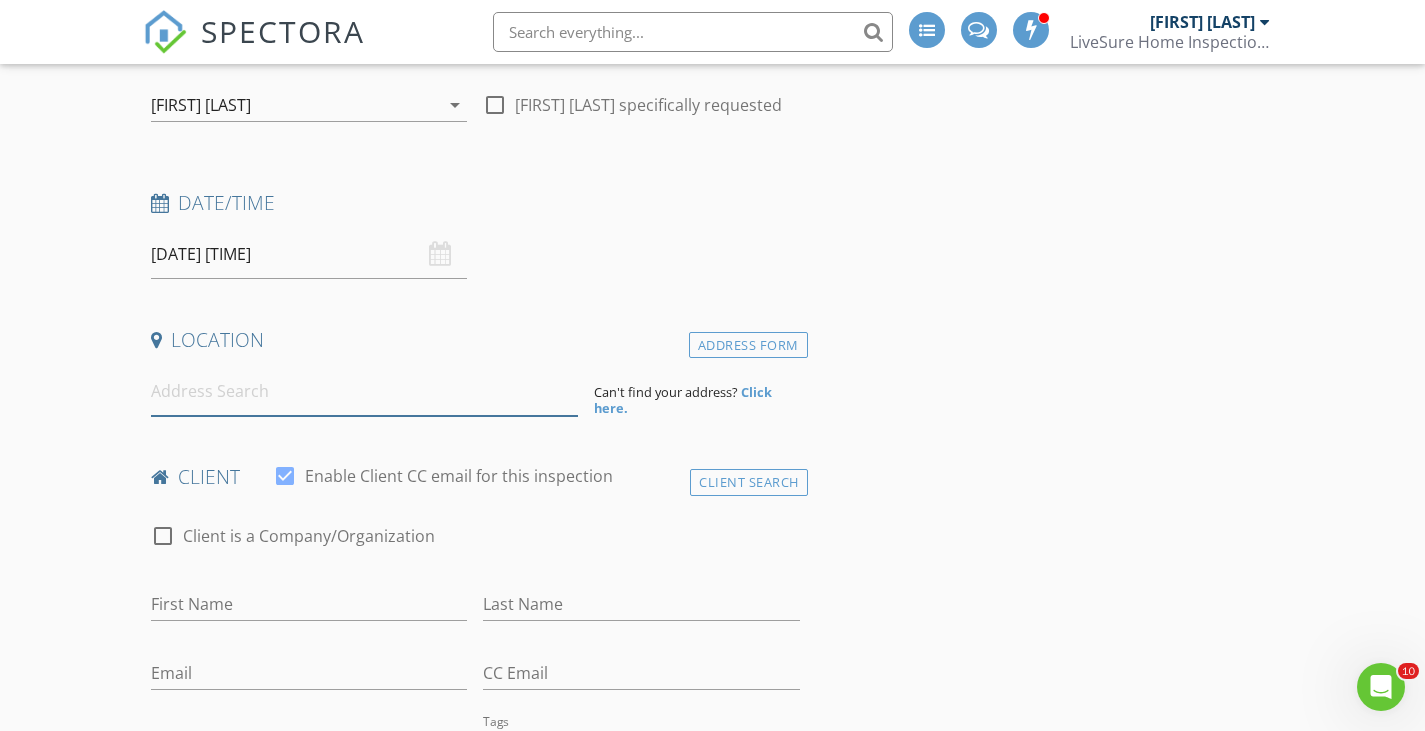 click at bounding box center [364, 391] 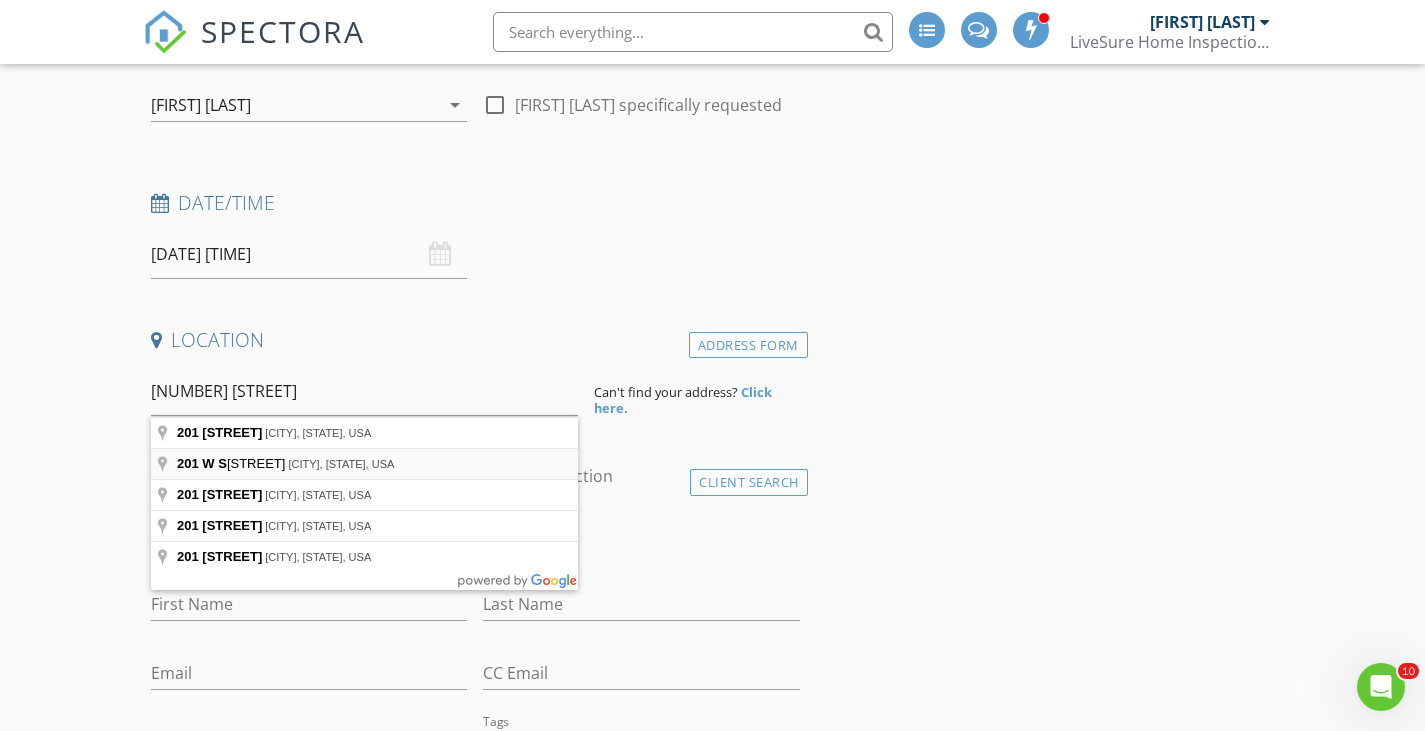 type on "201 W South St, Middle Point, OH, USA" 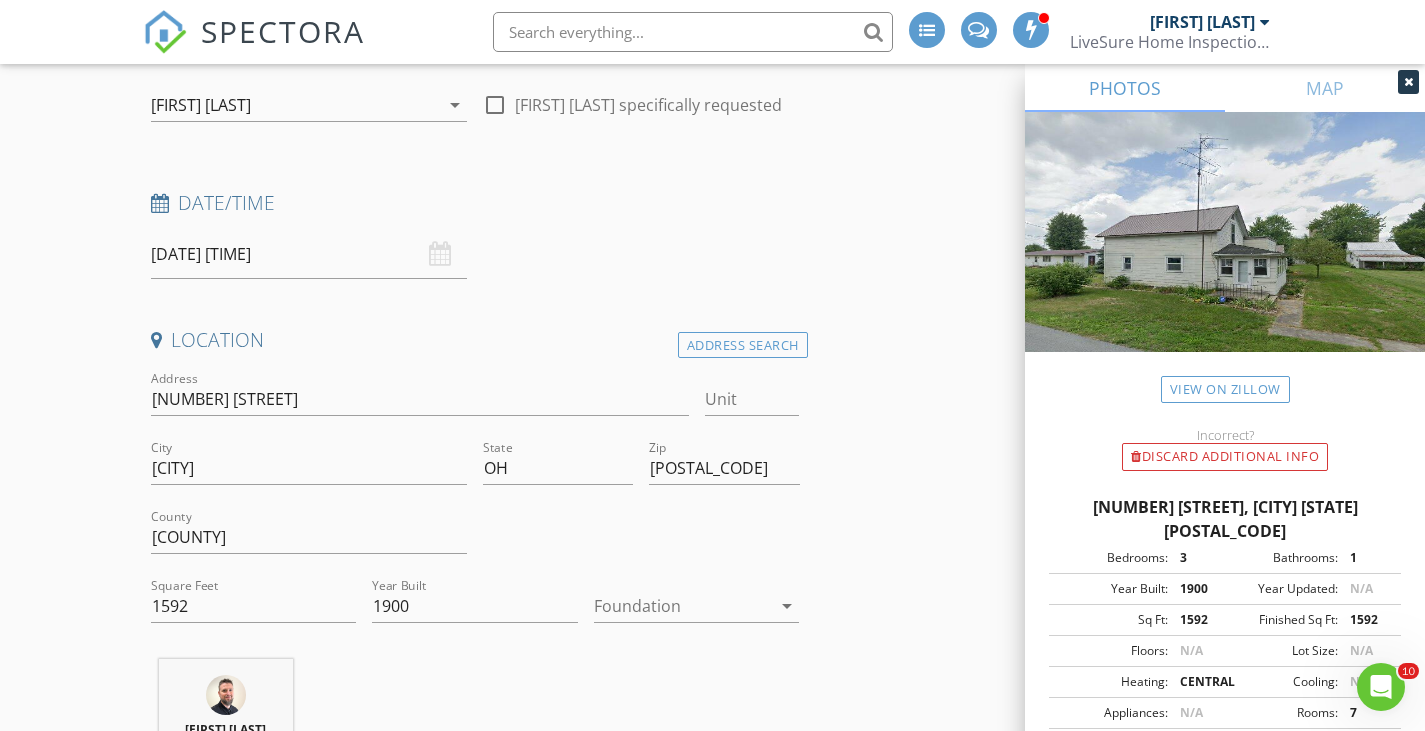 click on "arrow_drop_down" at bounding box center (787, 606) 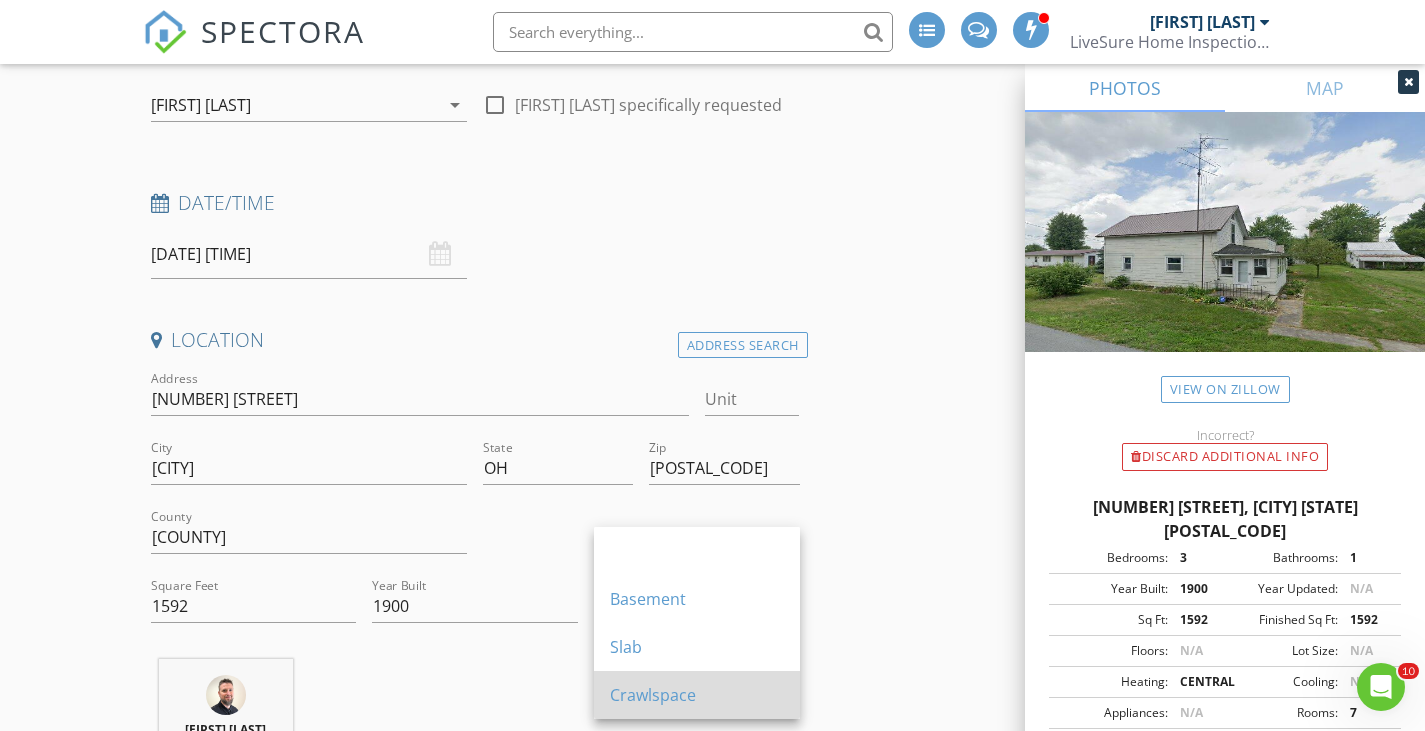 click on "Crawlspace" at bounding box center (697, 695) 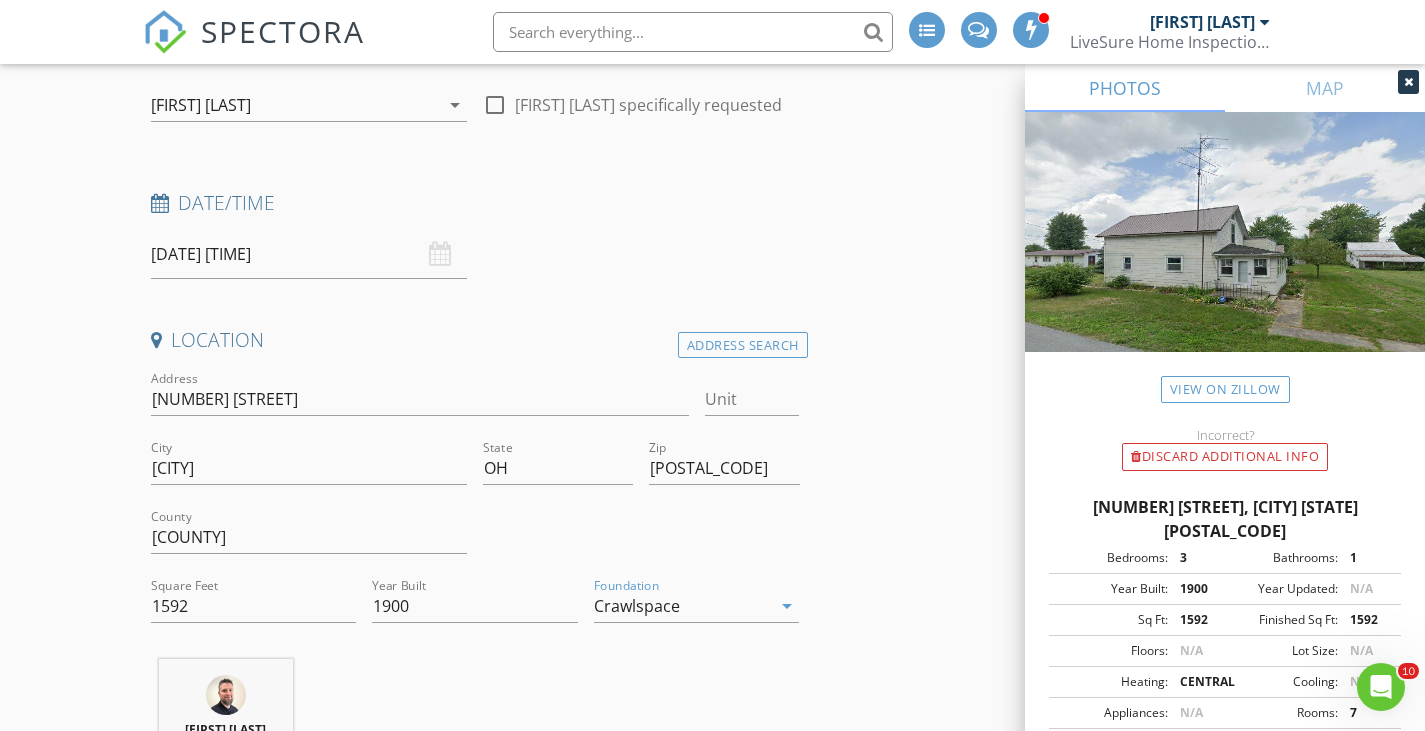 click on "arrow_drop_down" at bounding box center (787, 606) 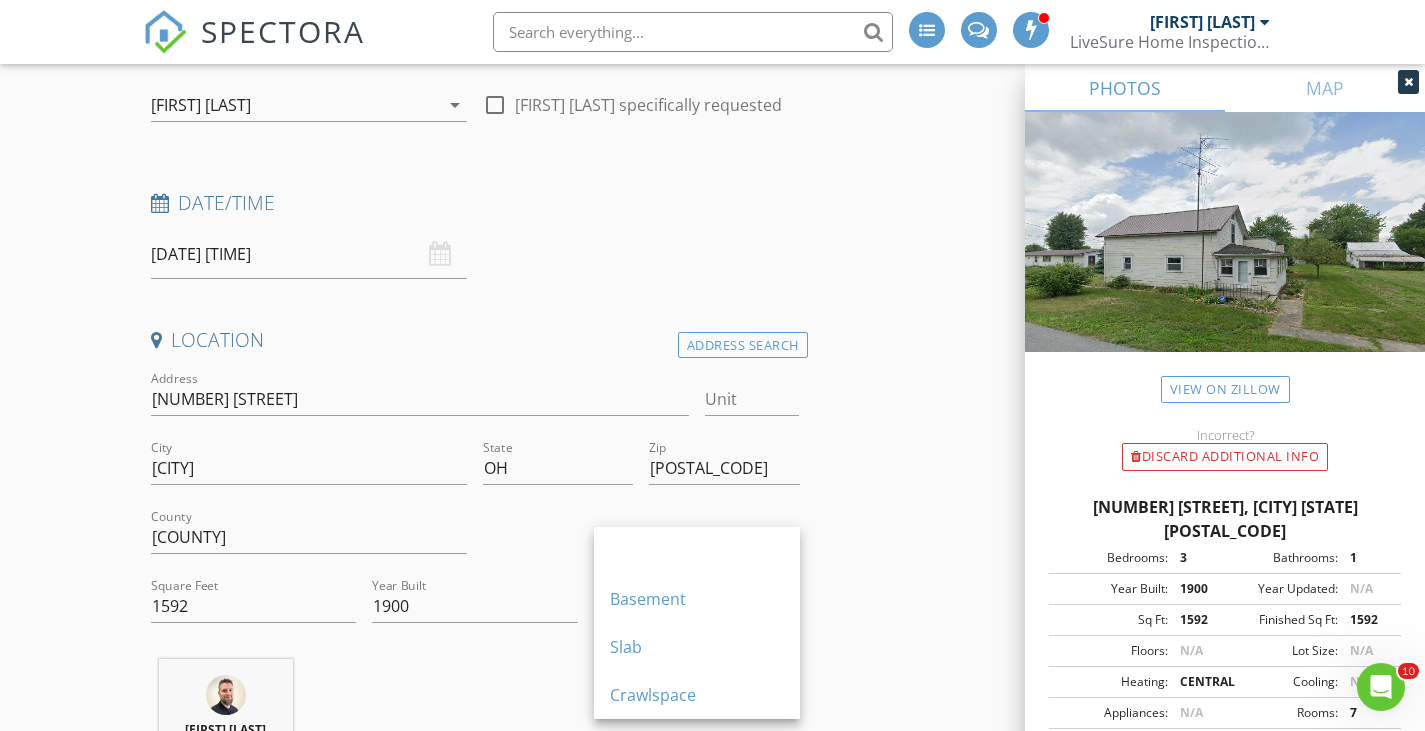 click on "INSPECTOR(S)
check_box   Aaron Lawson   PRIMARY   Aaron Lawson arrow_drop_down   check_box_outline_blank Aaron Lawson specifically requested
Date/Time
08/10/2025 10:30 AM
Location
Address Search       Address 201 W South St   Unit   City Middle Point   State OH   Zip 45863   County Van Wert     Square Feet 1592   Year Built 1900   Foundation Crawlspace arrow_drop_down     Aaron Lawson     80.7 miles     (2 hours)     exceeds travel range
client
check_box Enable Client CC email for this inspection   Client Search     check_box_outline_blank Client is a Company/Organization     First Name   Last Name   Email   CC Email   Phone         Tags         Notes   Private Notes
ADD ADDITIONAL client
SERVICES
check_box_outline_blank   LiveSure Complete Care Package   check_box_outline_blank" at bounding box center [713, 1852] 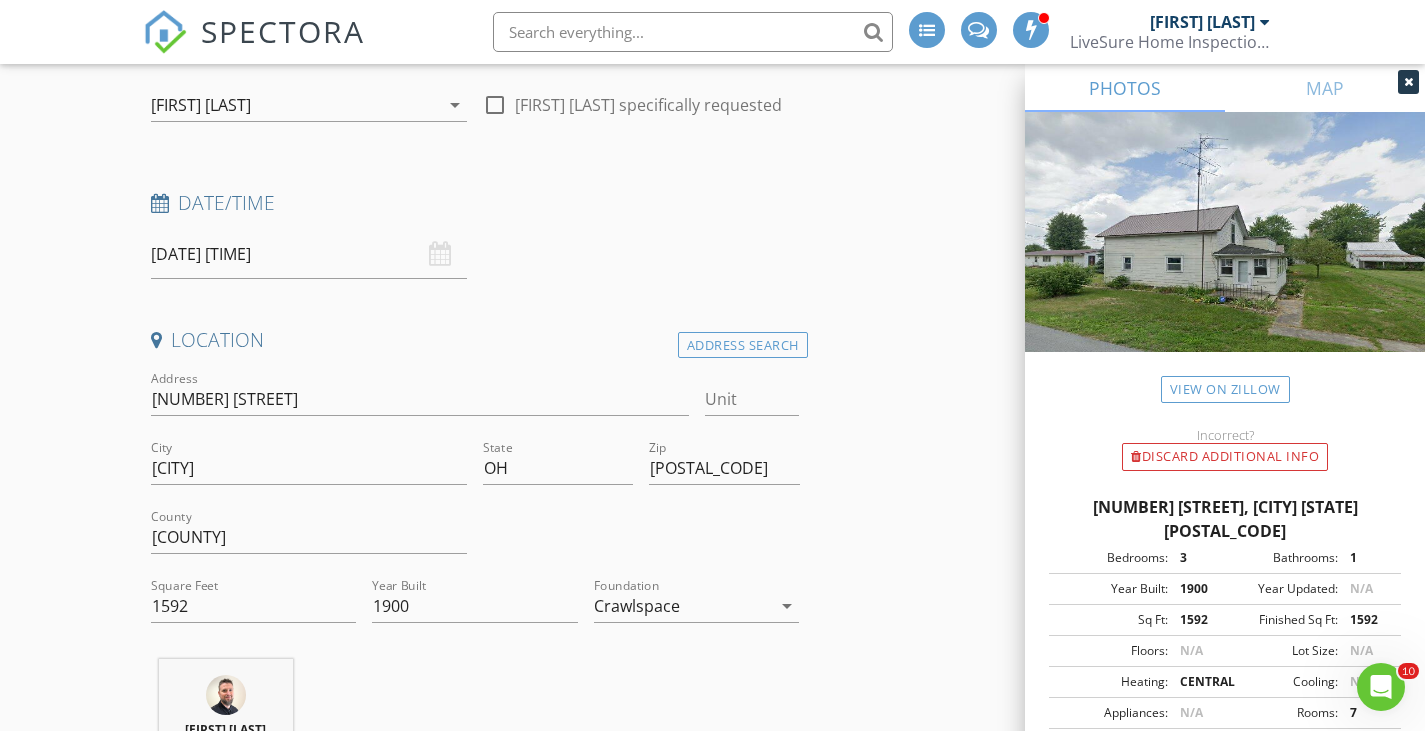 click on "Crawlspace" at bounding box center [683, 606] 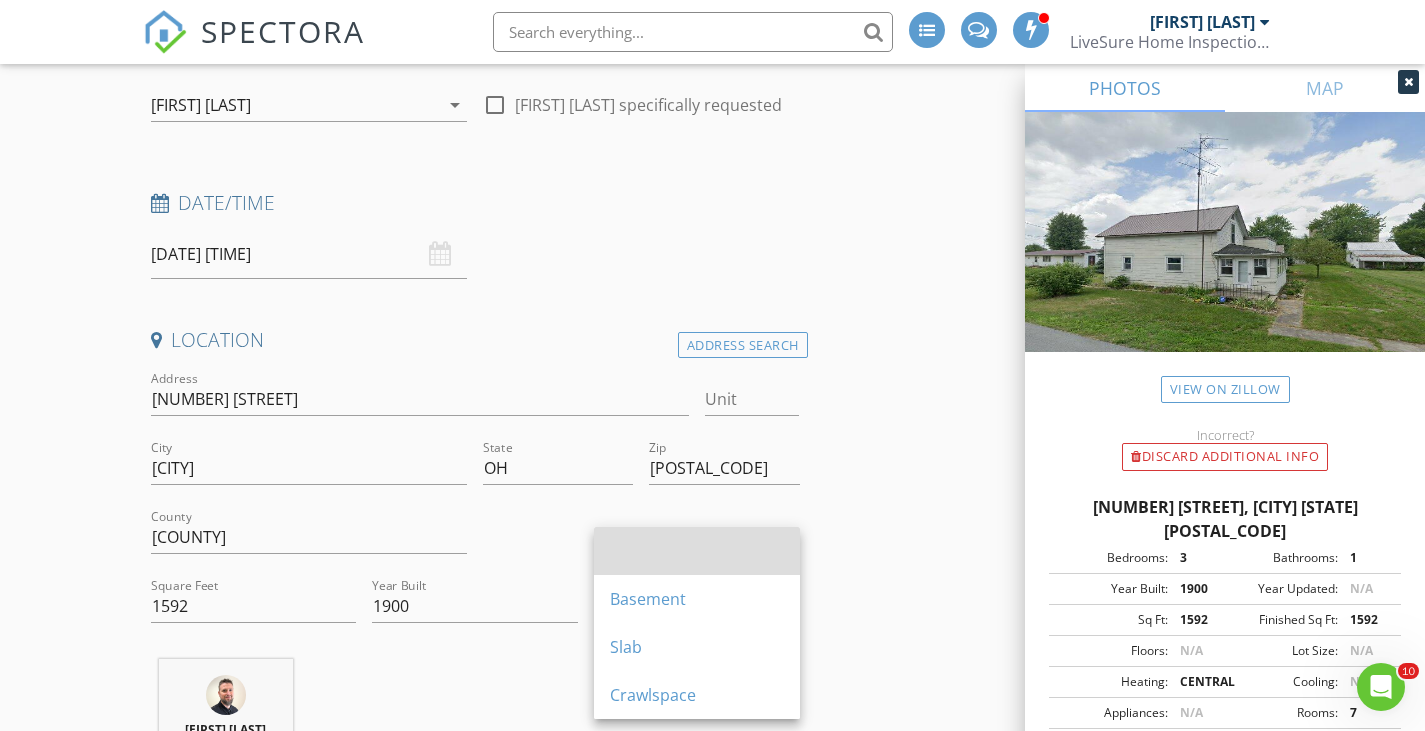click at bounding box center (697, 551) 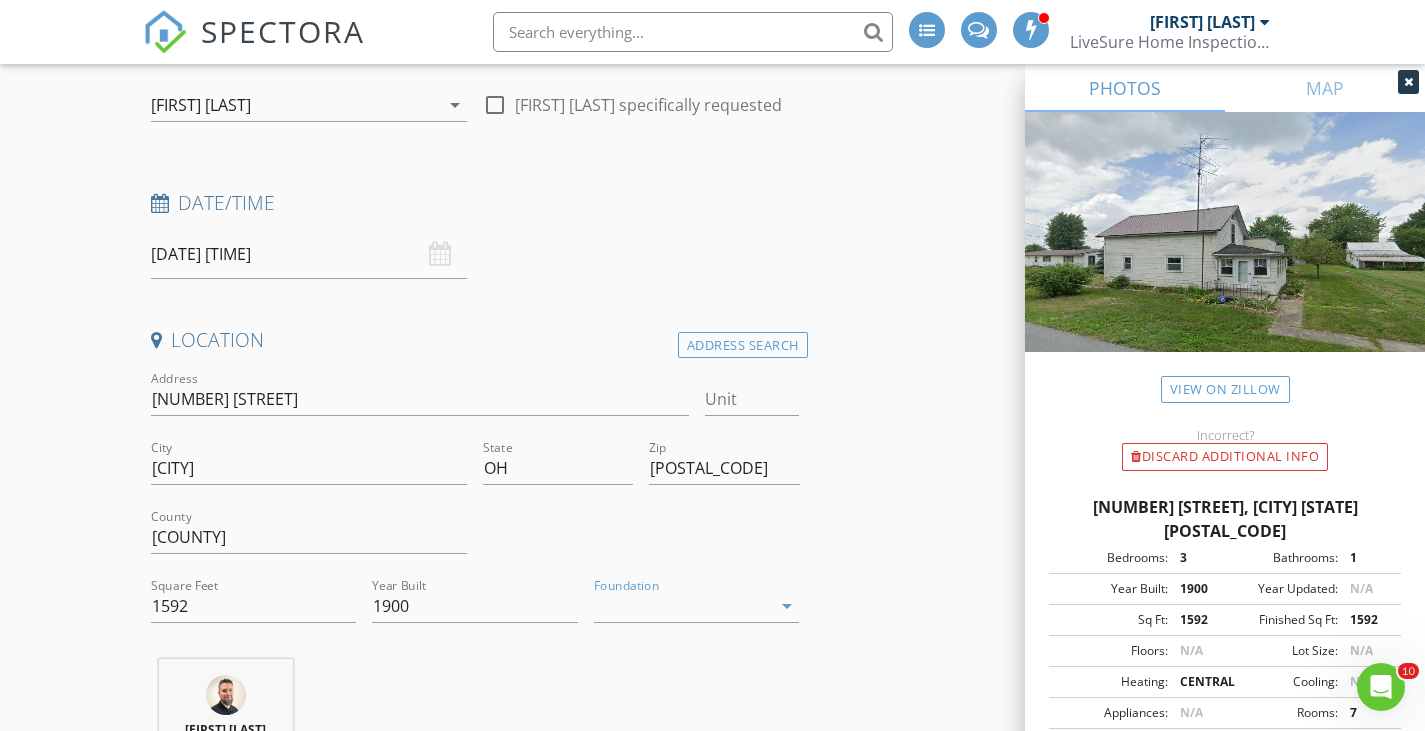 click on "Aaron Lawson     80.7 miles     (2 hours)     exceeds travel range" at bounding box center [475, 751] 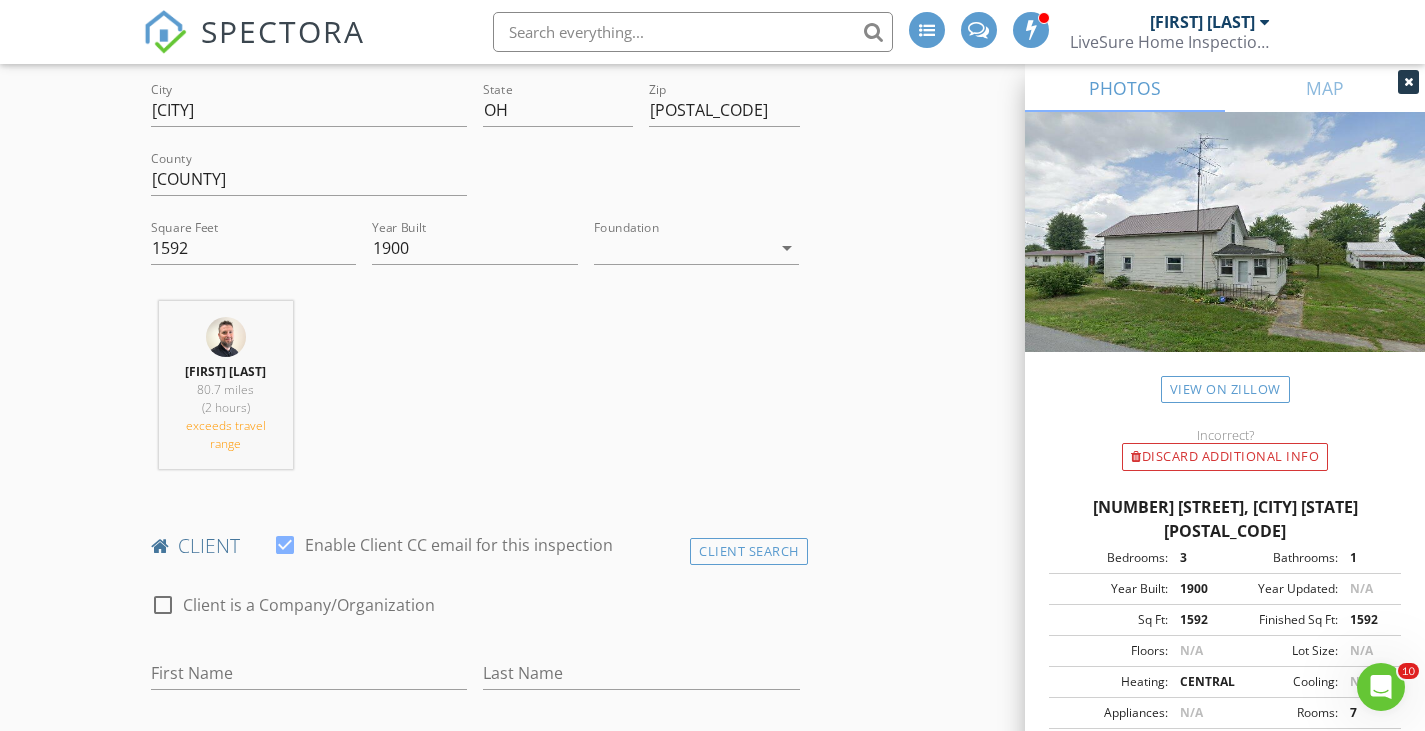 scroll, scrollTop: 700, scrollLeft: 0, axis: vertical 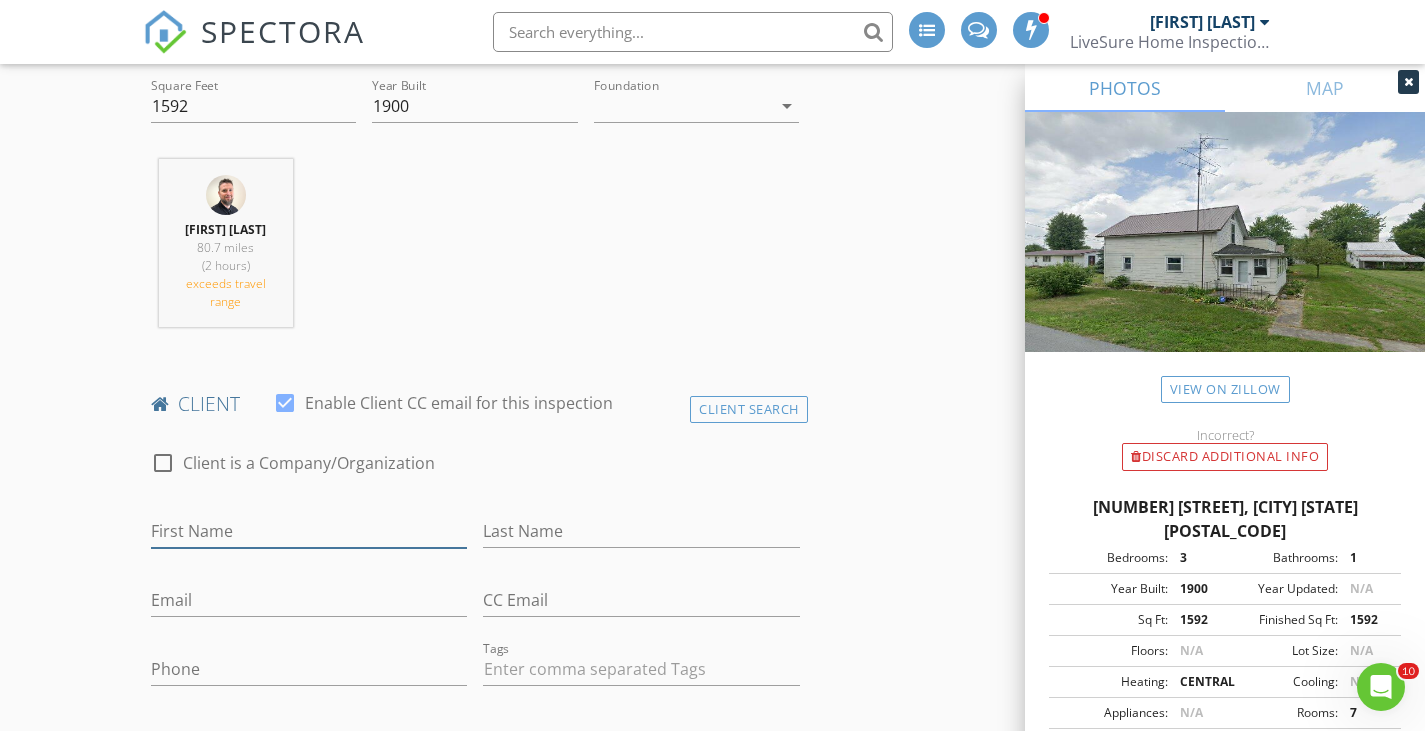 click on "First Name" at bounding box center (309, 531) 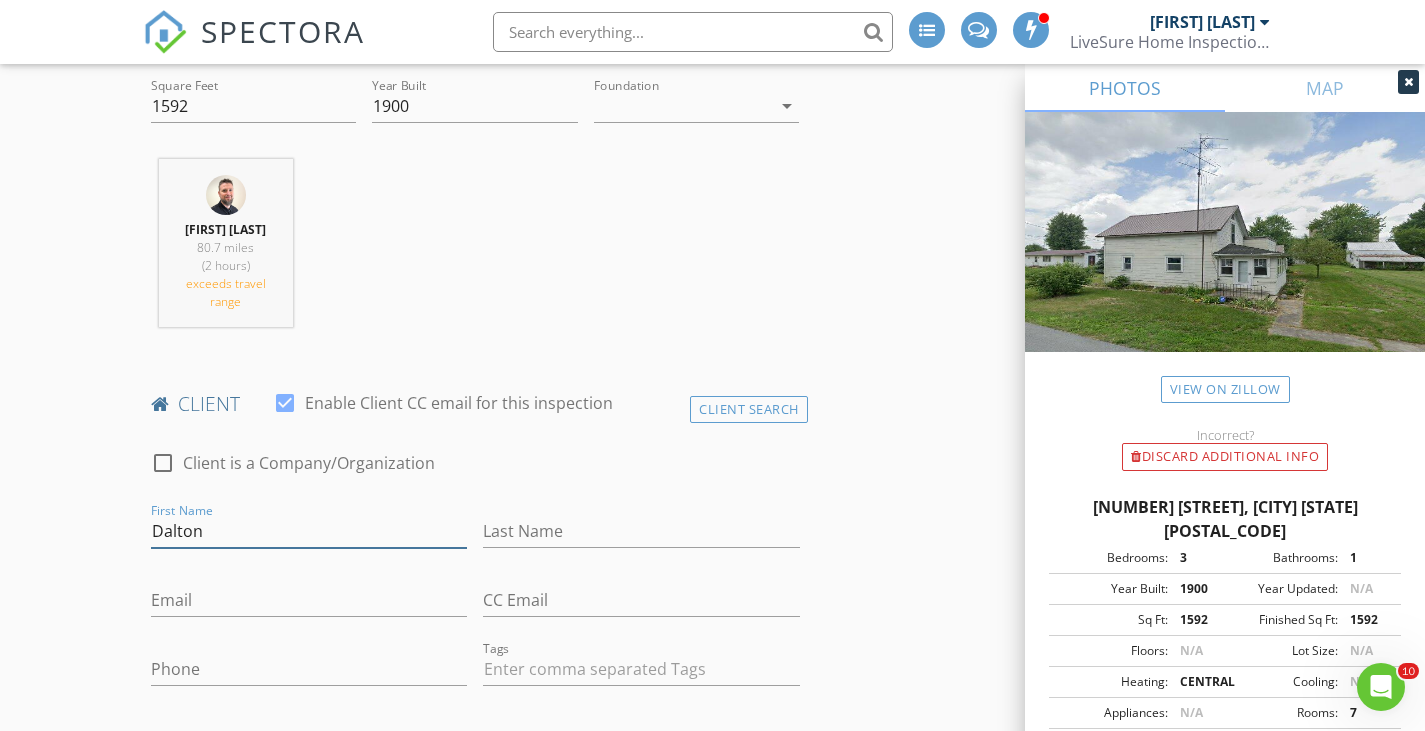 type on "Dalton" 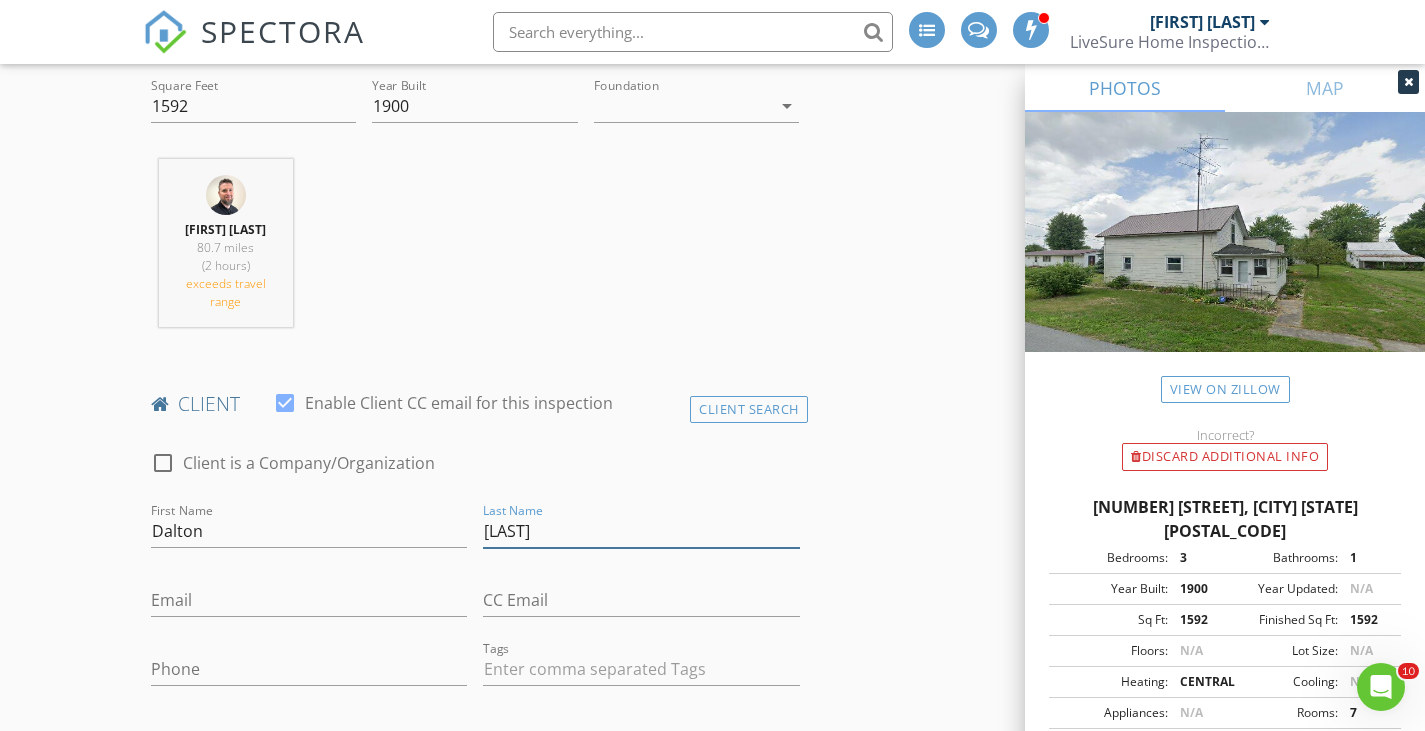 type on "Saylers" 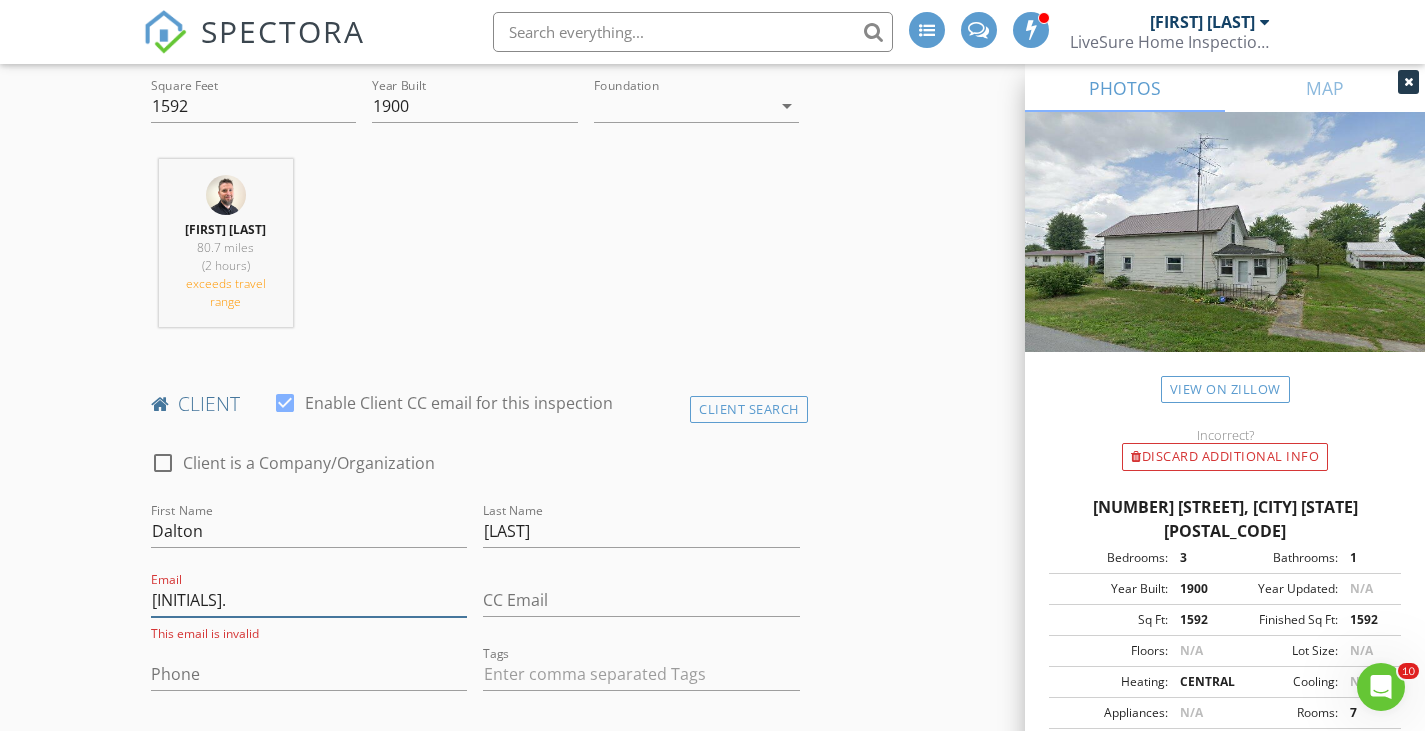 type on "D" 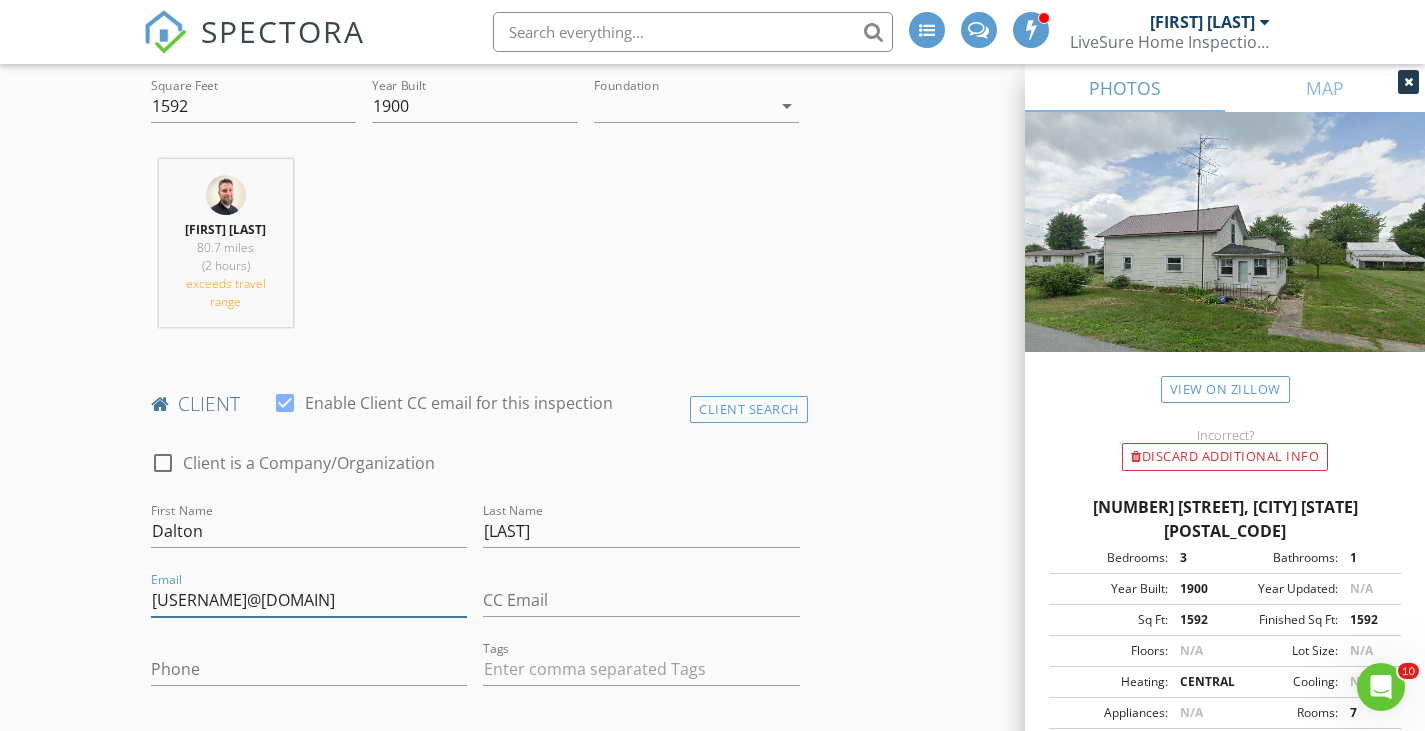 type on "Dsaylers0213@gmail.com" 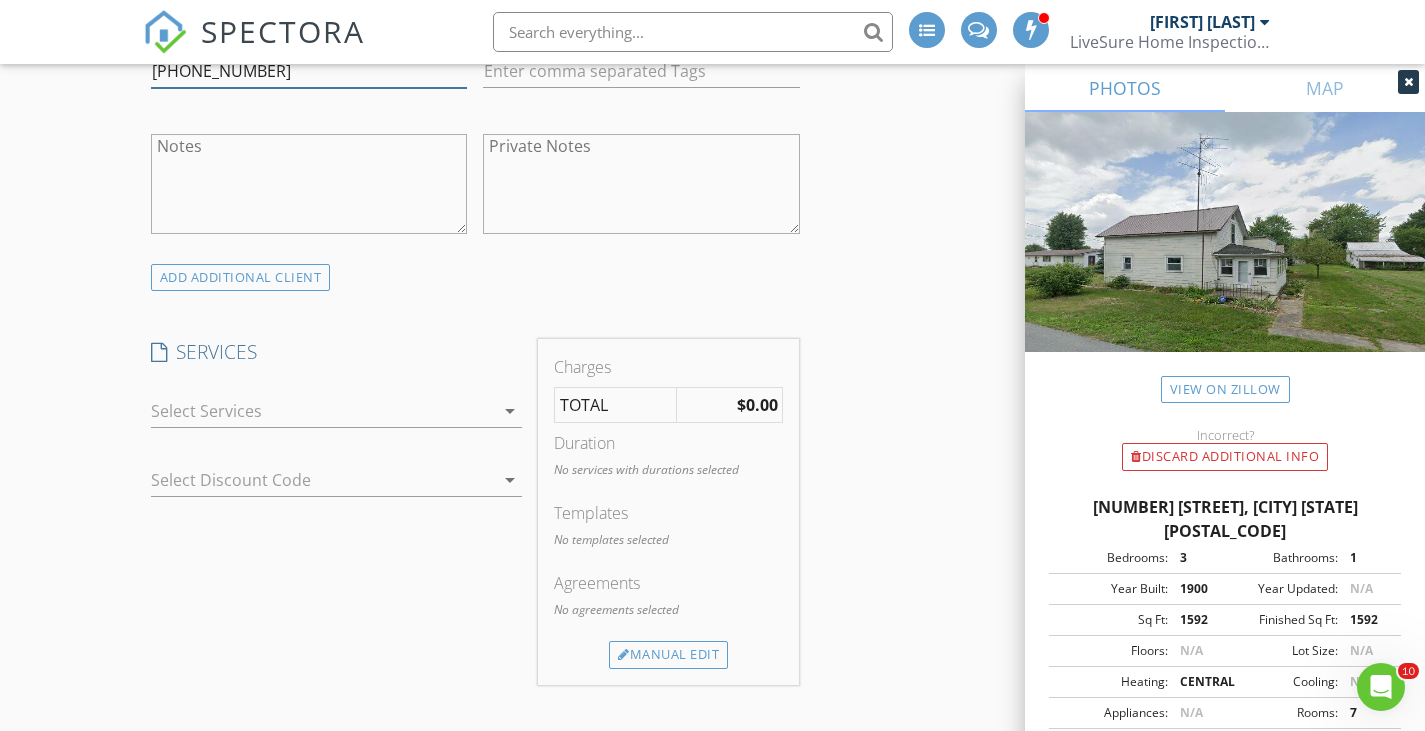 scroll, scrollTop: 1300, scrollLeft: 0, axis: vertical 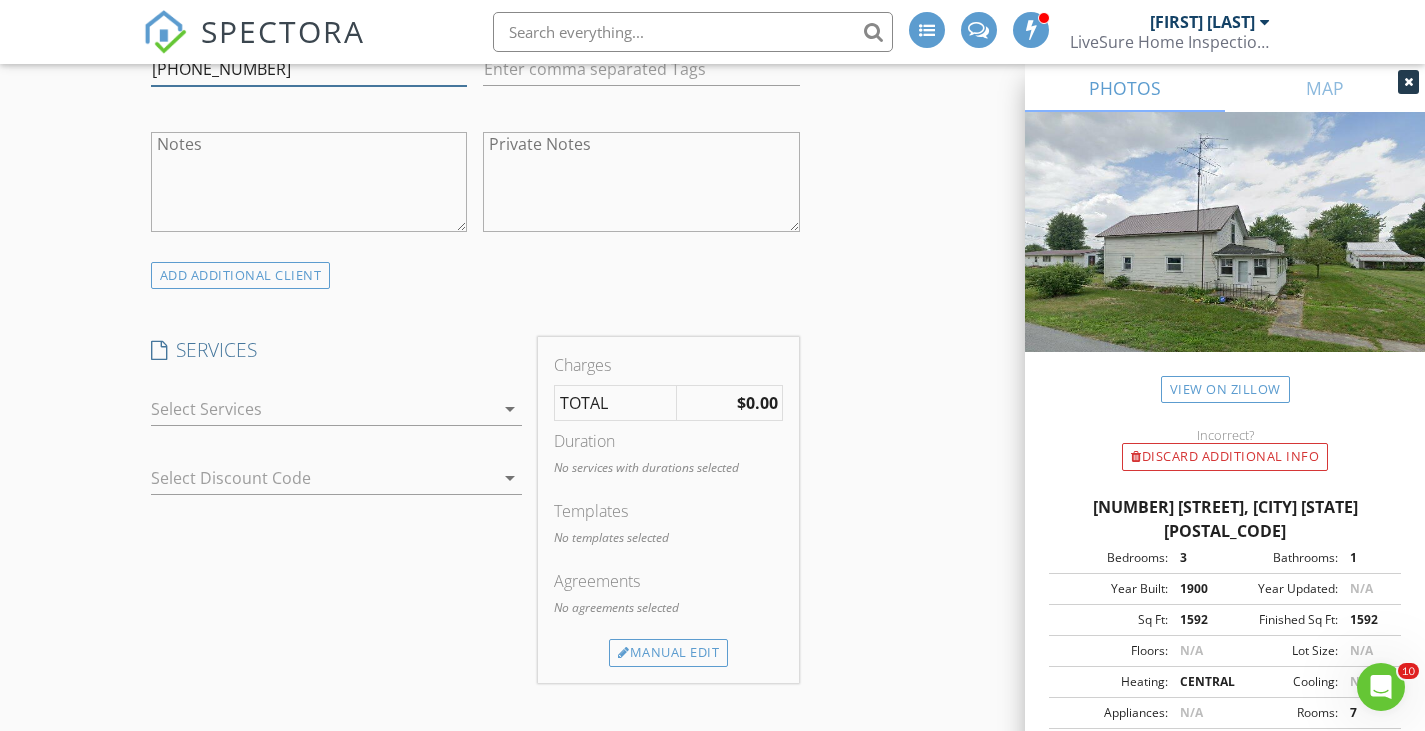type on "419-905-7723" 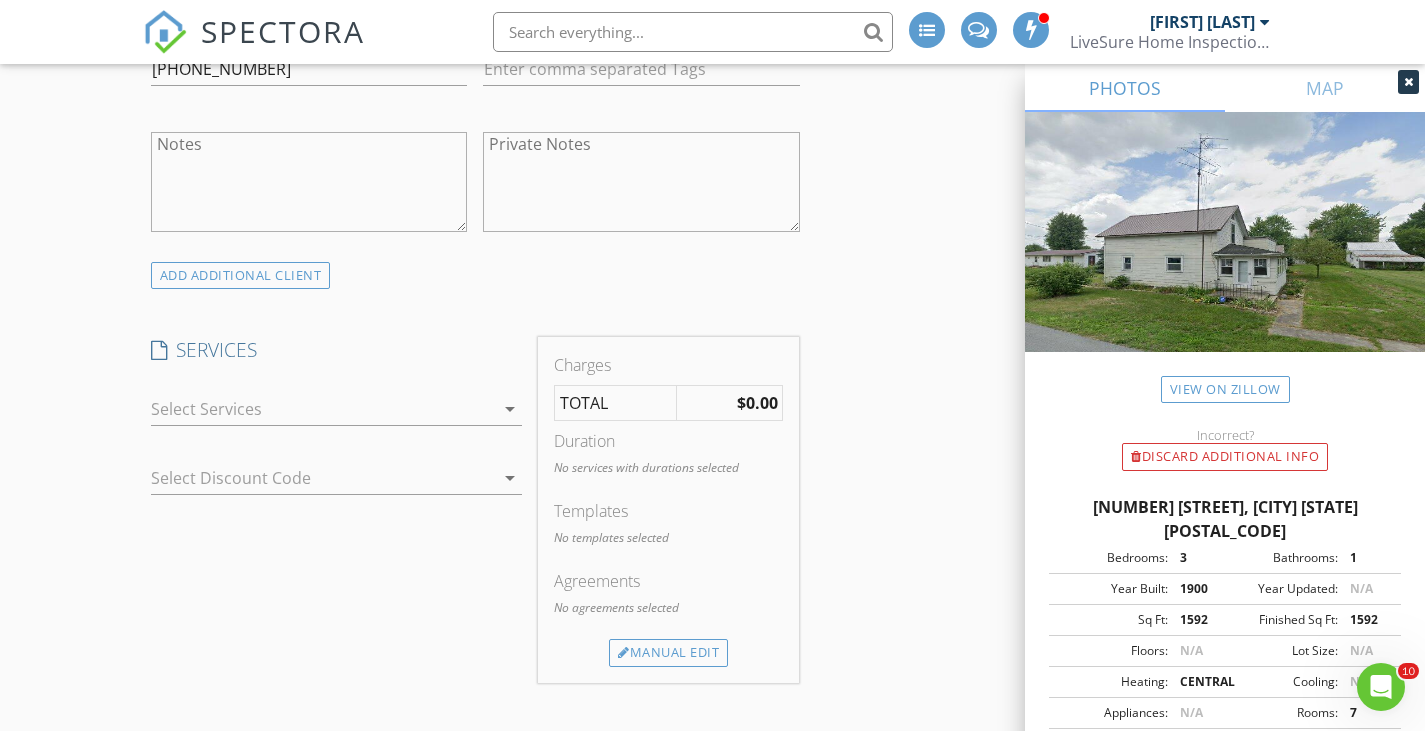 click at bounding box center (323, 409) 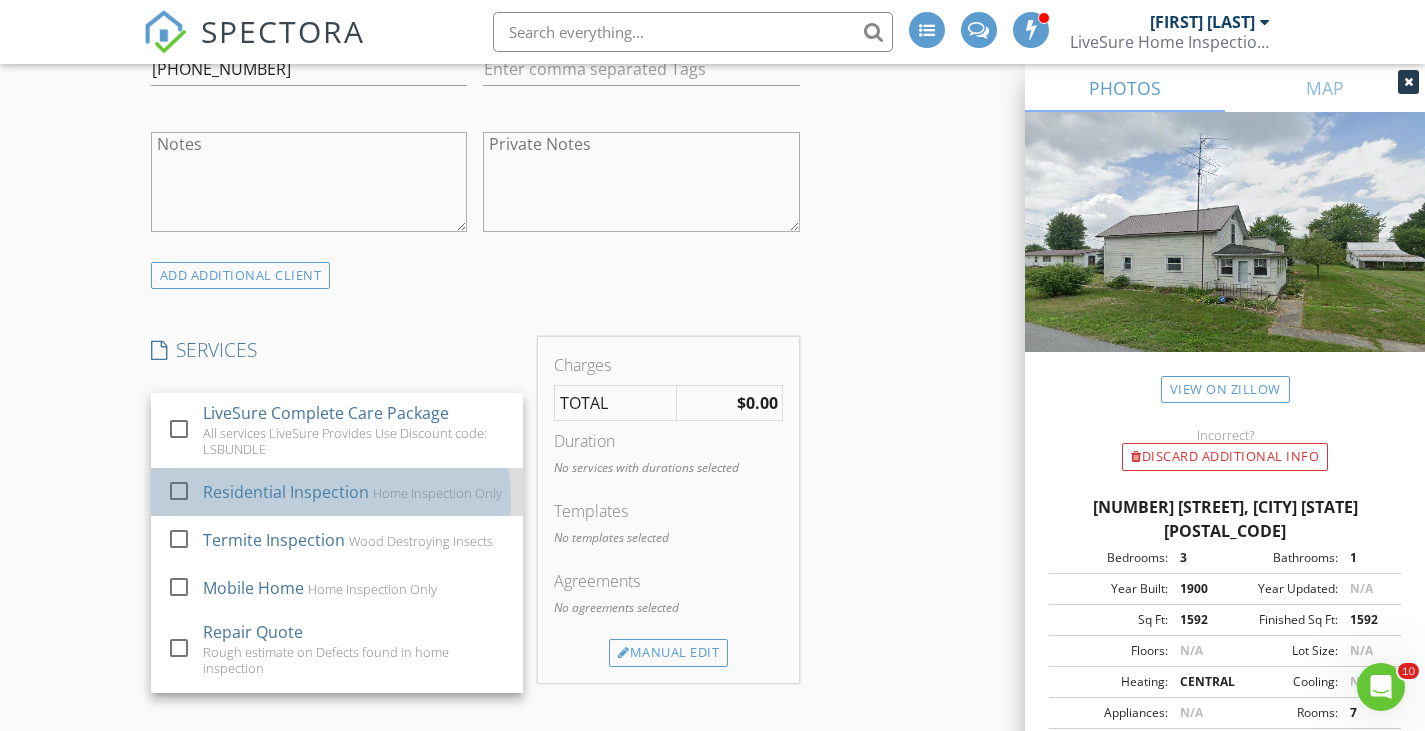click on "Residential Inspection   Home Inspection Only" at bounding box center (355, 492) 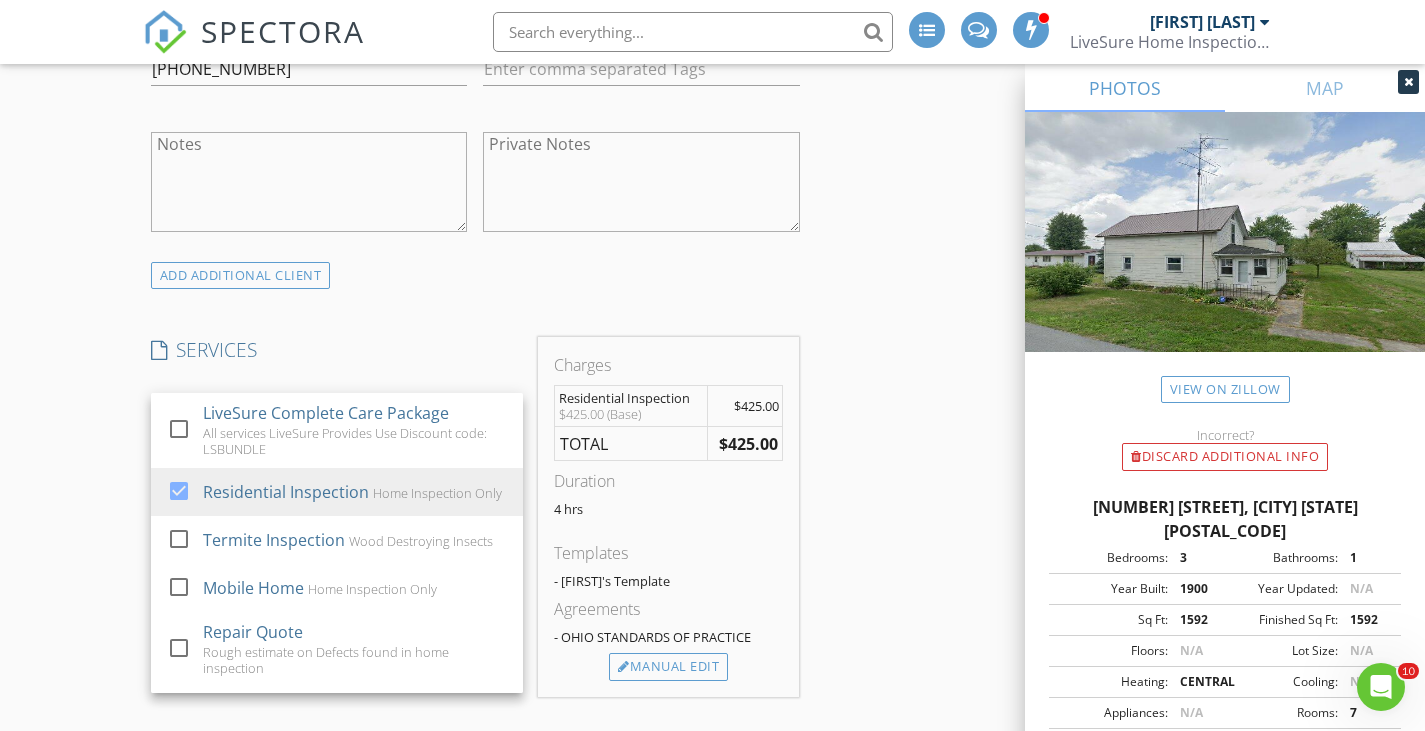 scroll, scrollTop: 1400, scrollLeft: 0, axis: vertical 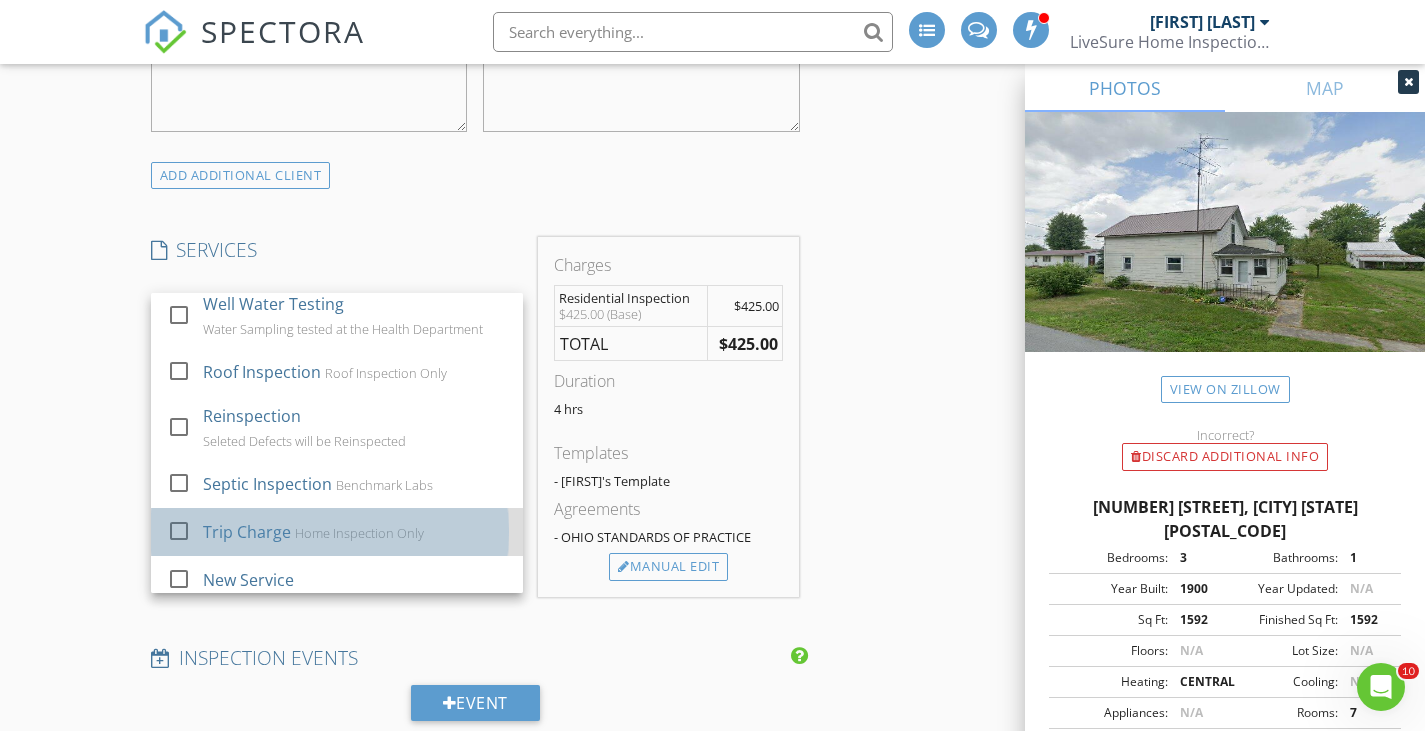 click on "Trip Charge   Home Inspection Only" at bounding box center [355, 532] 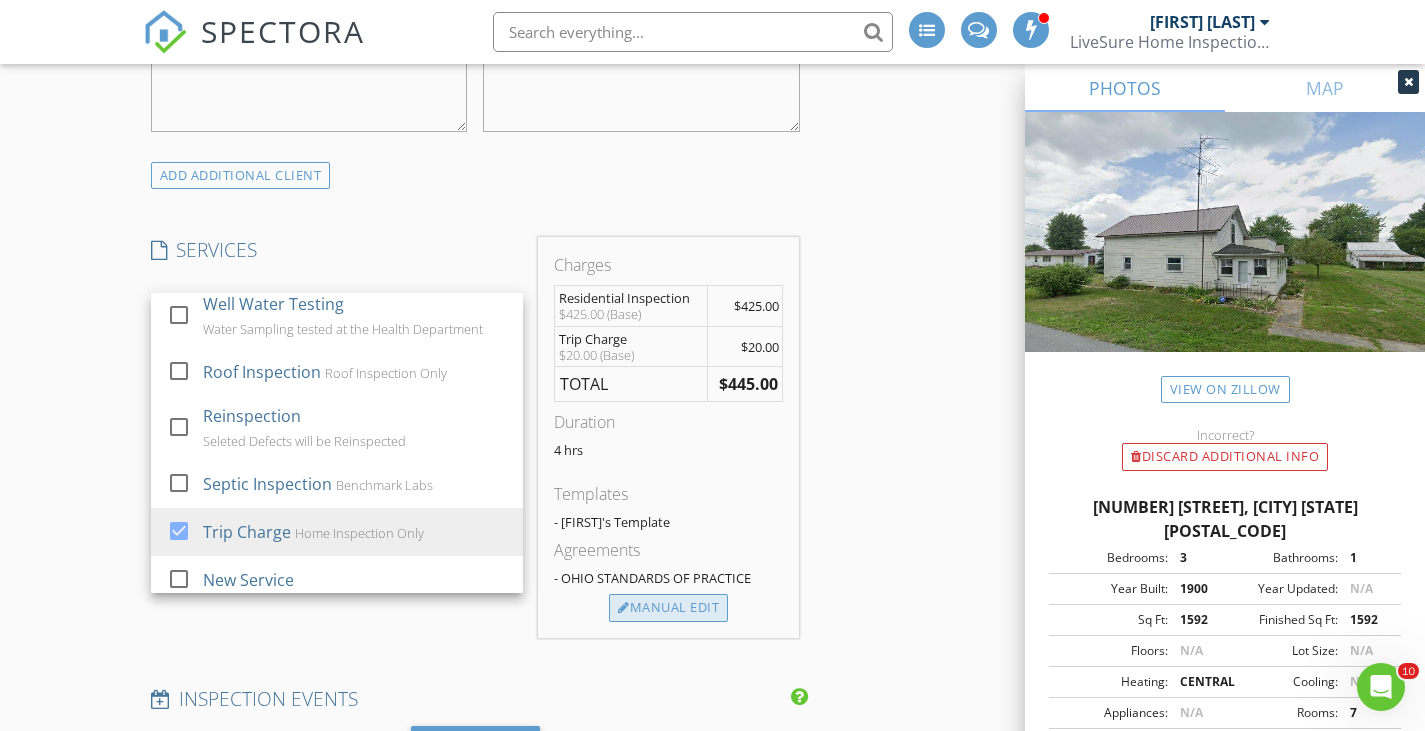 click on "Manual Edit" at bounding box center [668, 608] 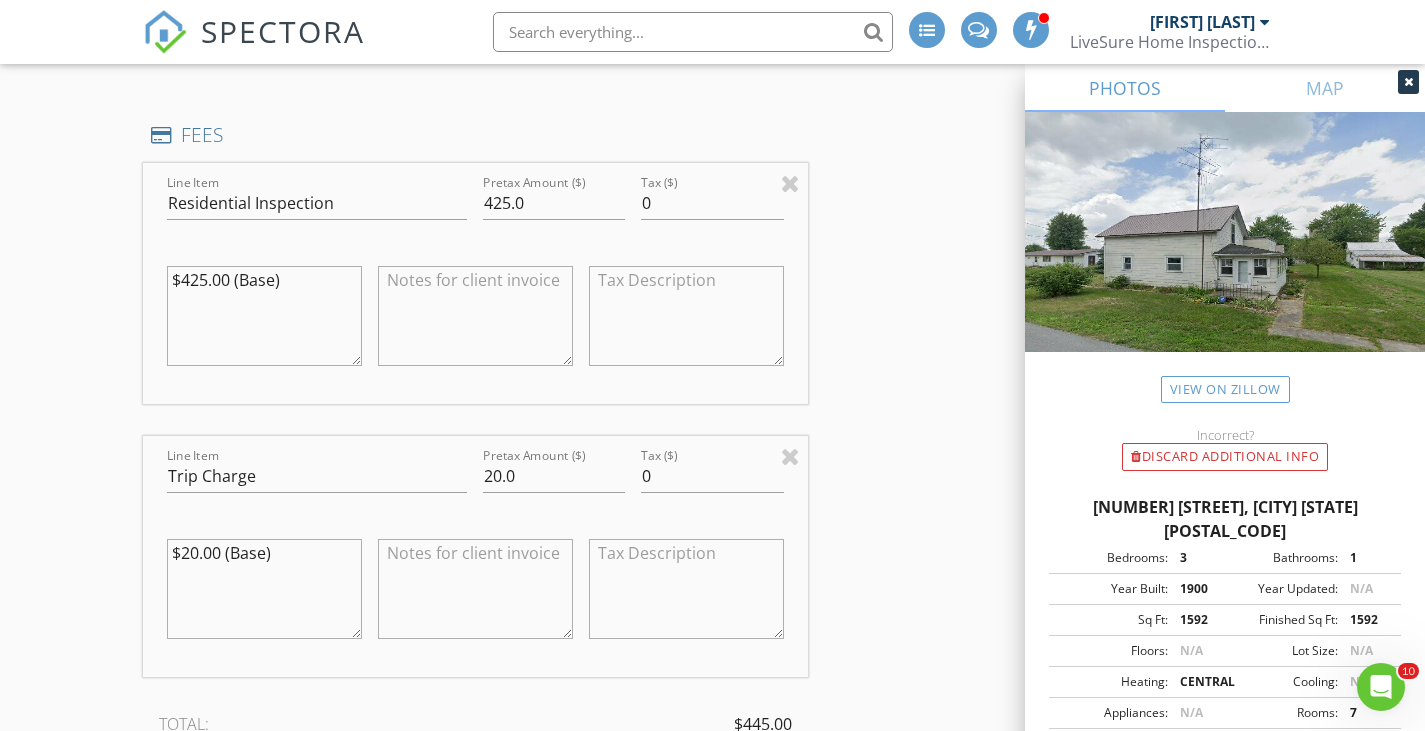 scroll, scrollTop: 1700, scrollLeft: 0, axis: vertical 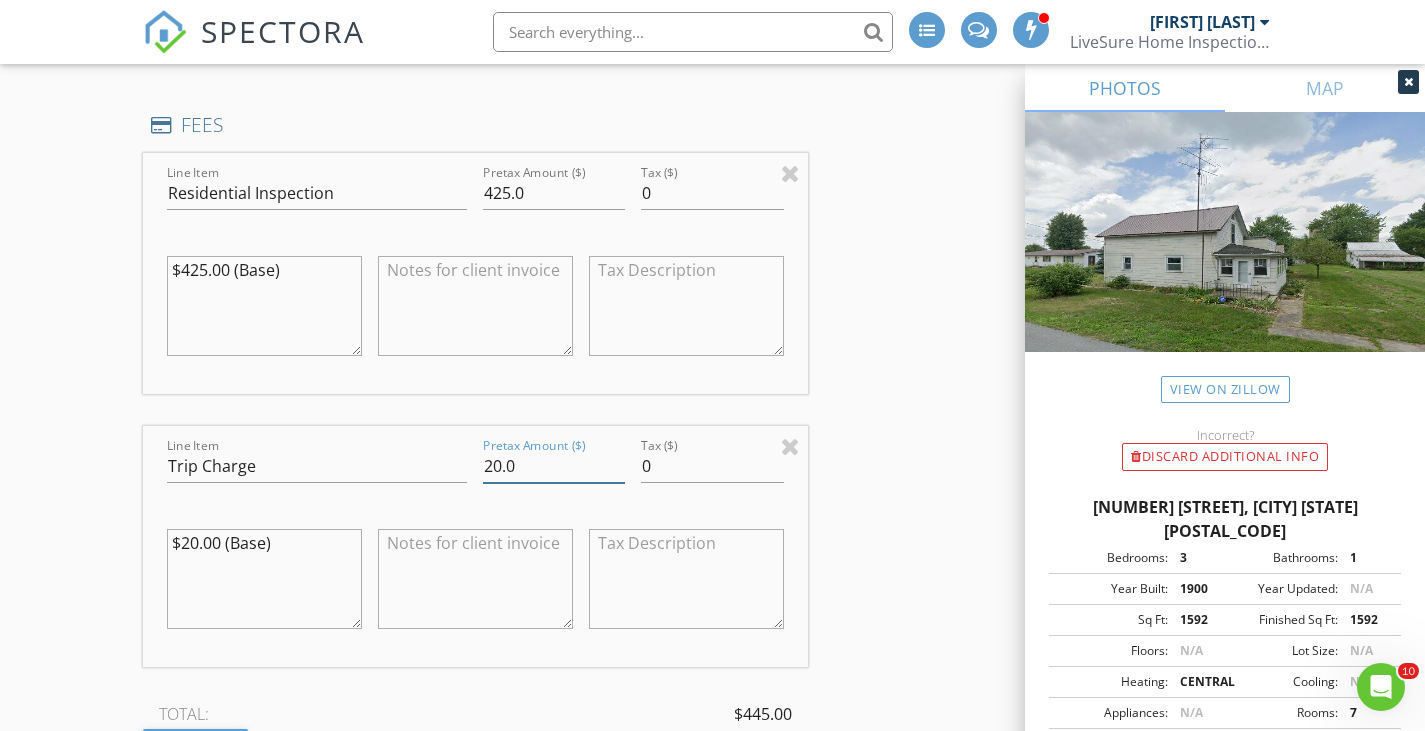 click on "20.0" at bounding box center [554, 466] 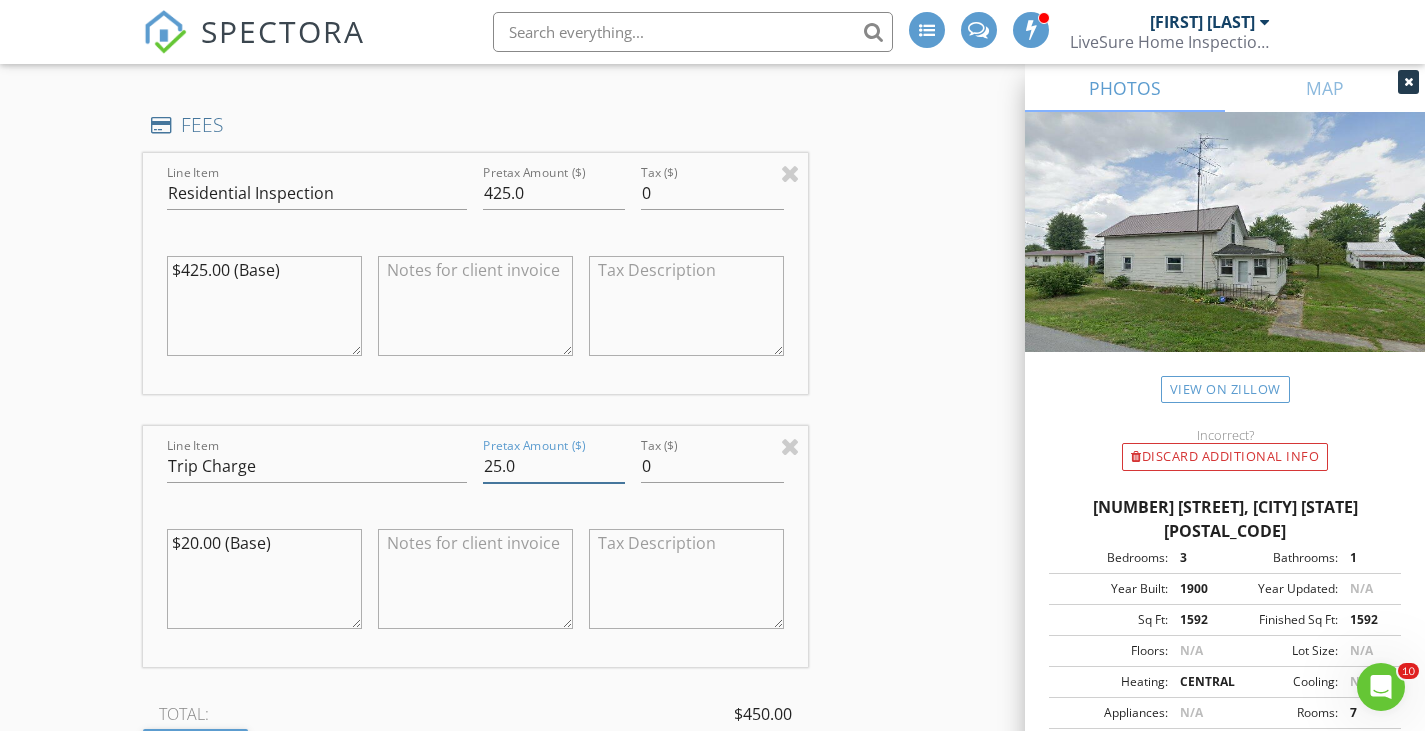 type on "25.0" 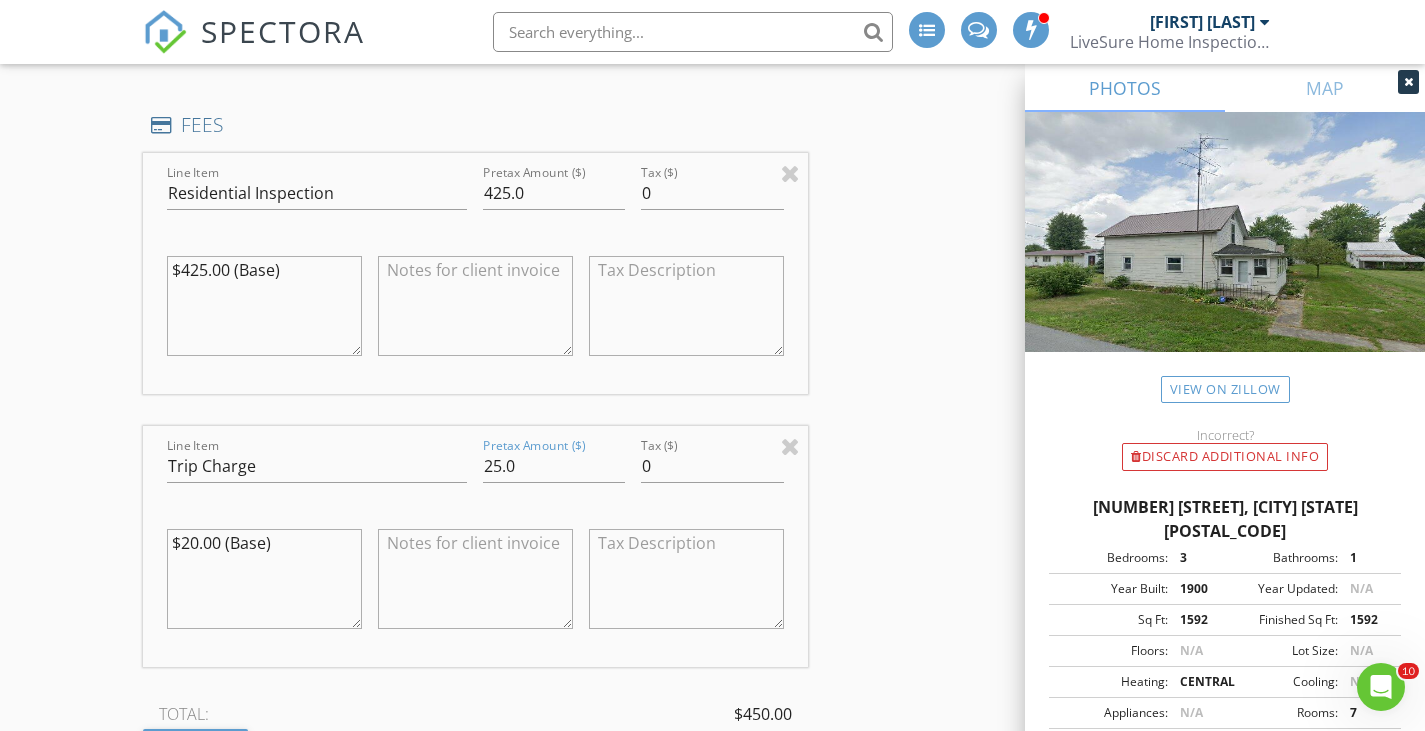 click on "$20.00 (Base)" at bounding box center (264, 579) 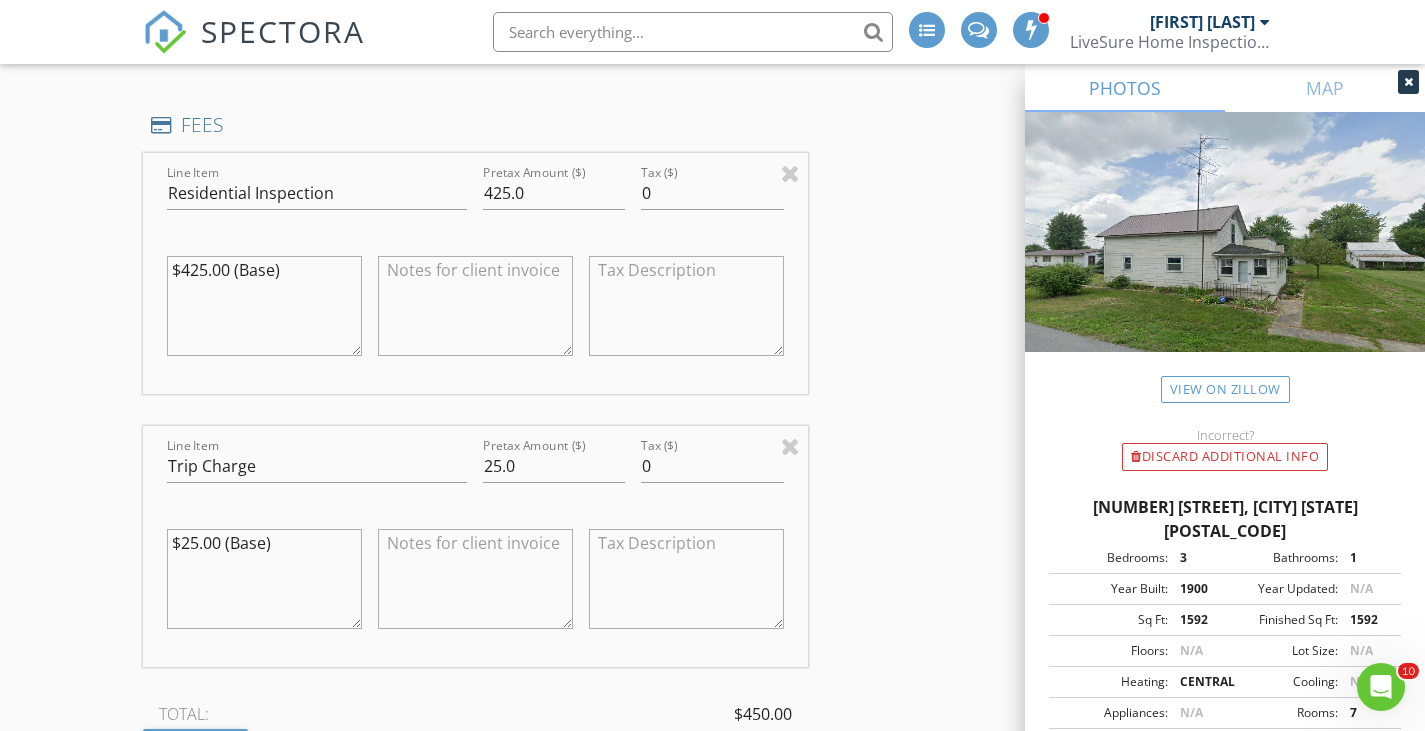 type on "$25.00 (Base)" 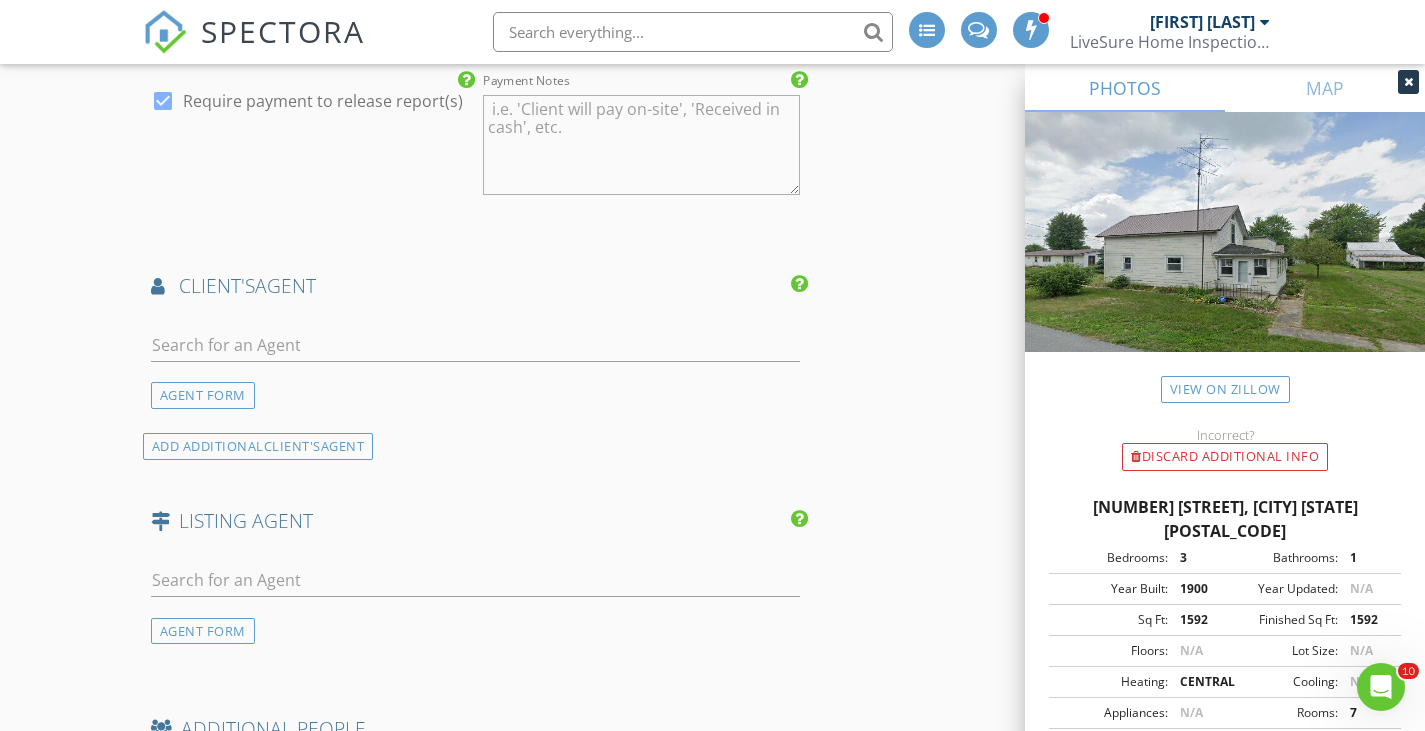 scroll, scrollTop: 2700, scrollLeft: 0, axis: vertical 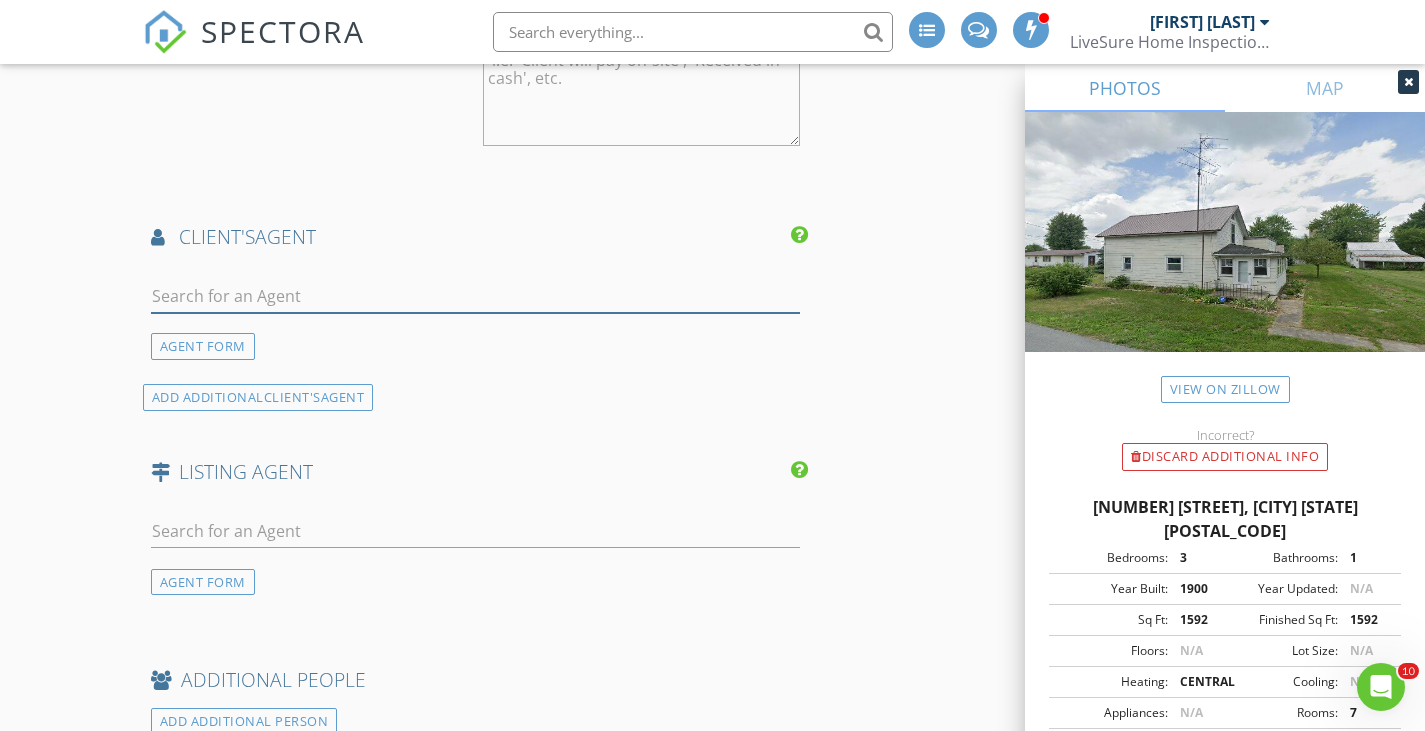 click at bounding box center [475, 296] 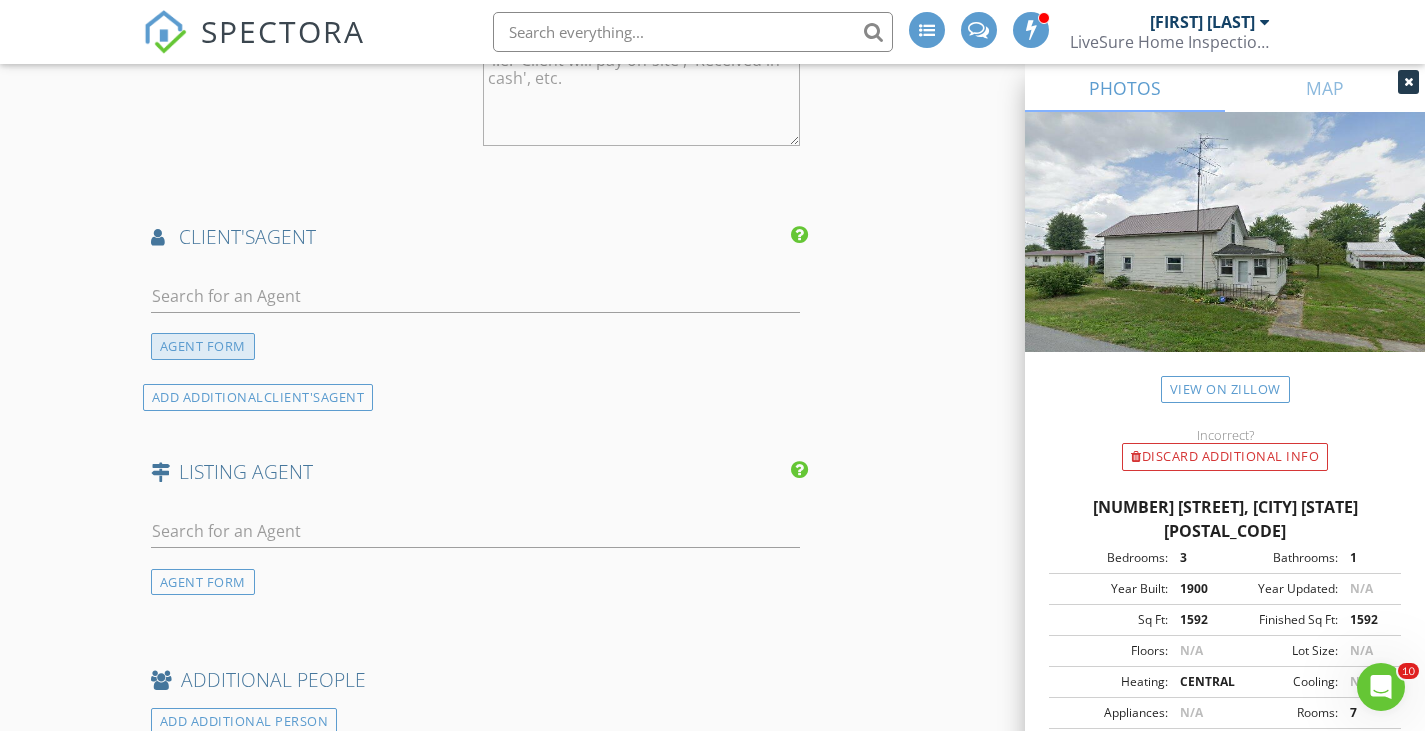 click on "AGENT FORM" at bounding box center (203, 346) 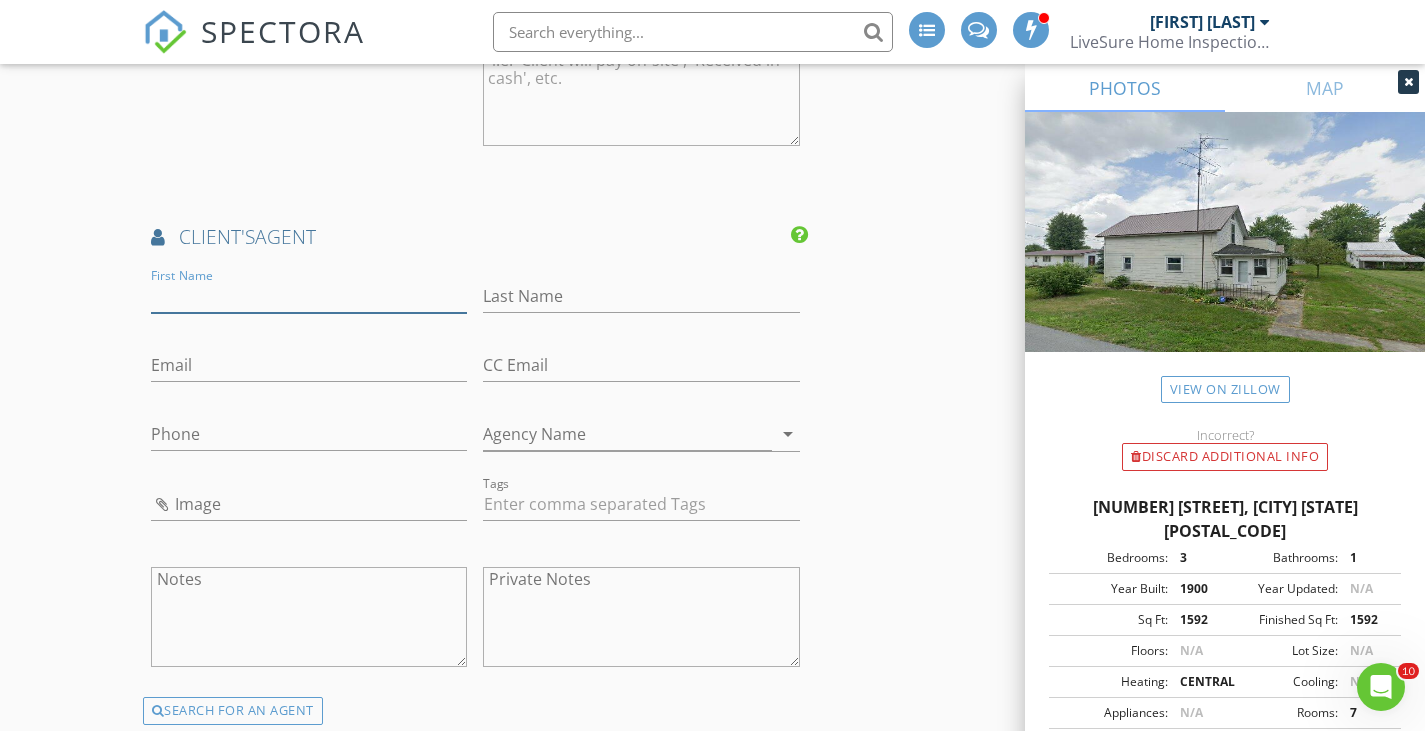 click on "First Name" at bounding box center [309, 296] 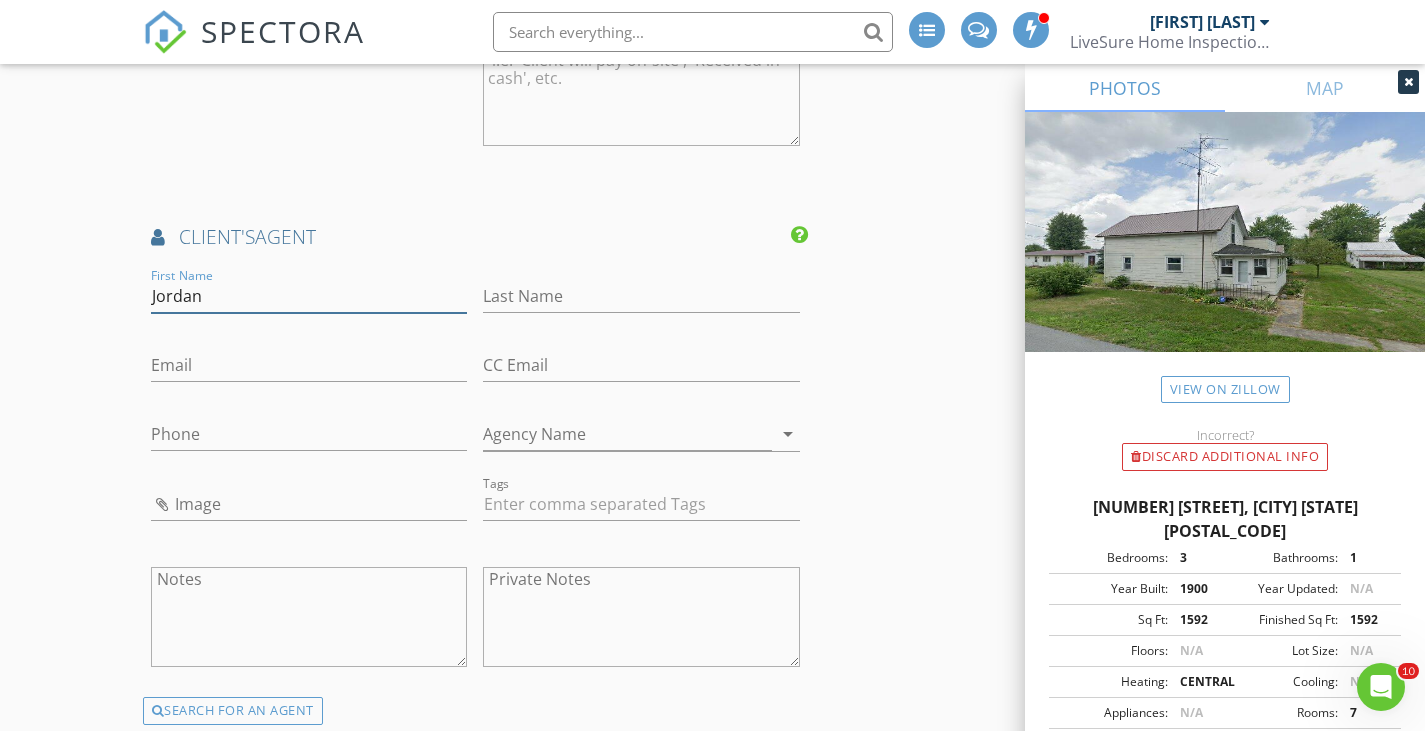 type on "Jordan" 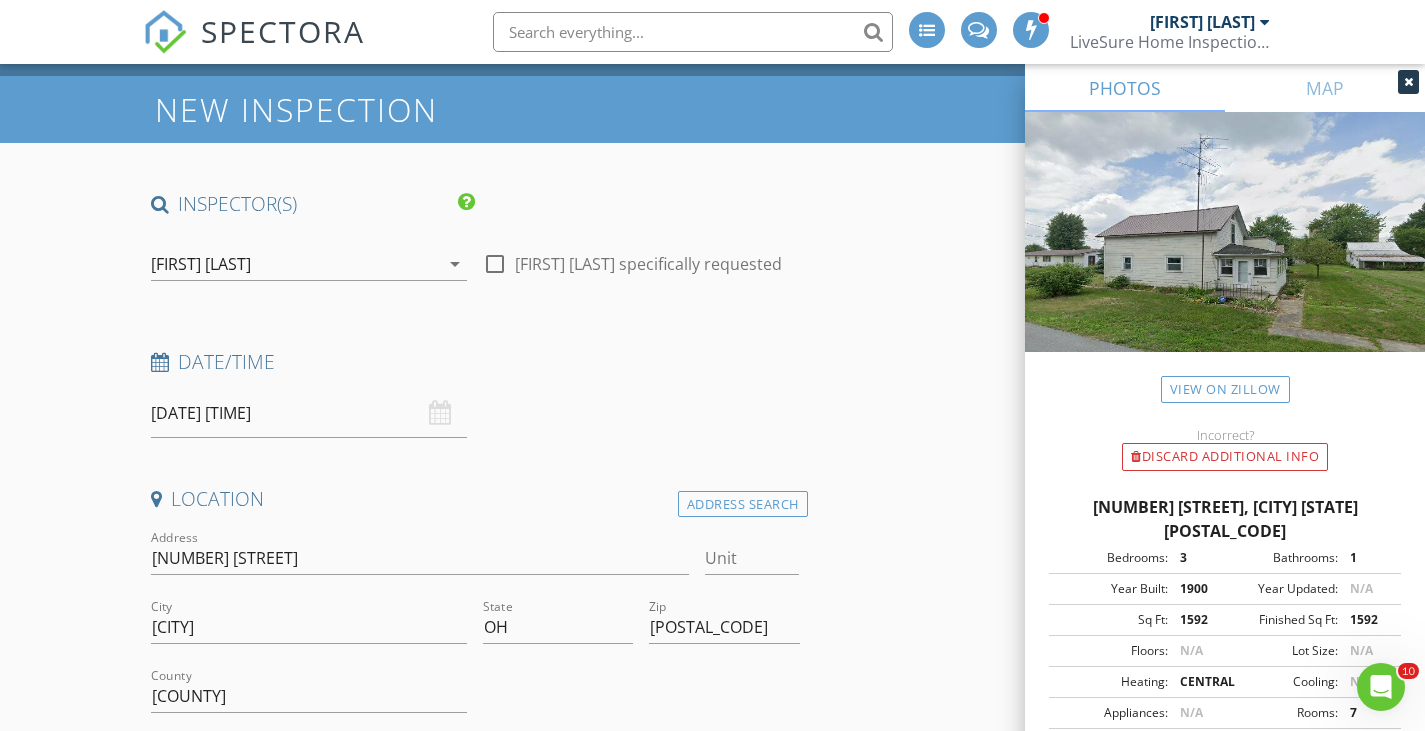 scroll, scrollTop: 0, scrollLeft: 0, axis: both 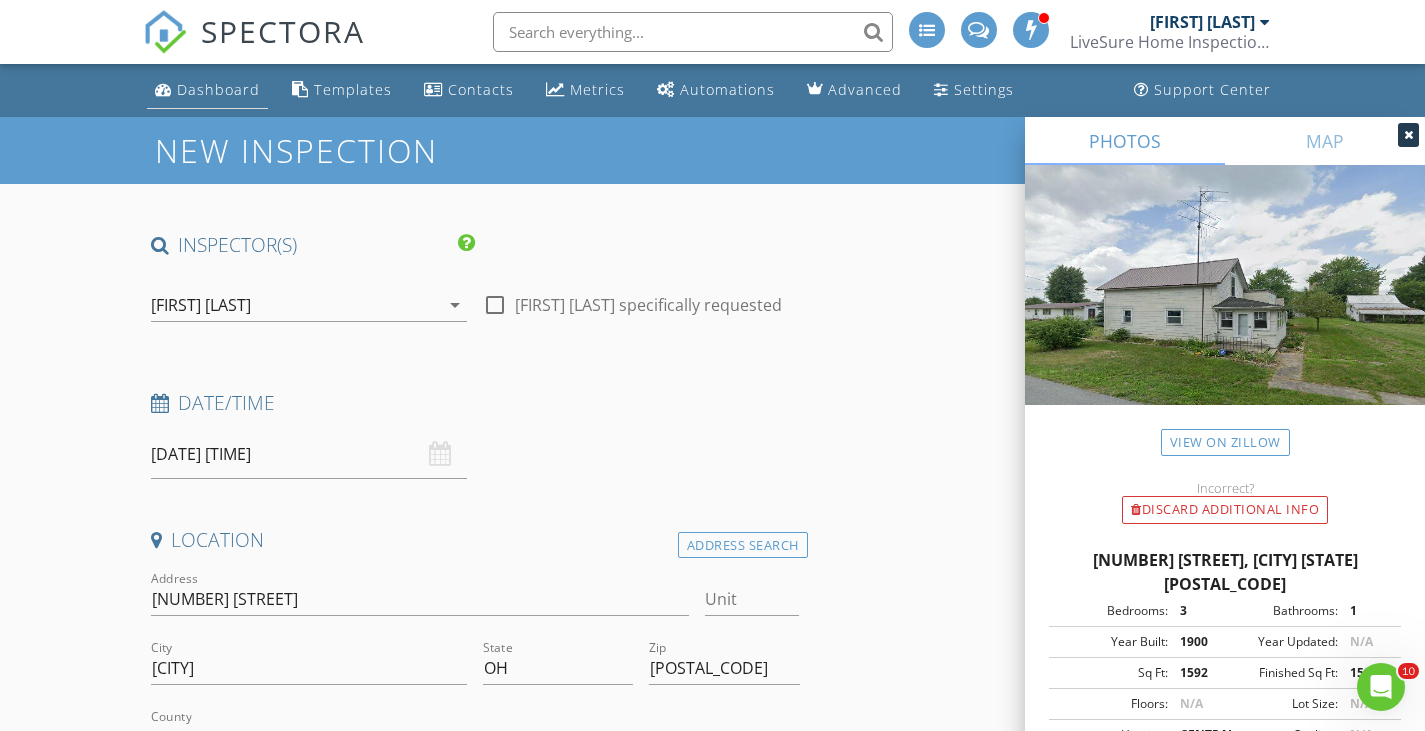 click on "Dashboard" at bounding box center [218, 89] 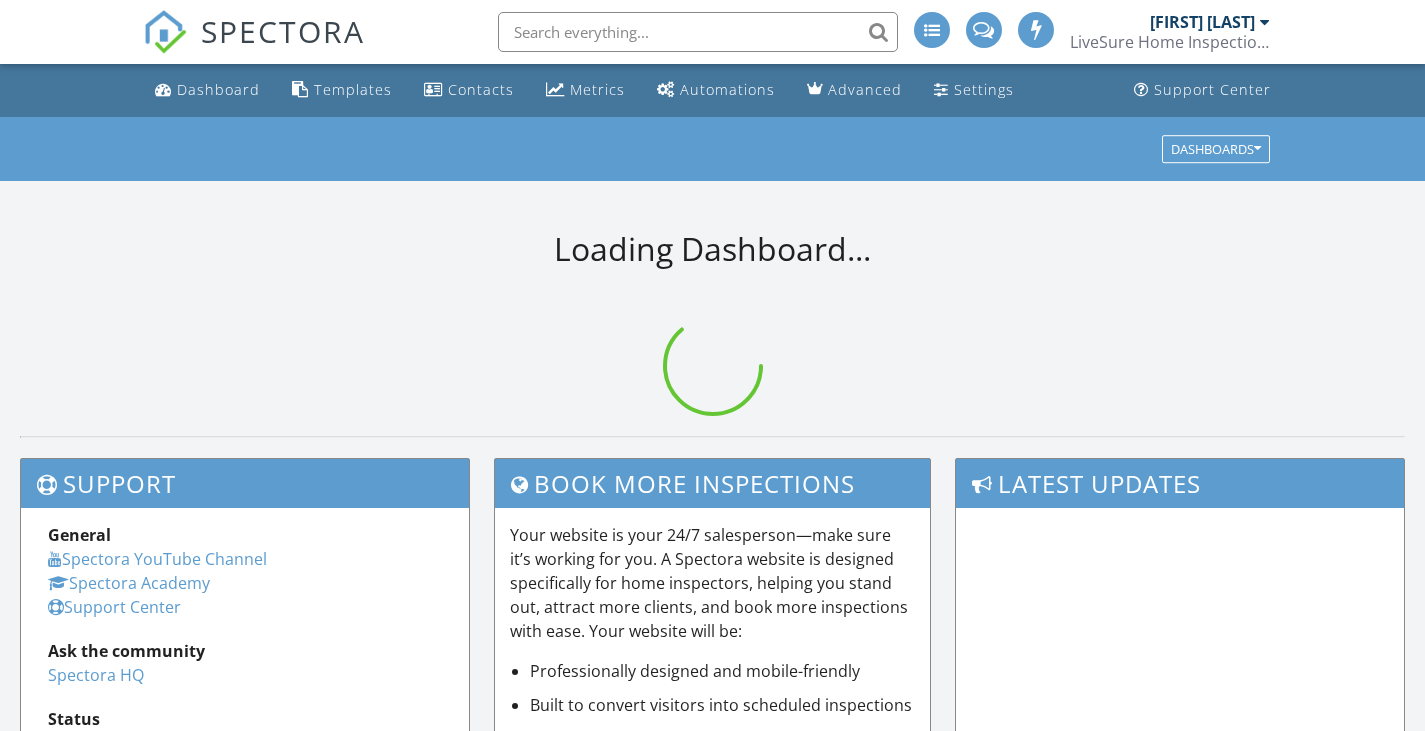 scroll, scrollTop: 0, scrollLeft: 0, axis: both 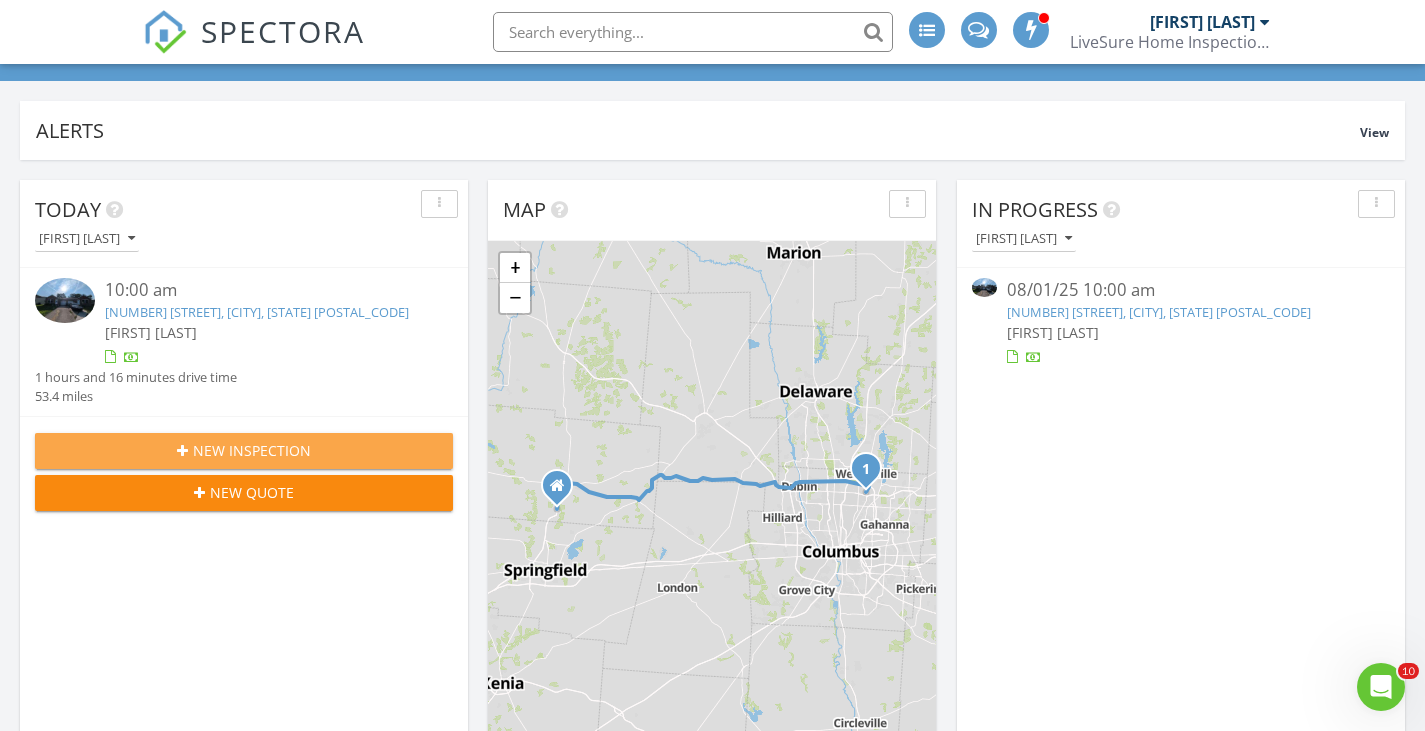 click on "New Inspection" at bounding box center (252, 450) 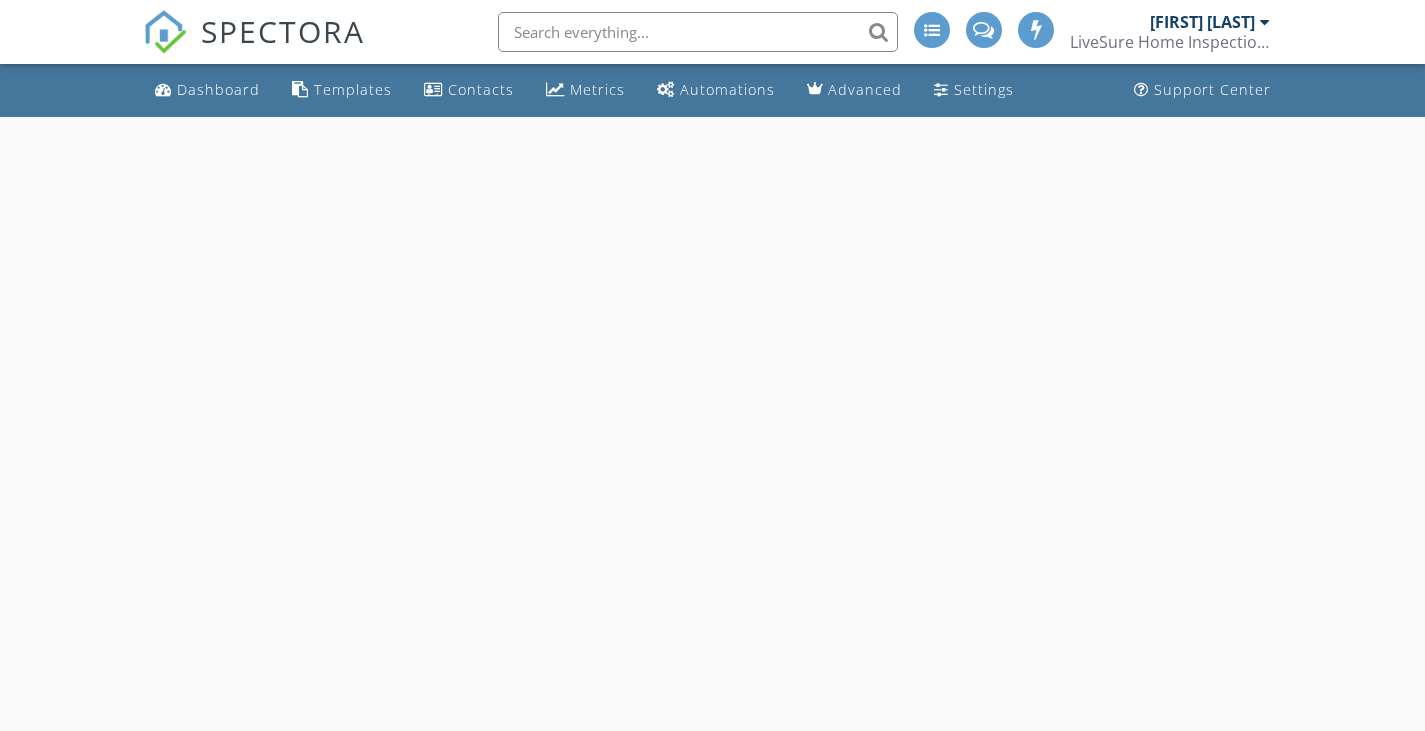 scroll, scrollTop: 0, scrollLeft: 0, axis: both 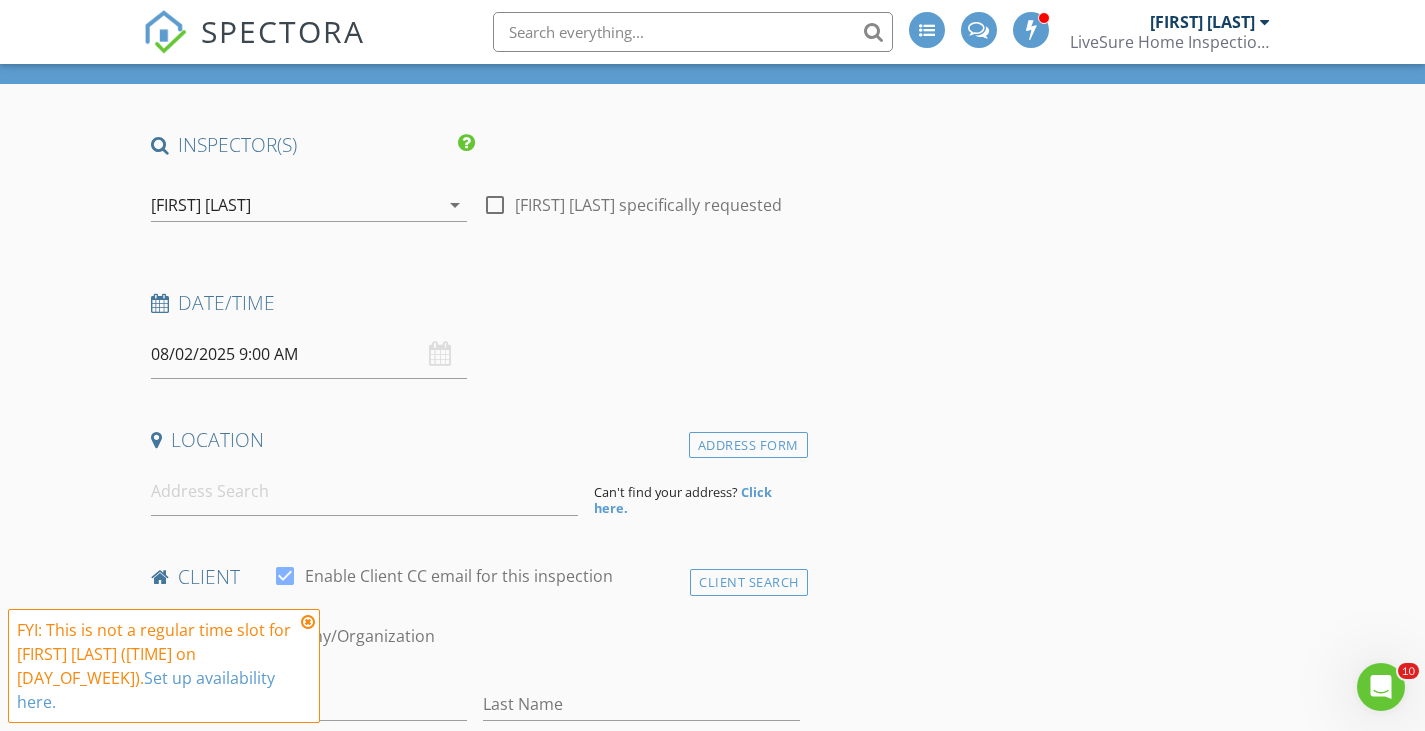 click on "Date/Time" at bounding box center (475, 303) 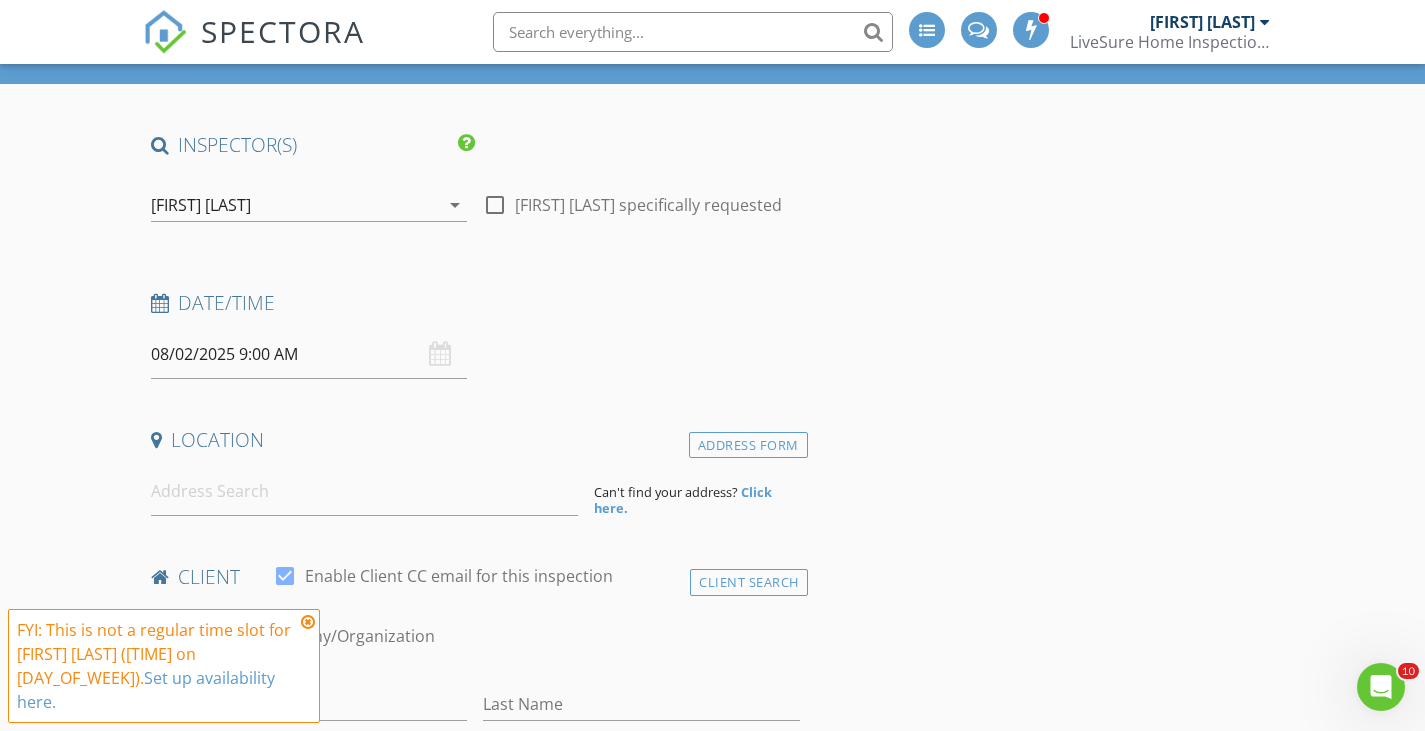 click at bounding box center [308, 622] 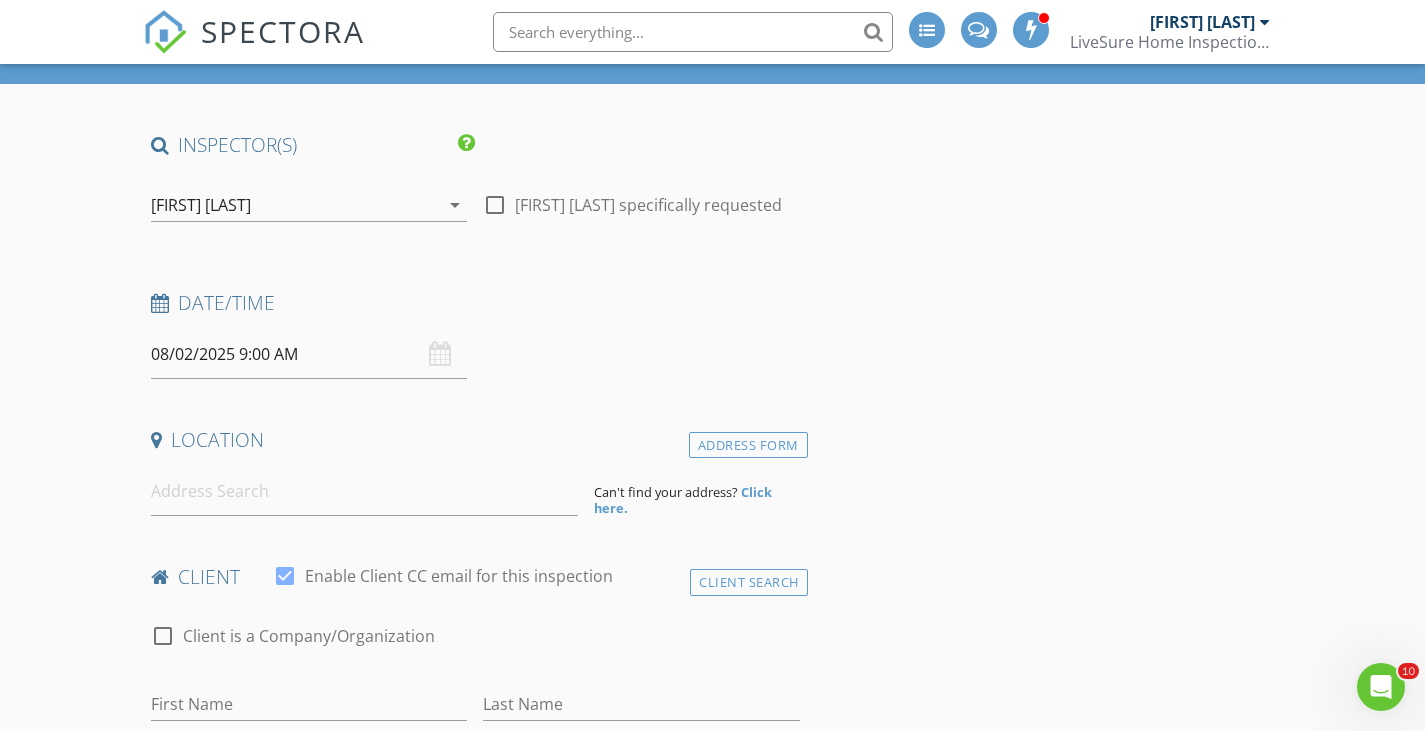 click on "INSPECTOR(S)
check_box   [FIRST] [LAST]   PRIMARY   [FIRST] [LAST] arrow_drop_down   check_box_outline_blank [FIRST] [LAST] specifically requested
Date/Time
[DATE] [TIME]
Location
Address Form       Can't find your address?   Click here.
client
check_box Enable Client CC email for this inspection   Client Search     check_box_outline_blank Client is a Company/Organization     First Name   Last Name   [EMAIL]   [EMAIL]   [PHONE]         Tags         Notes   Private Notes
ADD ADDITIONAL client
SERVICES
arrow_drop_down     Select Discount Code arrow_drop_down    Charges       TOTAL   $0.00    Duration    No services with durations selected      Templates    No templates selected    Agreements    No agreements selected
Manual Edit
TOTAL:   $0.00" at bounding box center (713, 1739) 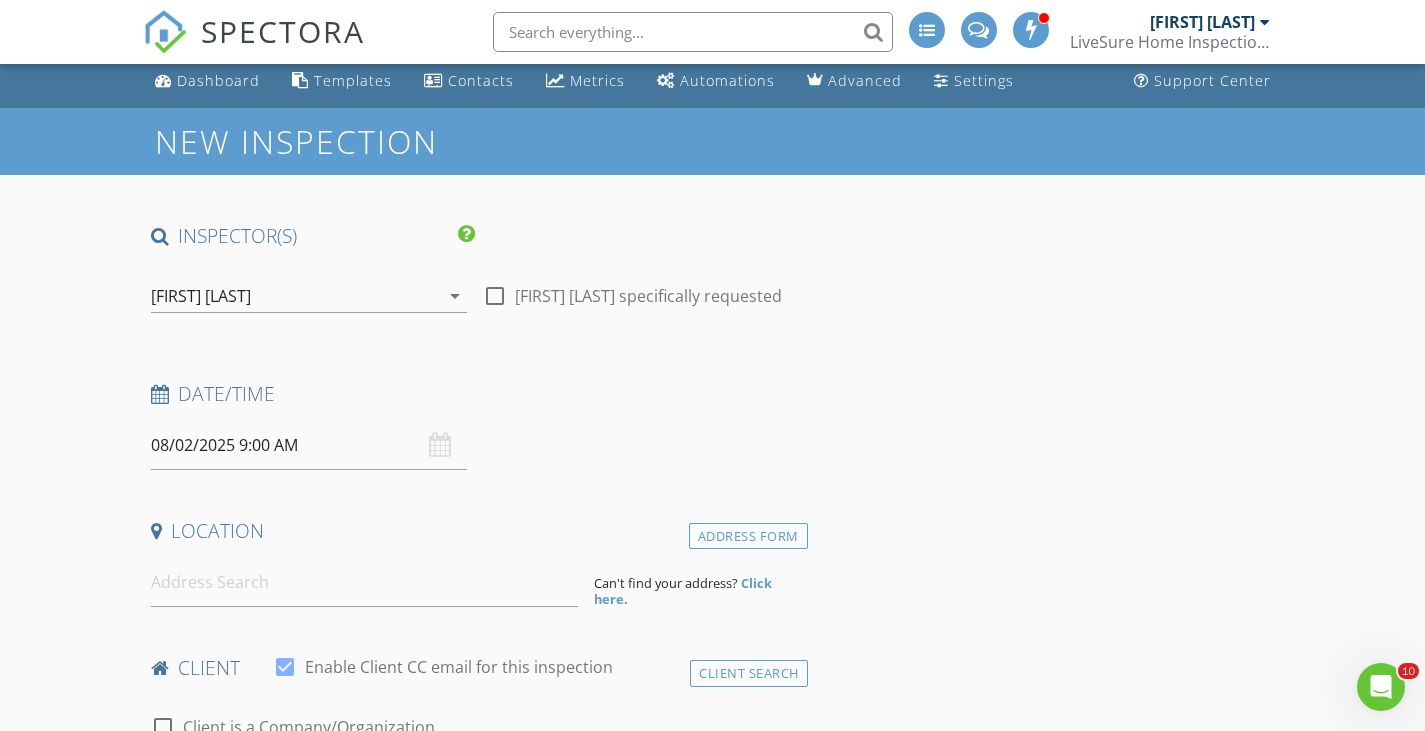 scroll, scrollTop: 0, scrollLeft: 0, axis: both 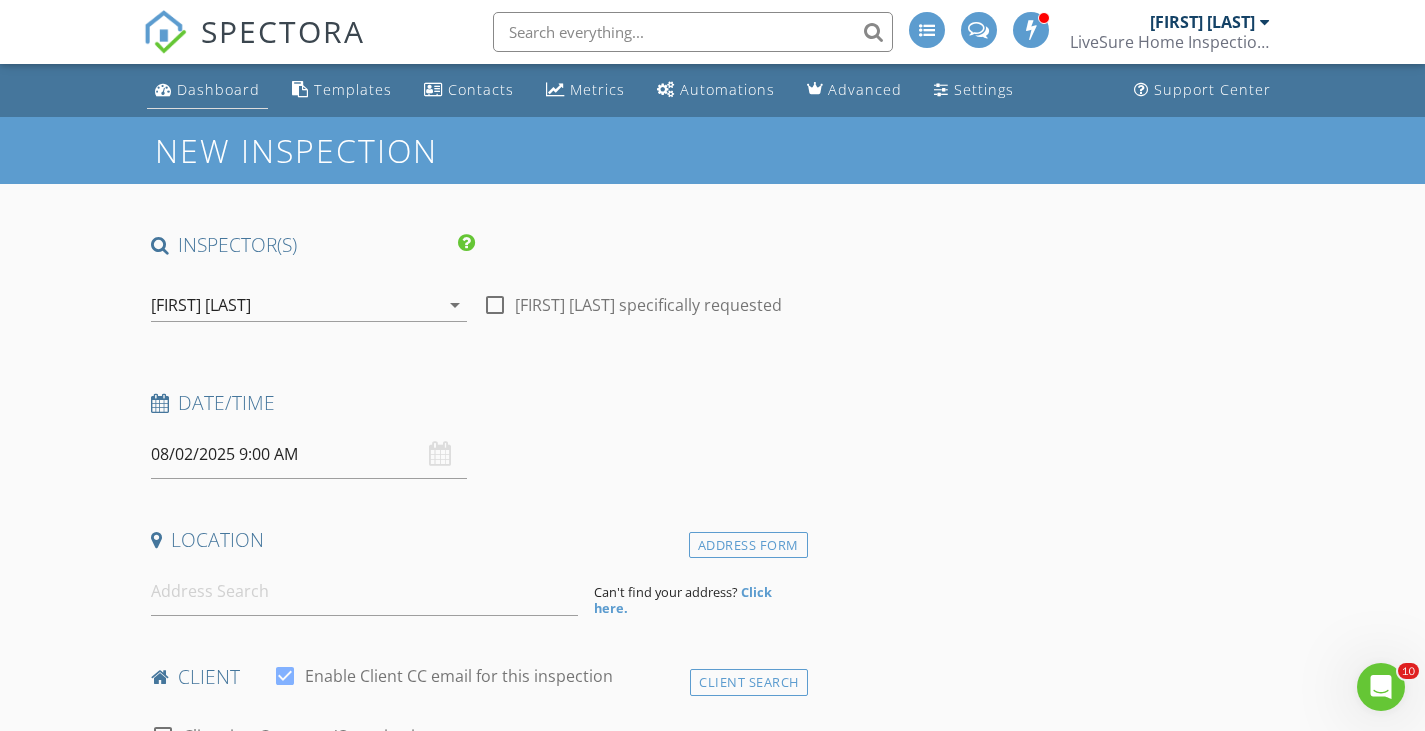 click on "Dashboard" at bounding box center (218, 89) 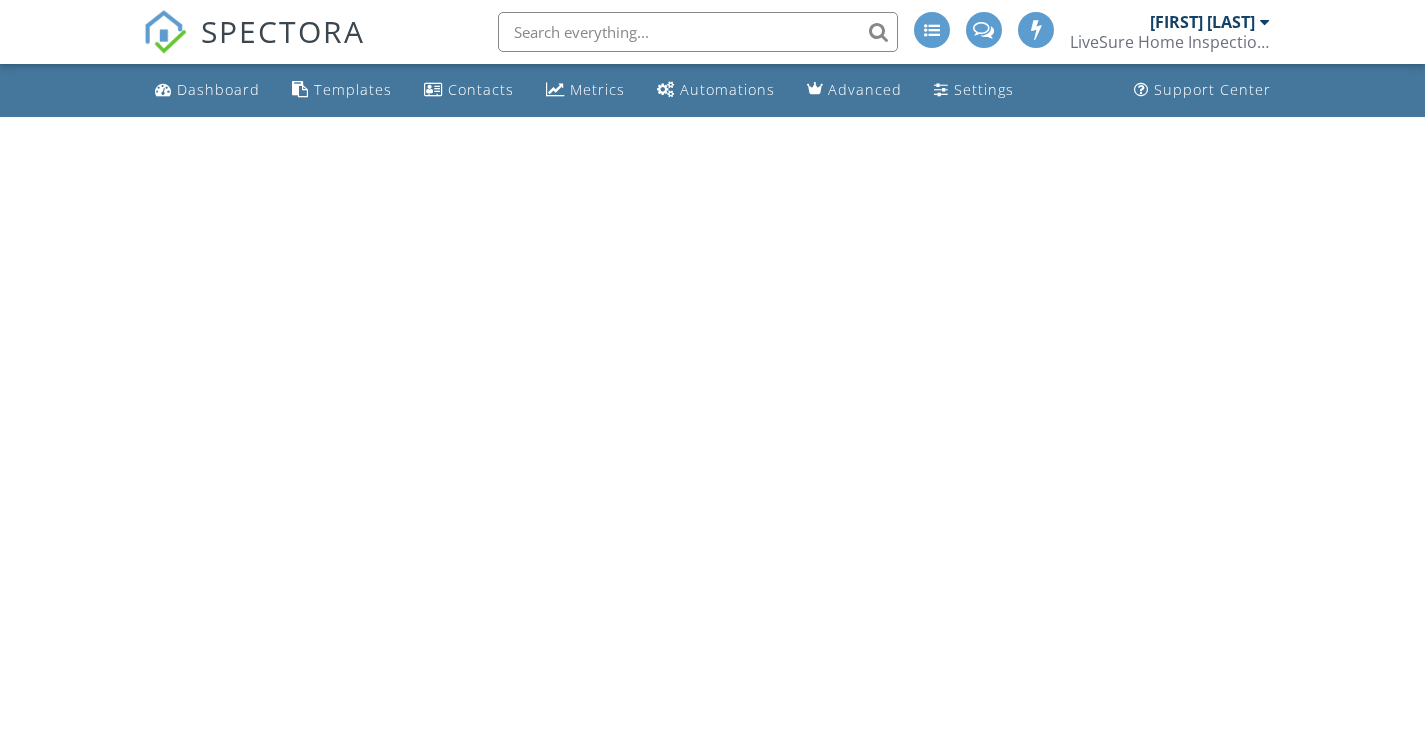 scroll, scrollTop: 0, scrollLeft: 0, axis: both 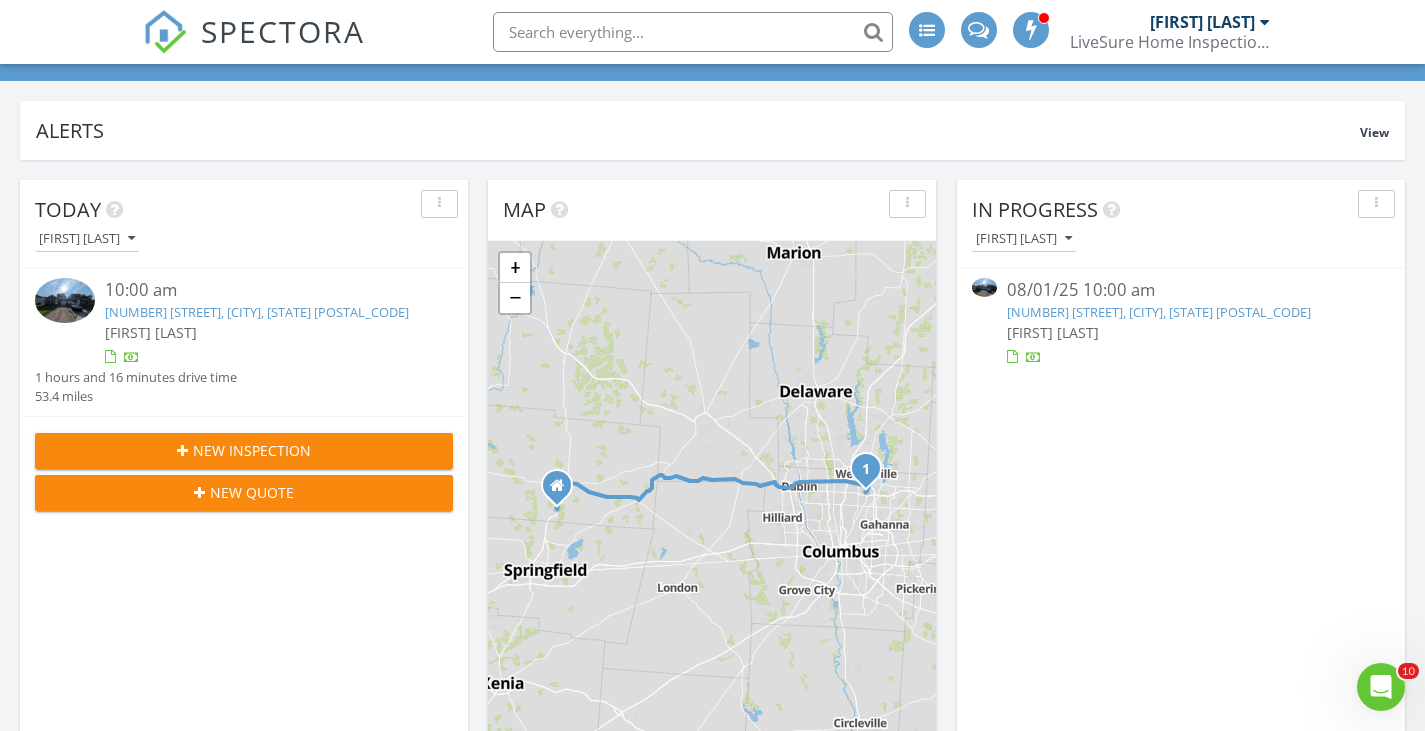 click on "5768-5770 Stormcroft Ave, Westerville, OH 43081" at bounding box center [257, 312] 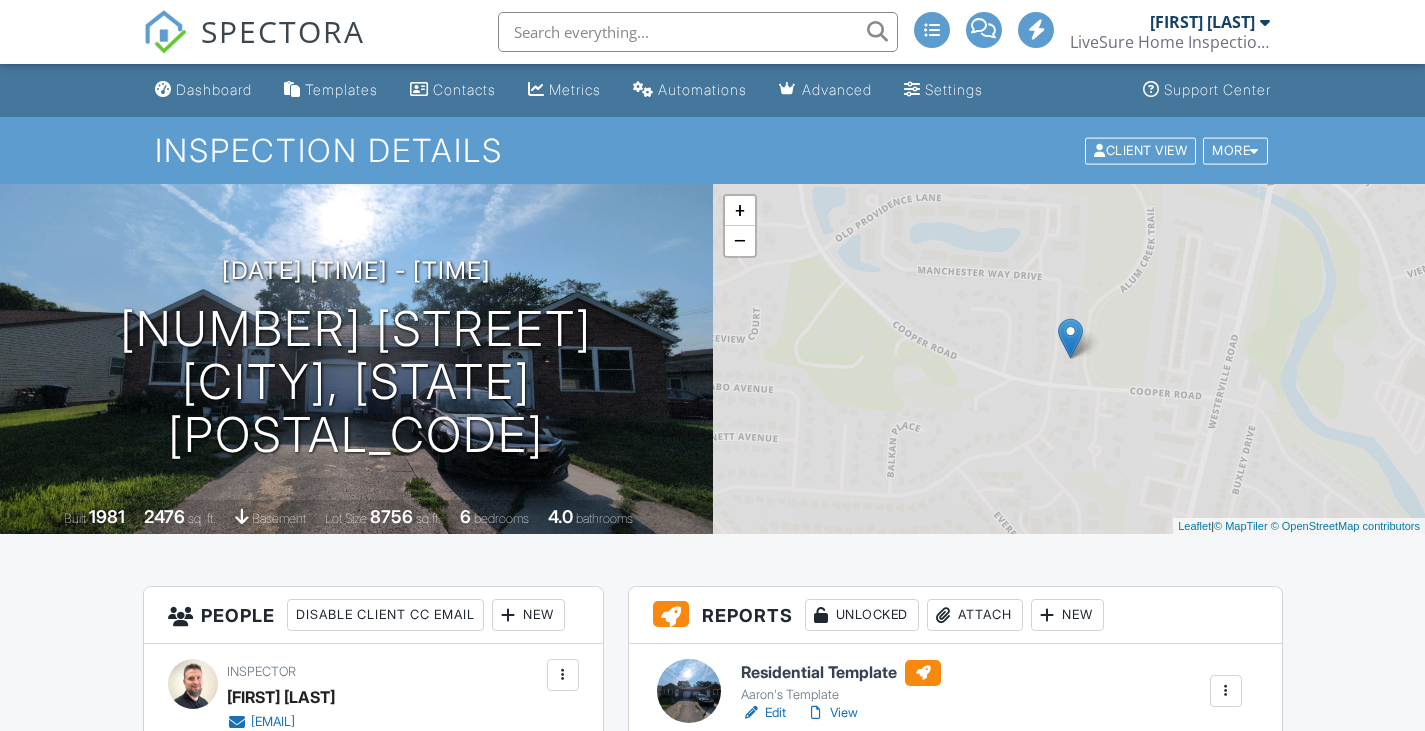 scroll, scrollTop: 0, scrollLeft: 0, axis: both 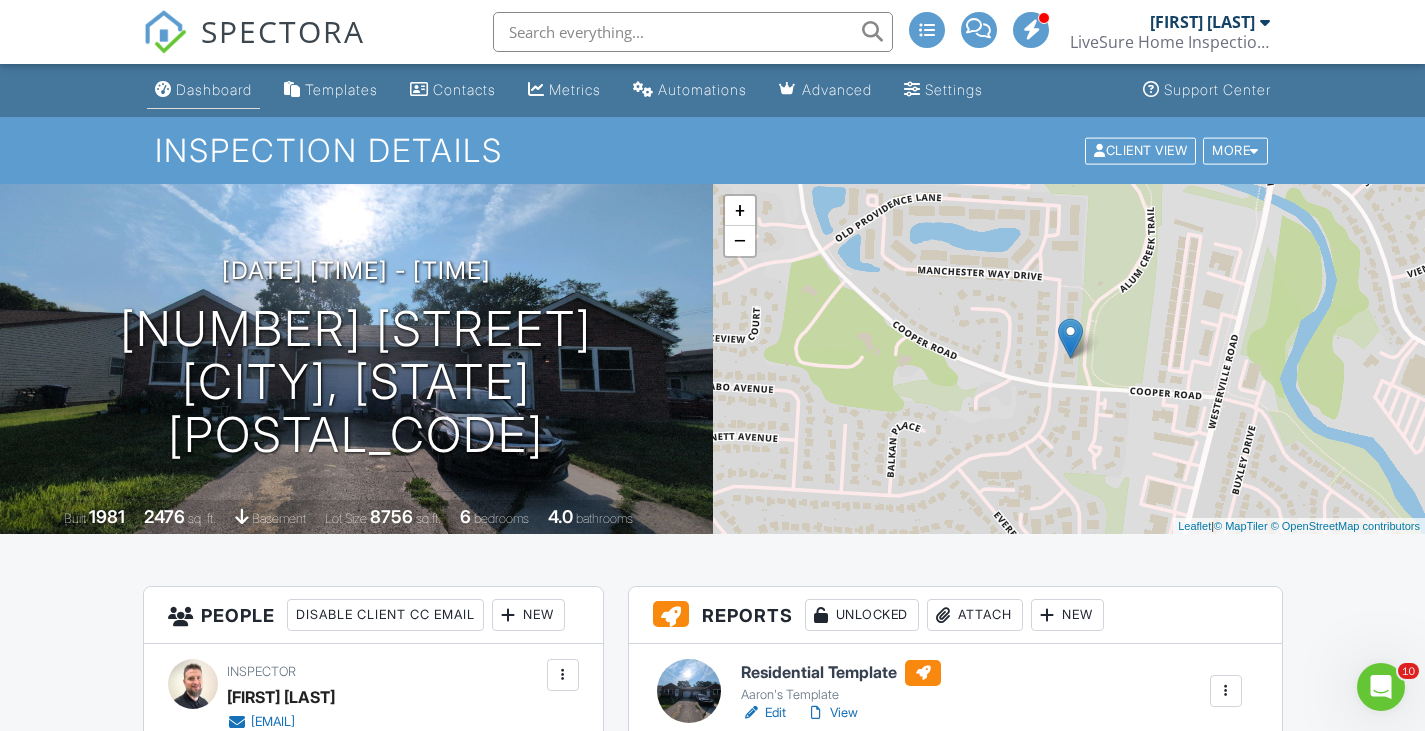 click on "Dashboard" at bounding box center (214, 89) 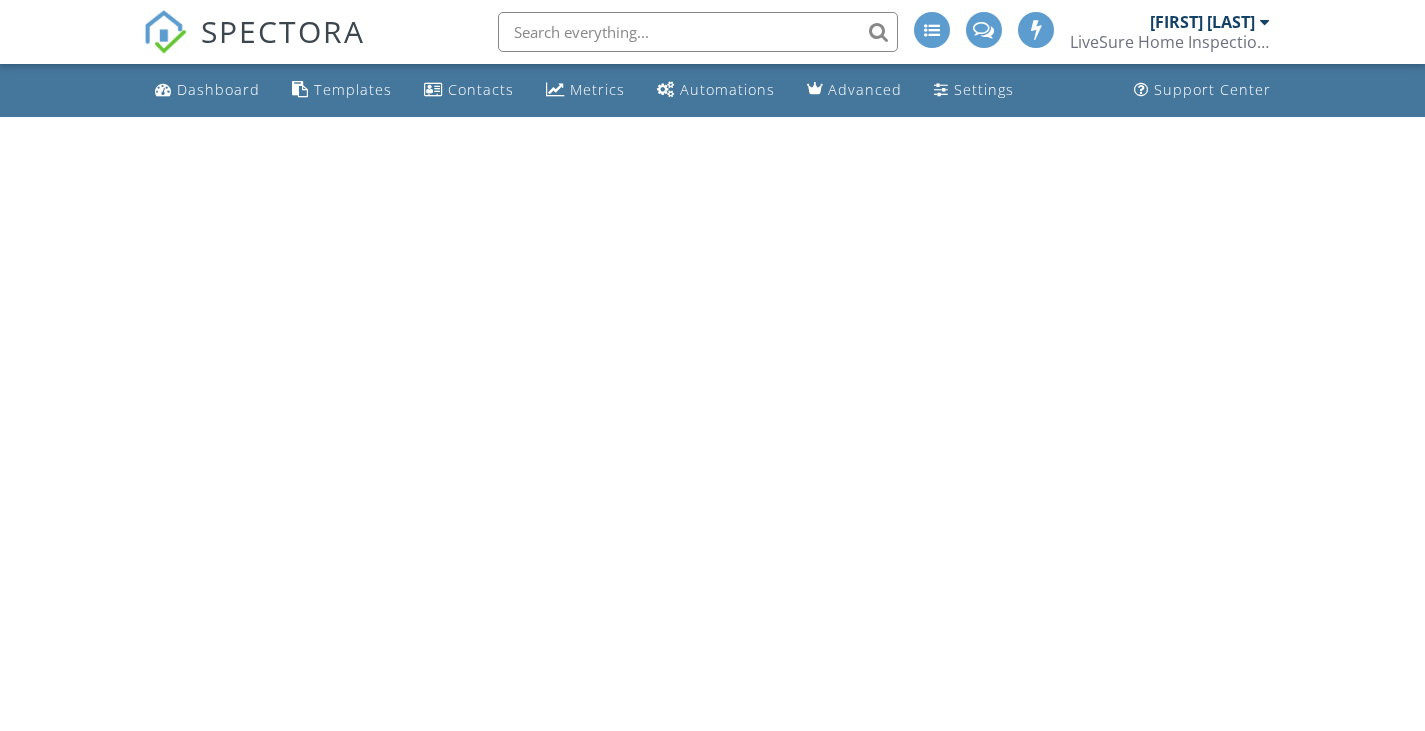 scroll, scrollTop: 0, scrollLeft: 0, axis: both 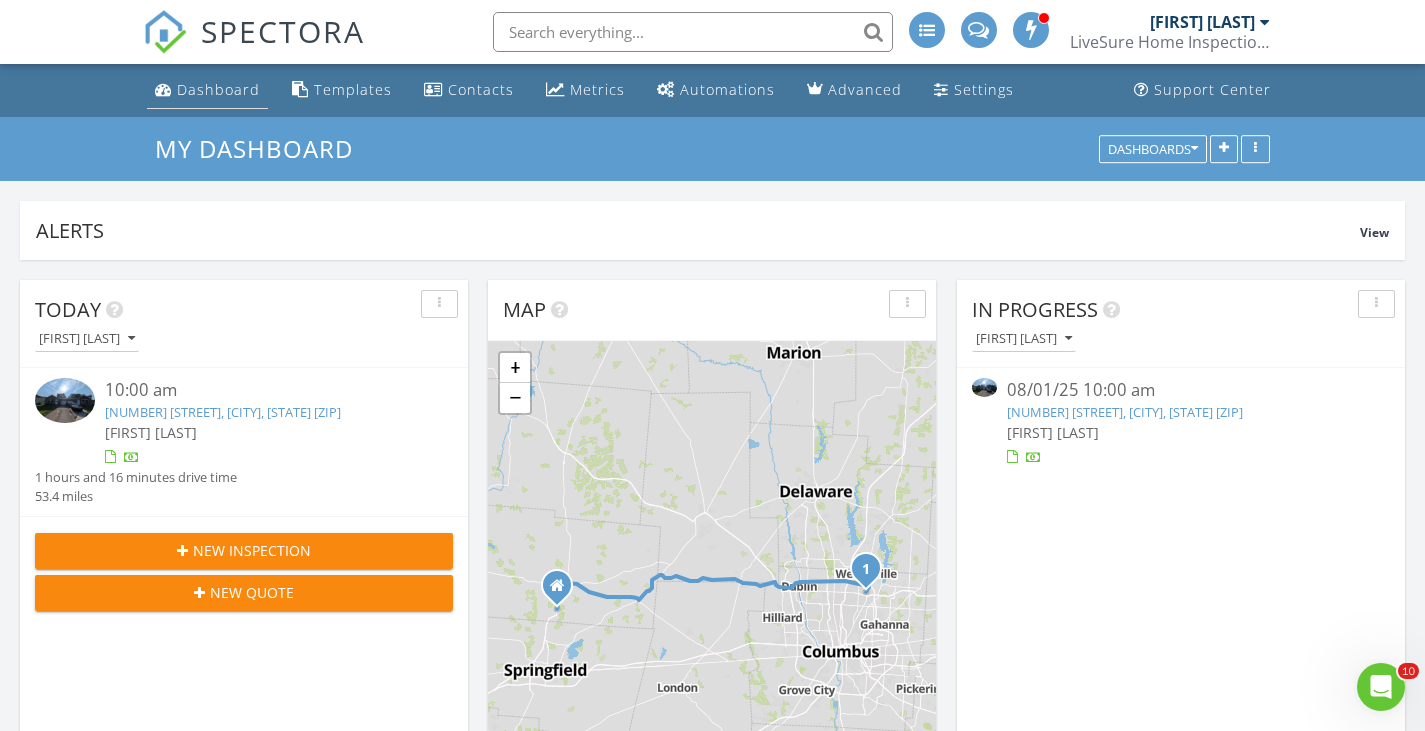 click on "Dashboard" at bounding box center (218, 89) 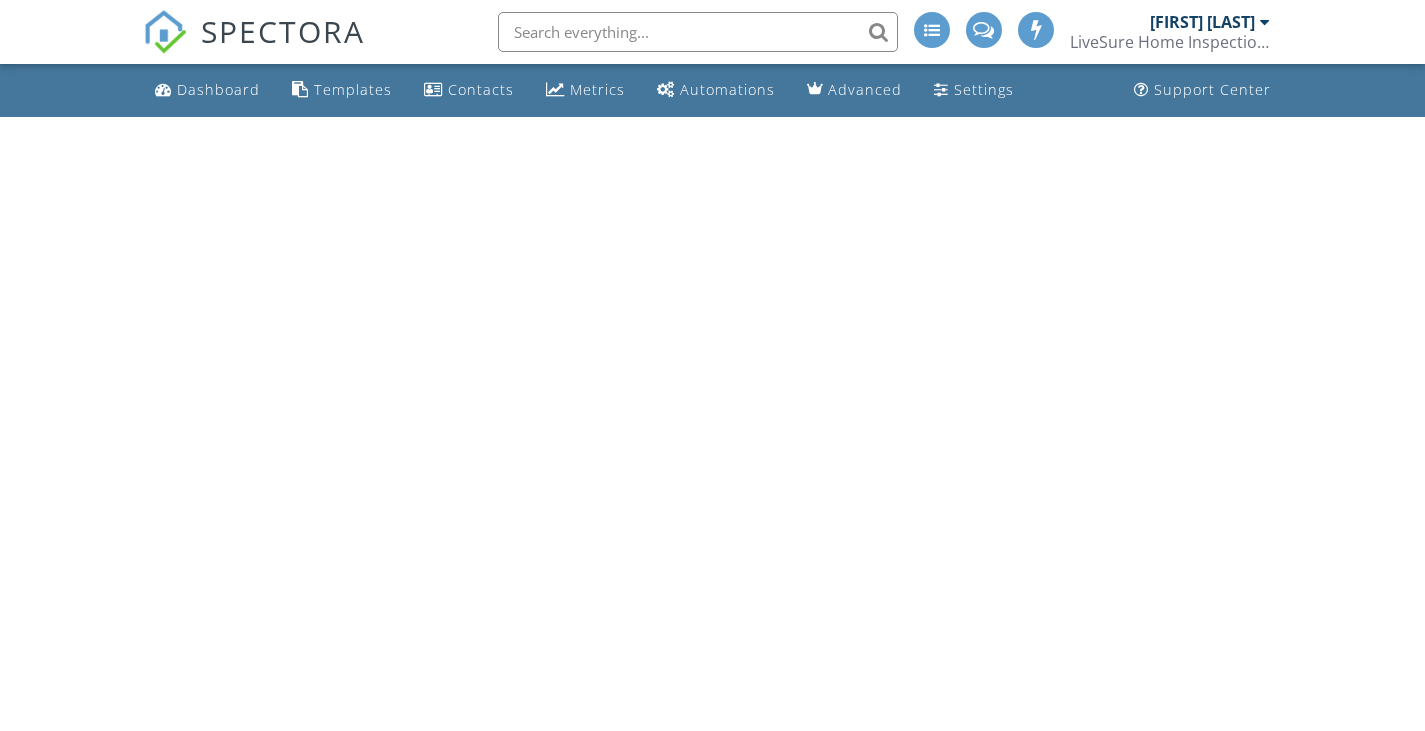 scroll, scrollTop: 0, scrollLeft: 0, axis: both 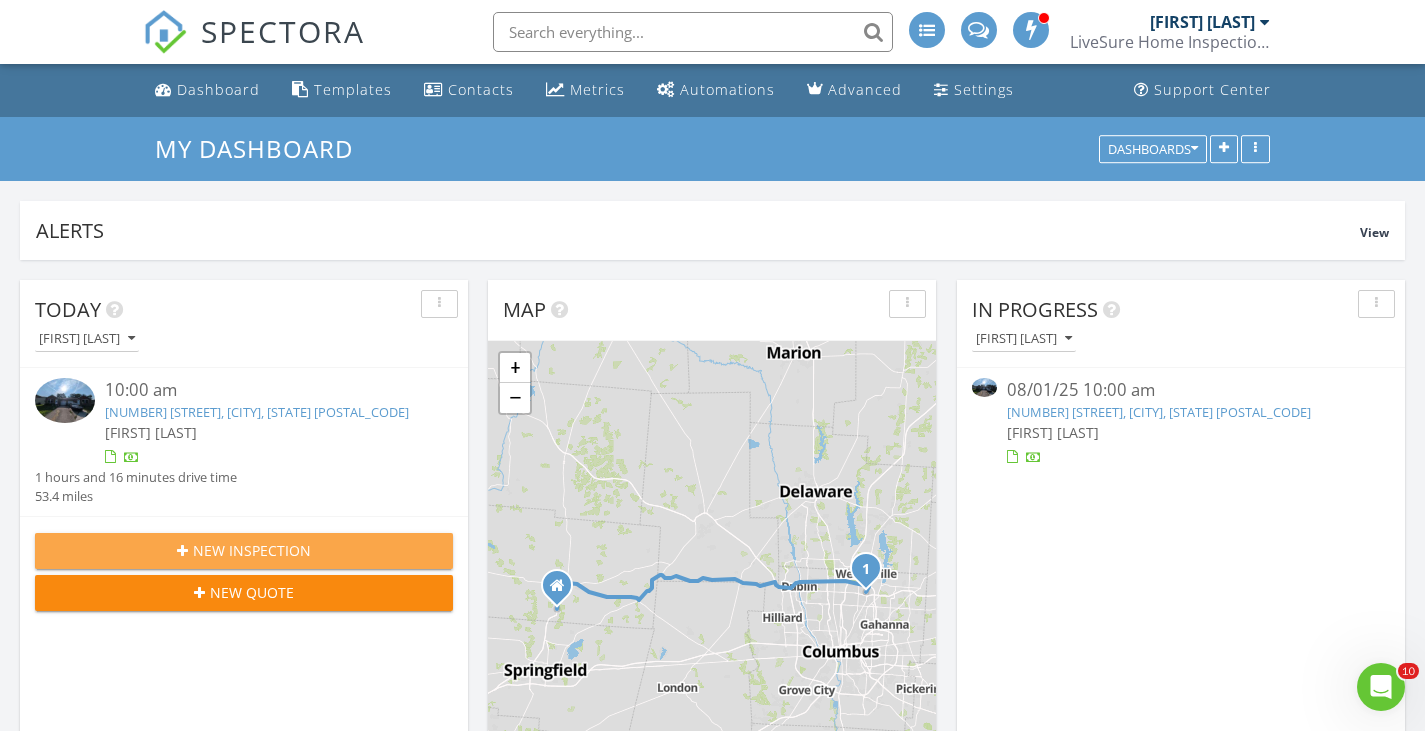 click on "New Inspection" at bounding box center (244, 550) 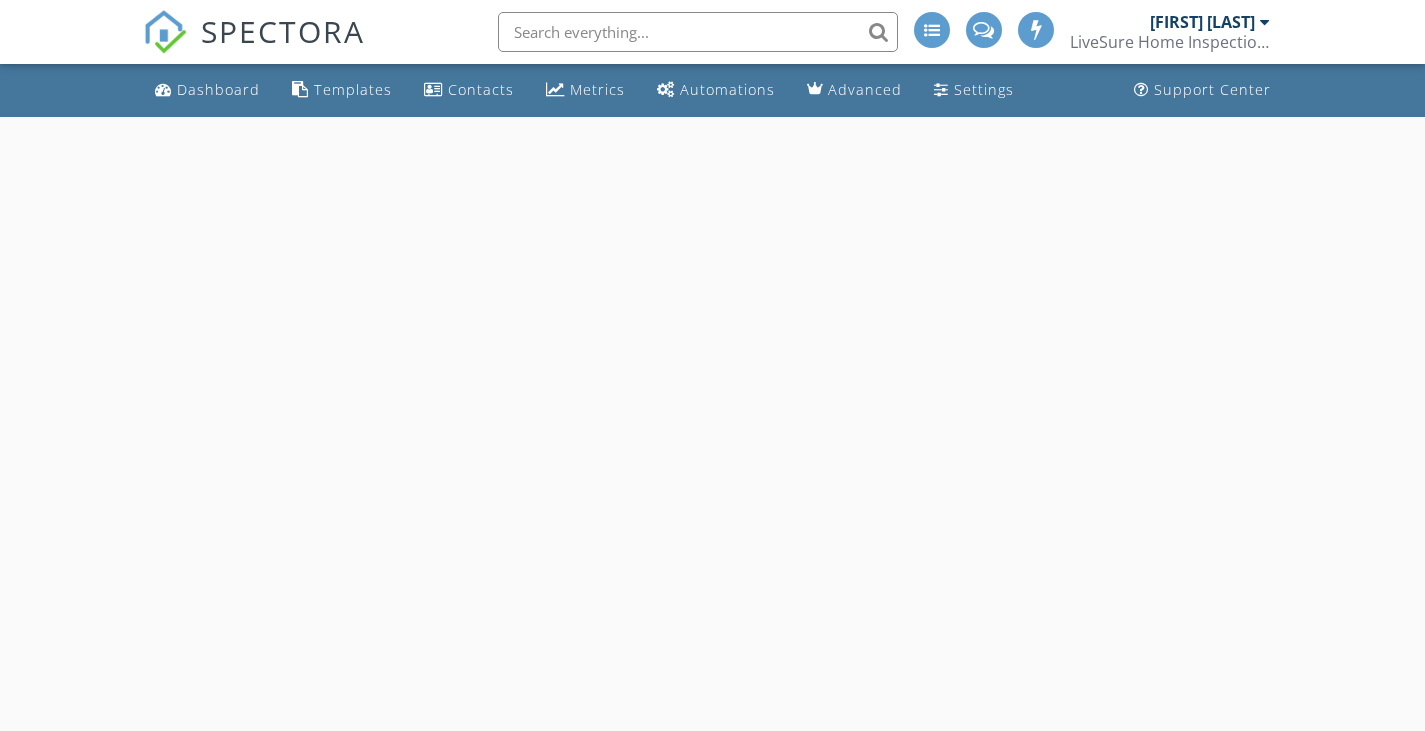 scroll, scrollTop: 0, scrollLeft: 0, axis: both 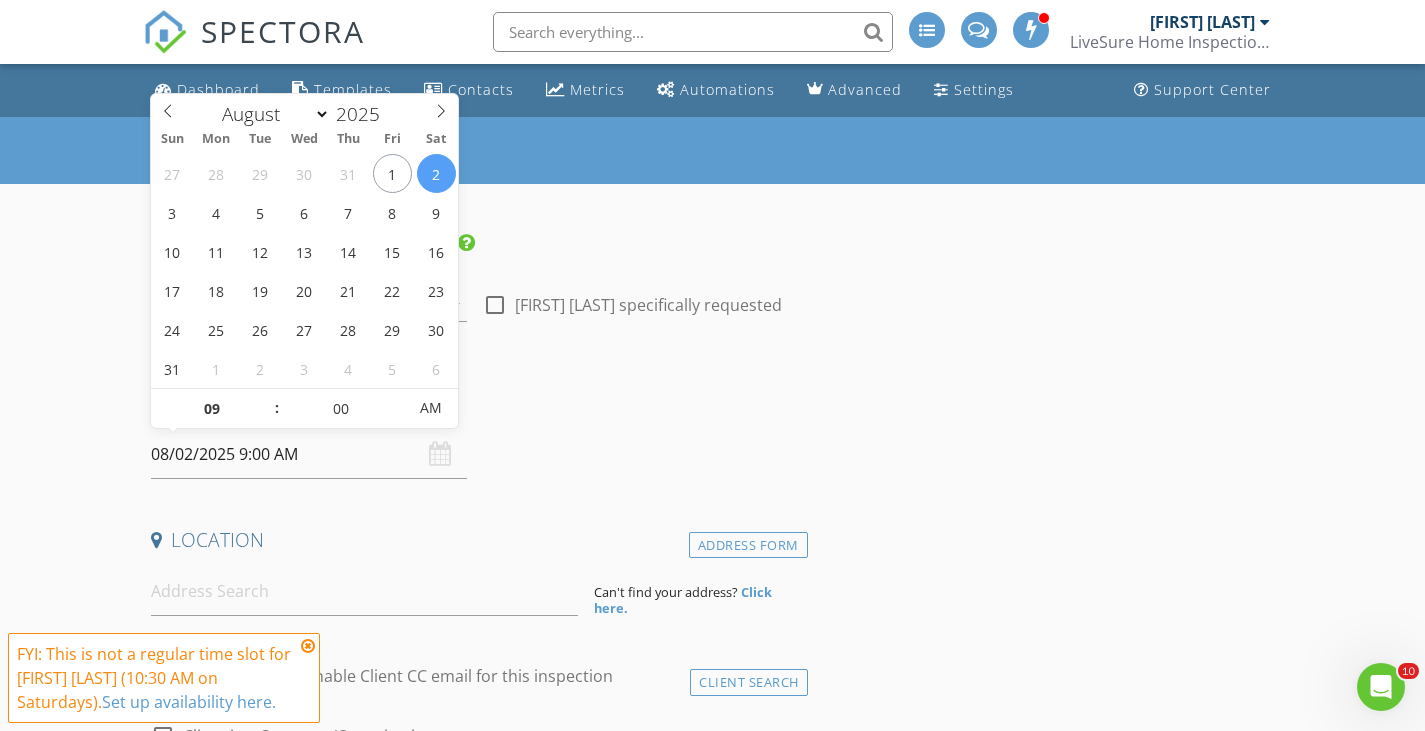 click on "08/02/2025 9:00 AM" at bounding box center (309, 454) 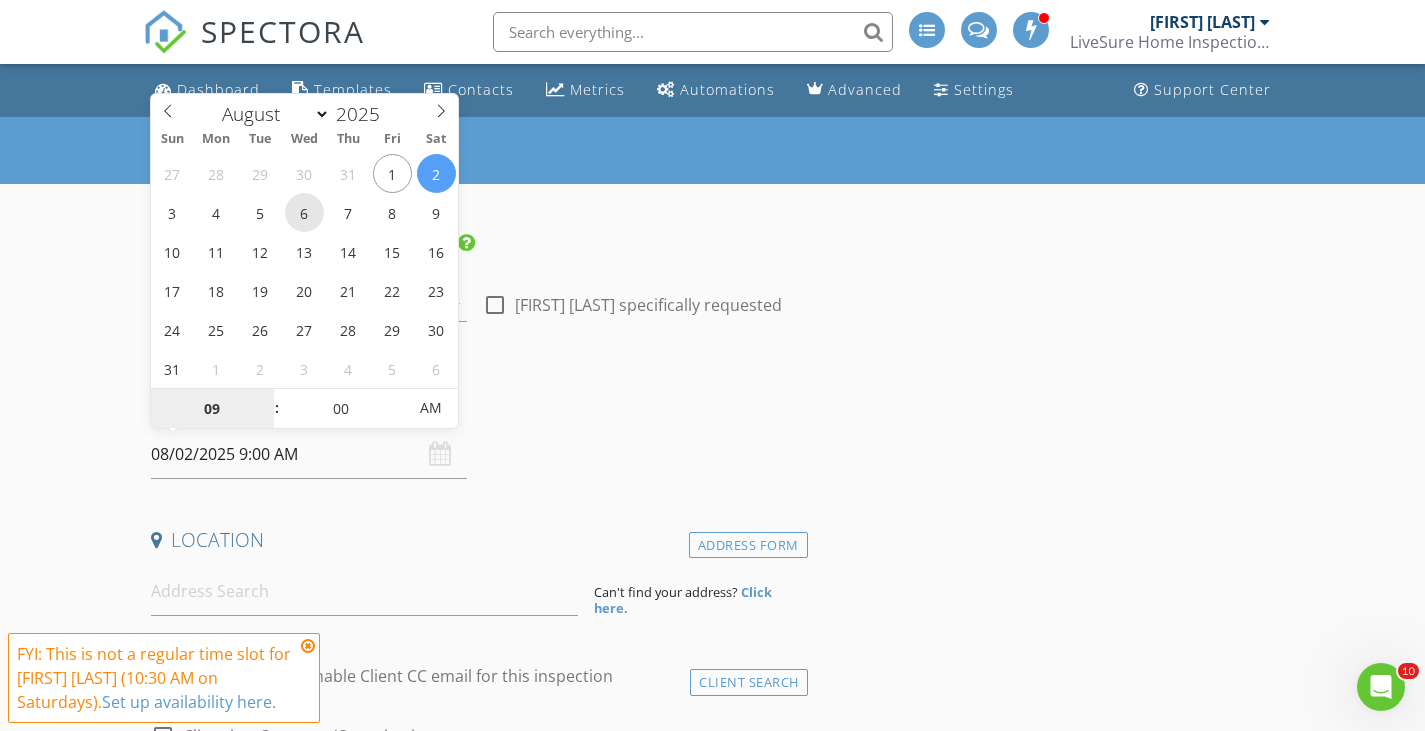 type on "08/06/2025 9:00 AM" 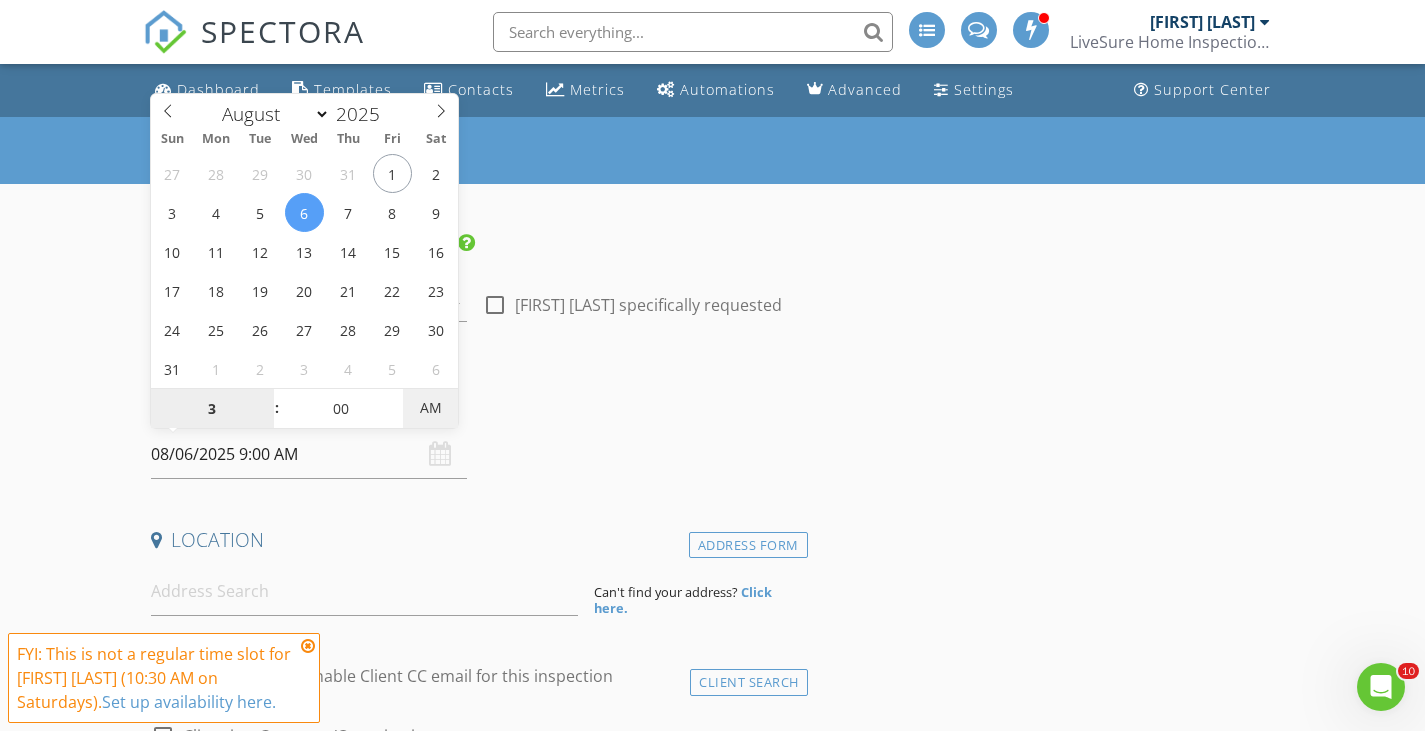 type on "03" 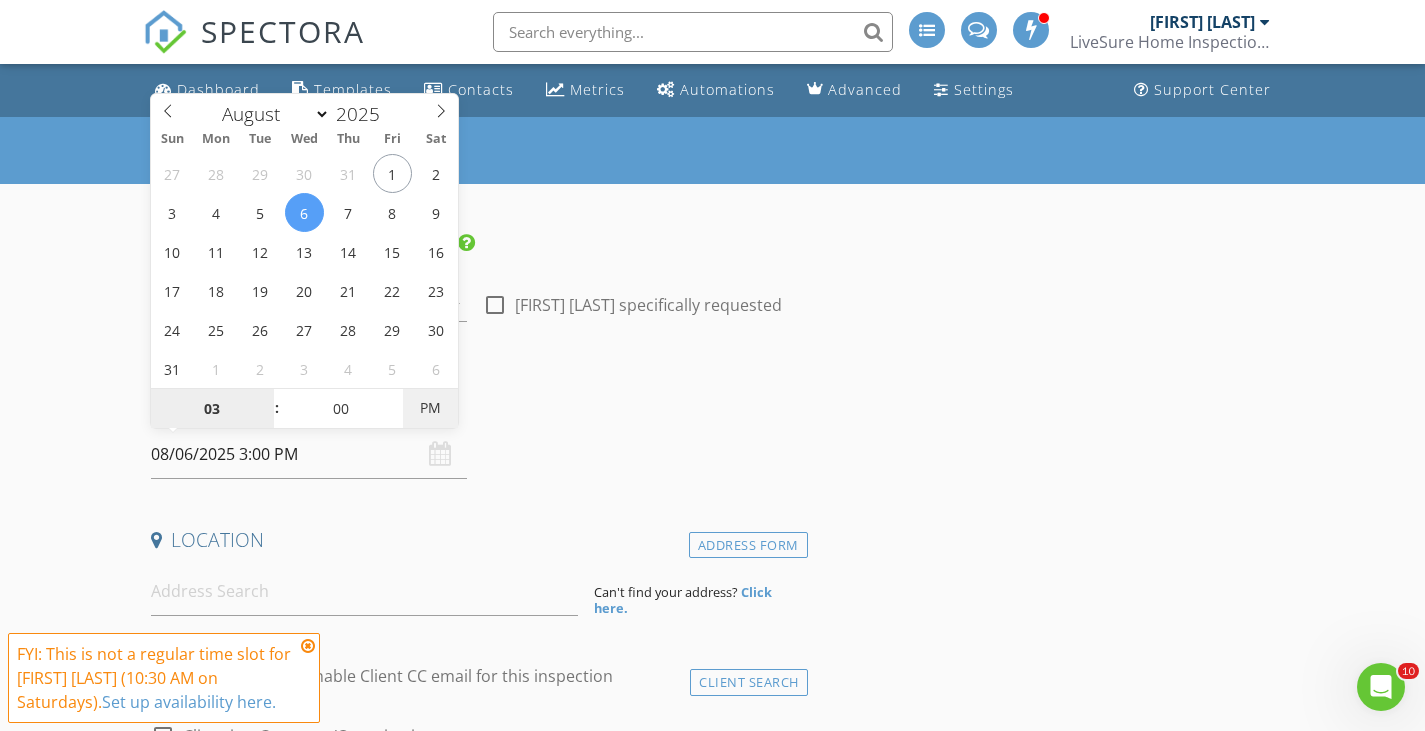 click on "PM" at bounding box center [430, 408] 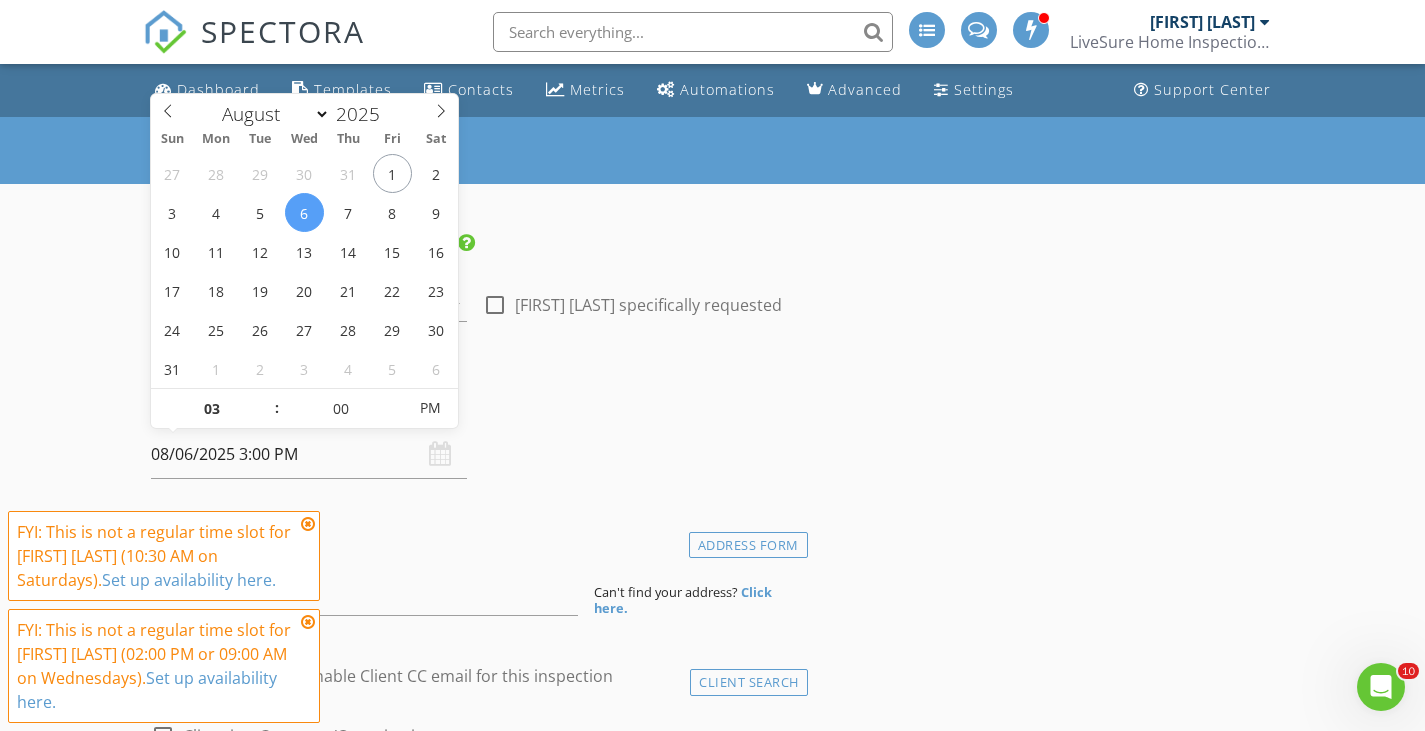 click at bounding box center [308, 524] 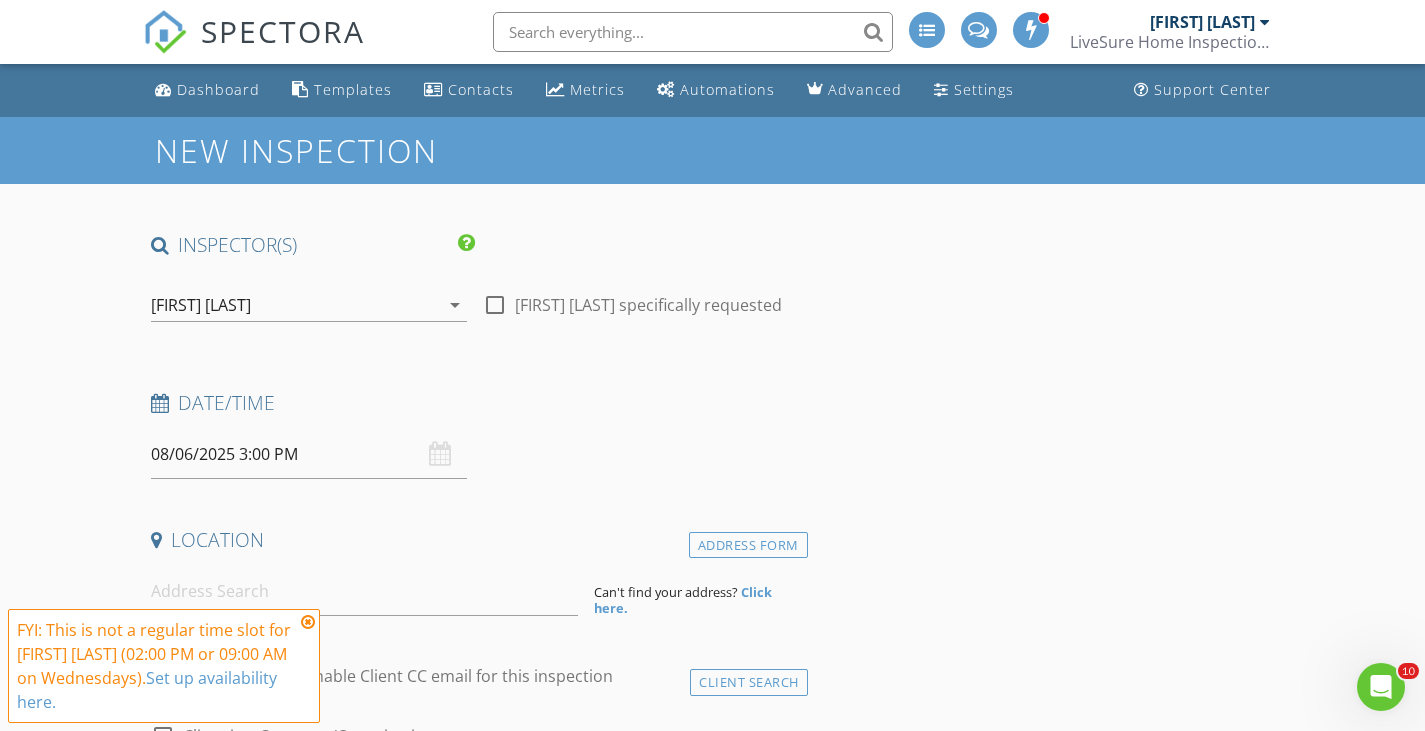 click at bounding box center (308, 622) 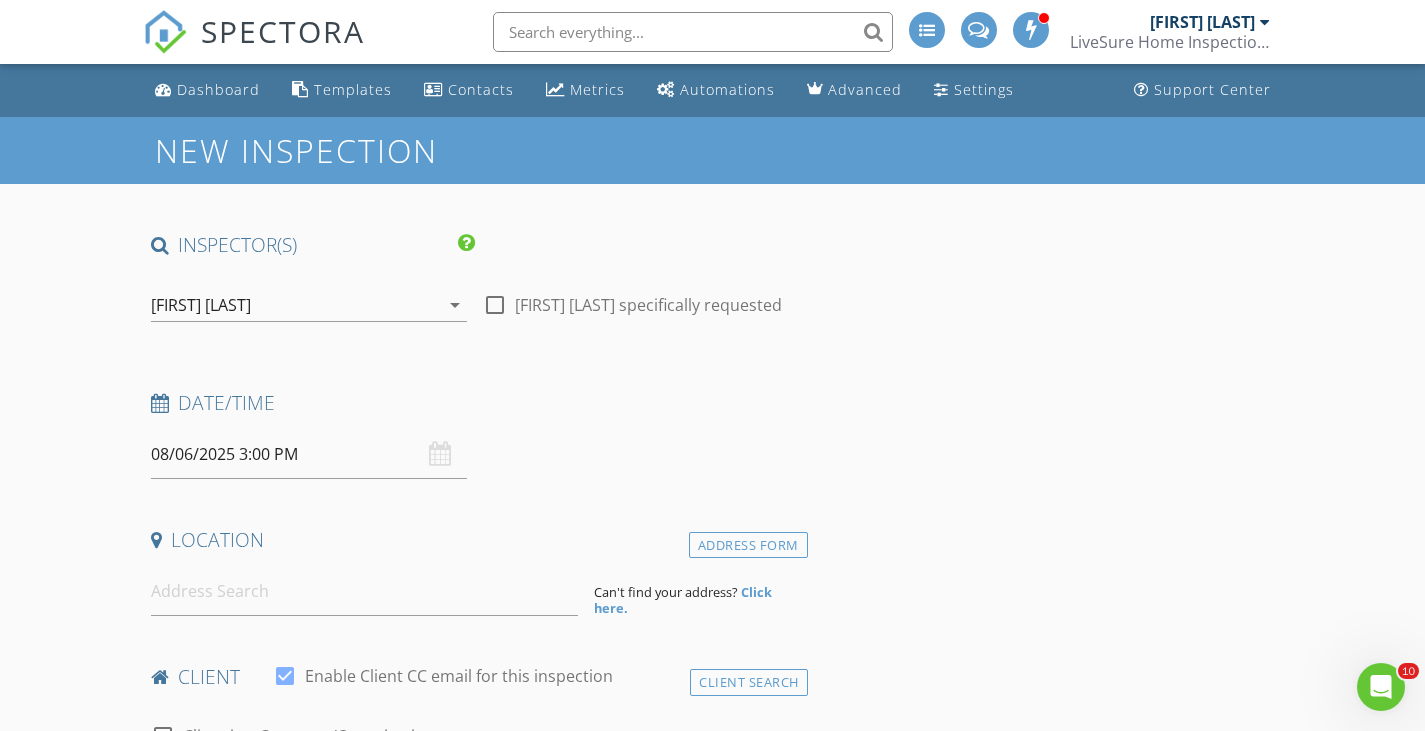 scroll, scrollTop: 100, scrollLeft: 0, axis: vertical 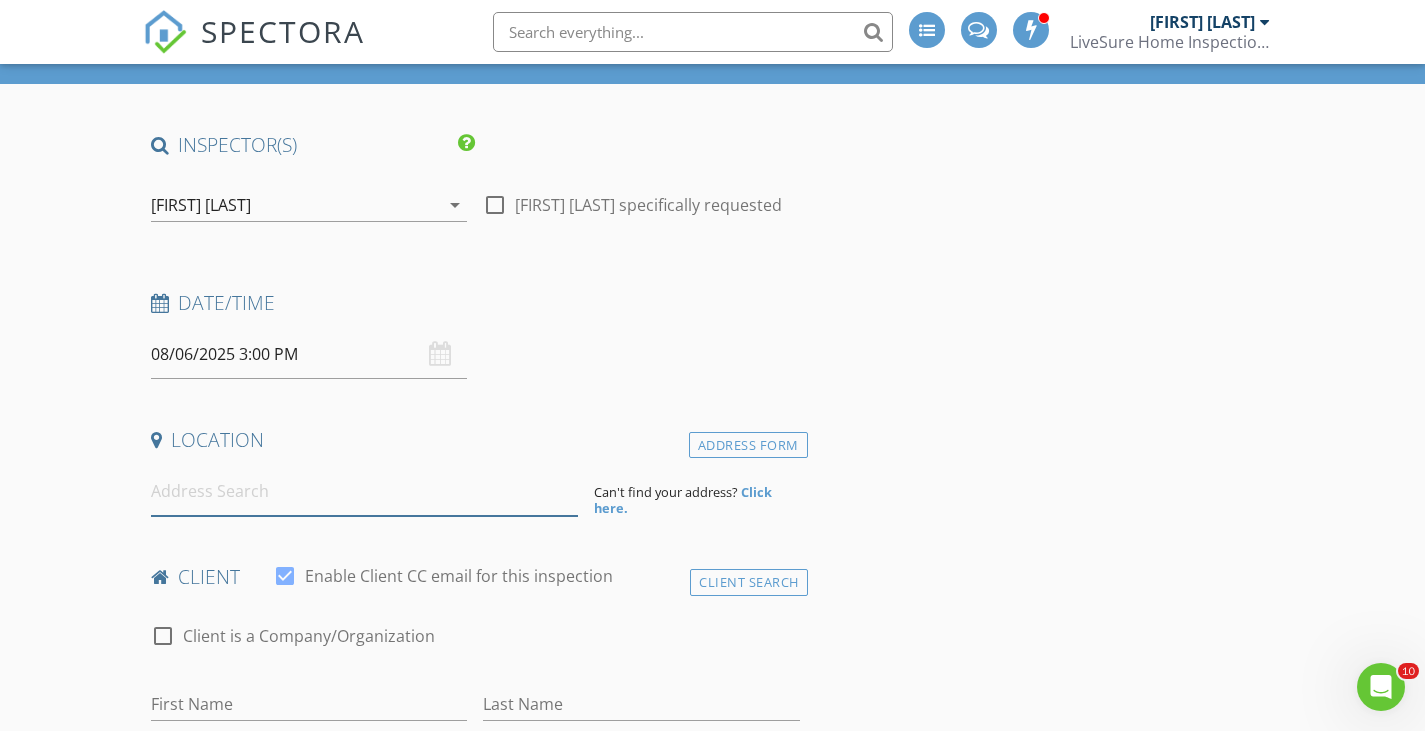 click at bounding box center [364, 491] 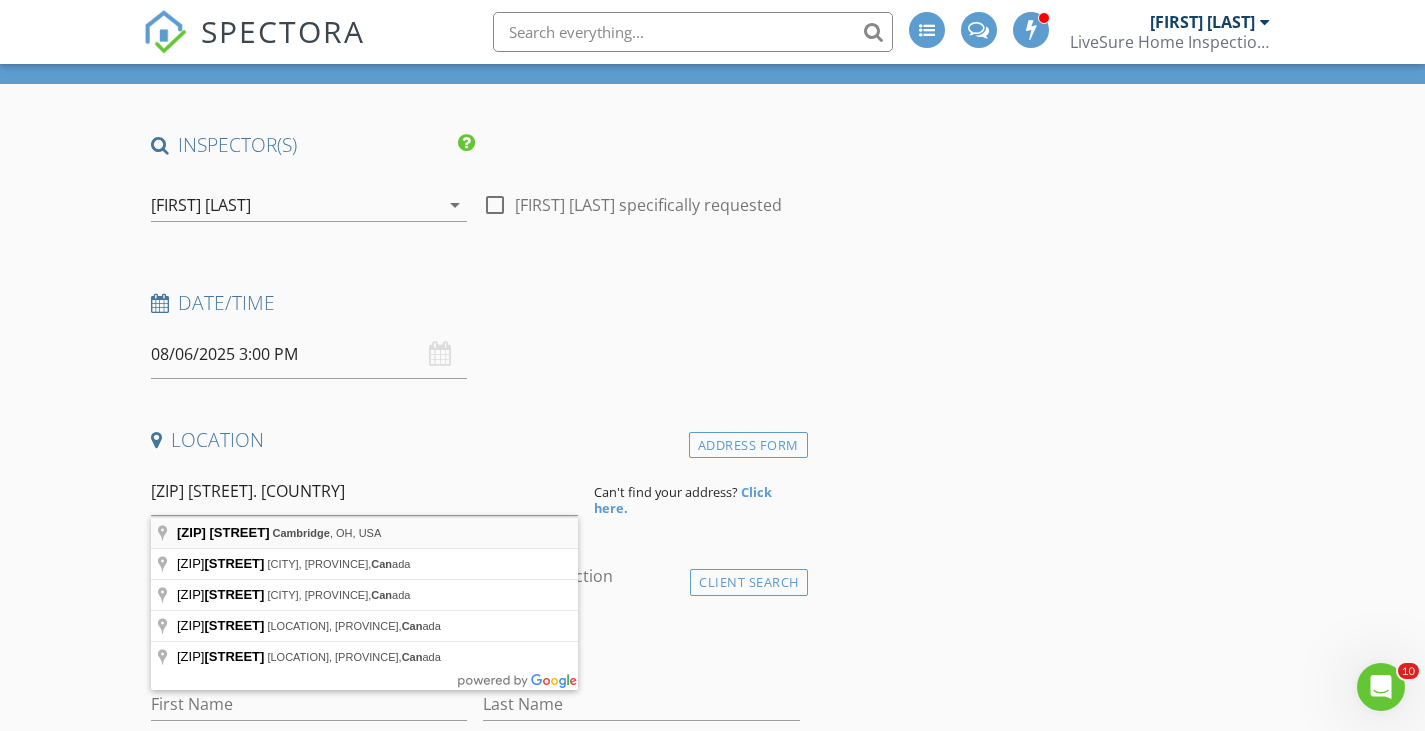 type on "61584 Sampson Rd, Cambridge, OH, USA" 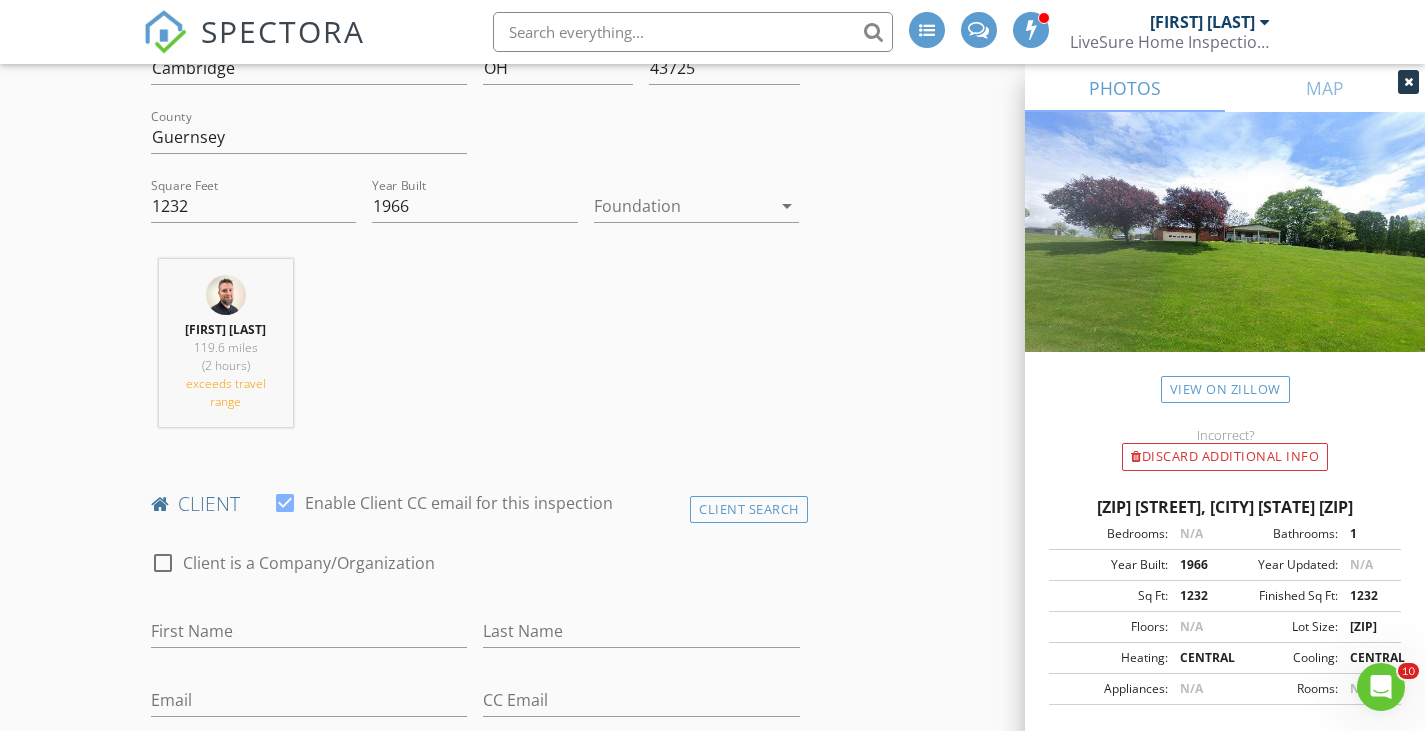 scroll, scrollTop: 800, scrollLeft: 0, axis: vertical 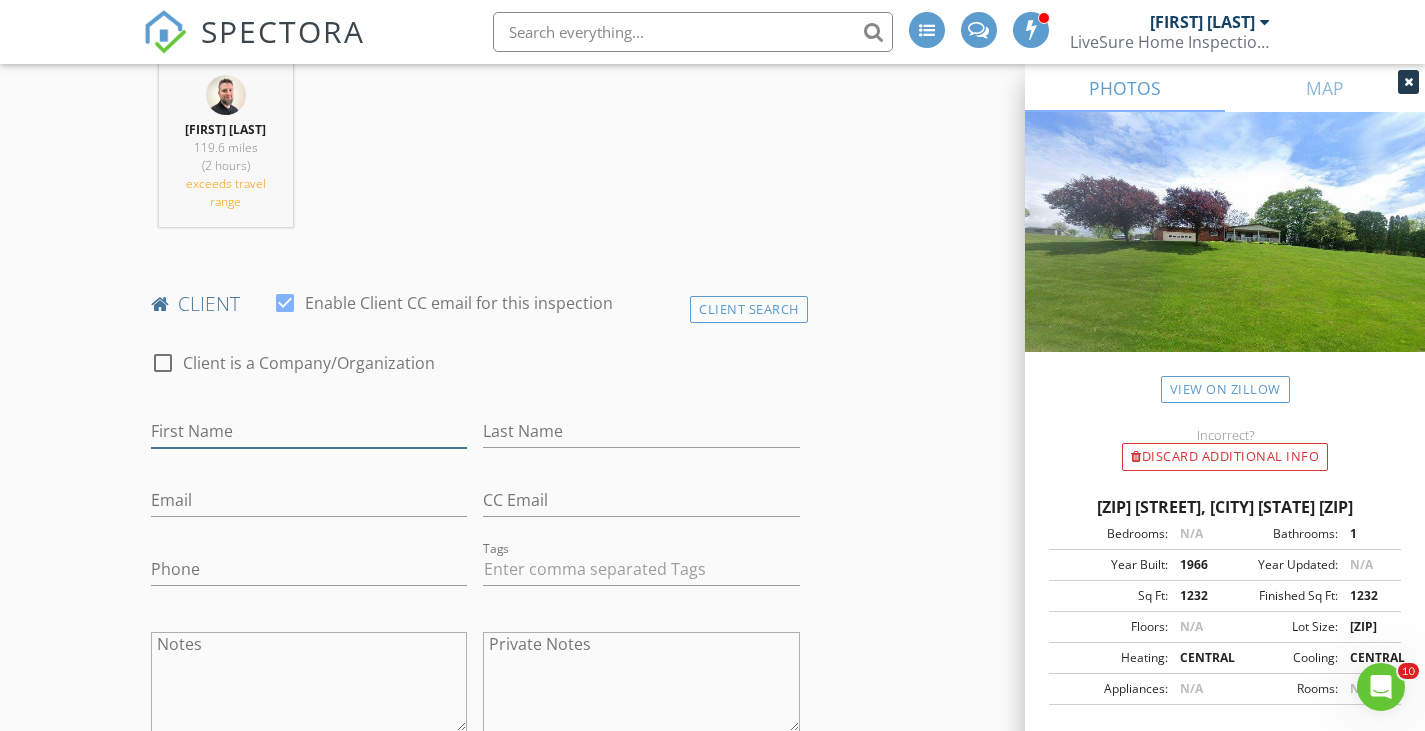 click on "First Name" at bounding box center [309, 431] 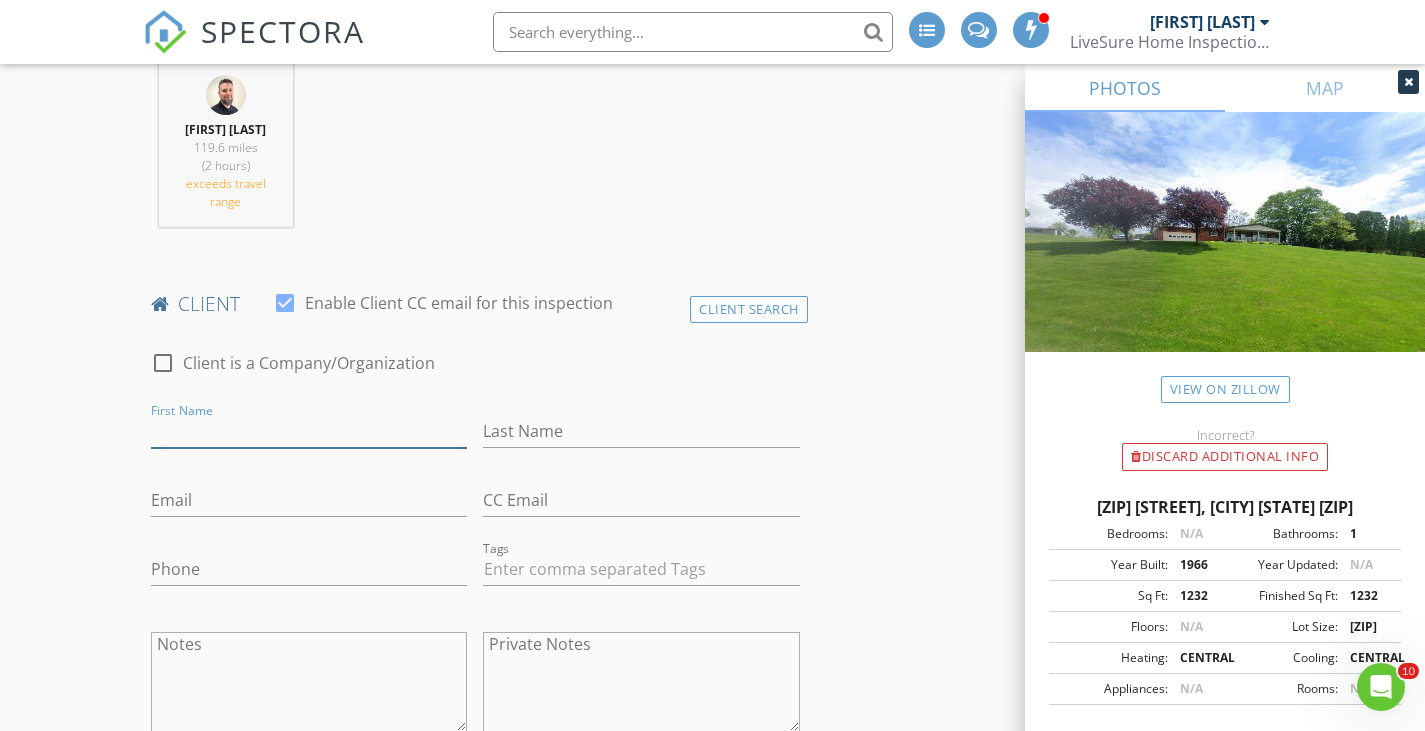 type on "Aaron" 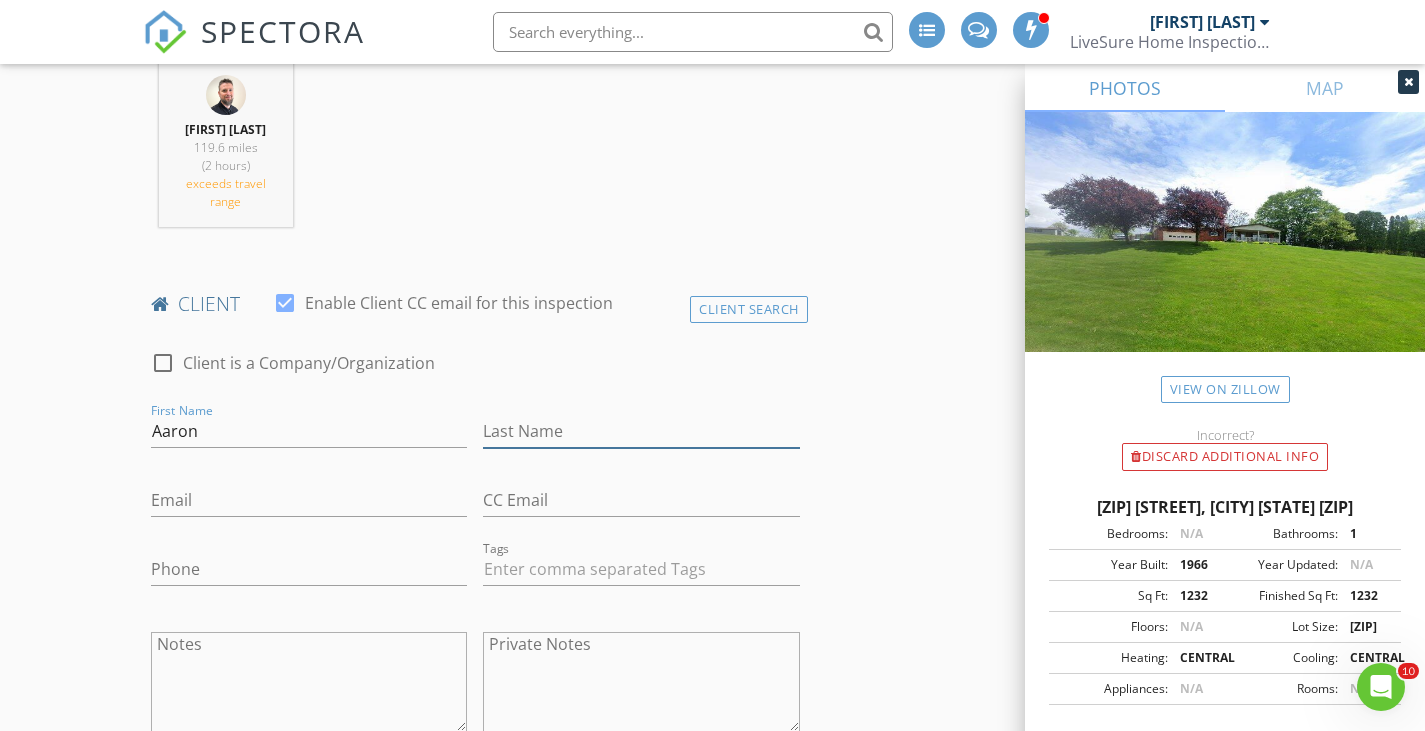 type on "Lawson" 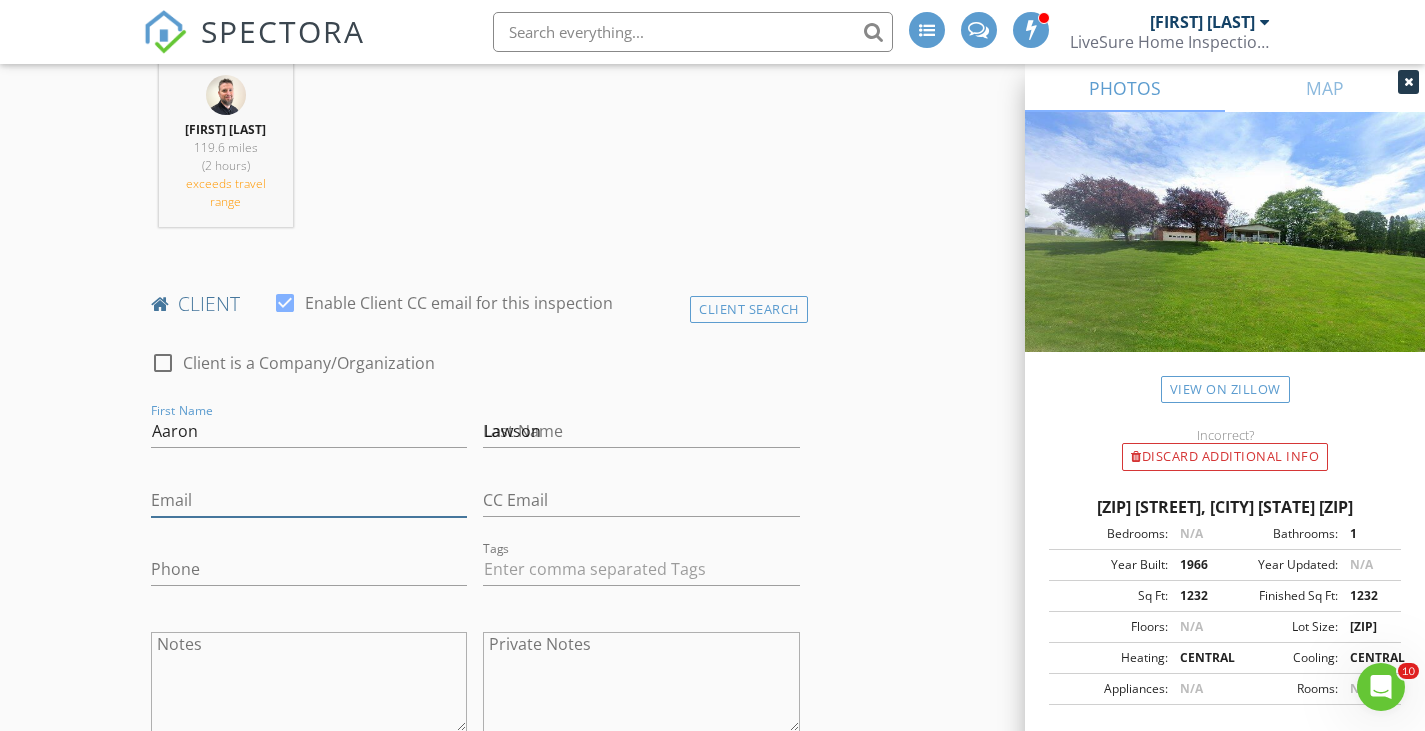 type on "Lawson.a24@gmail.com" 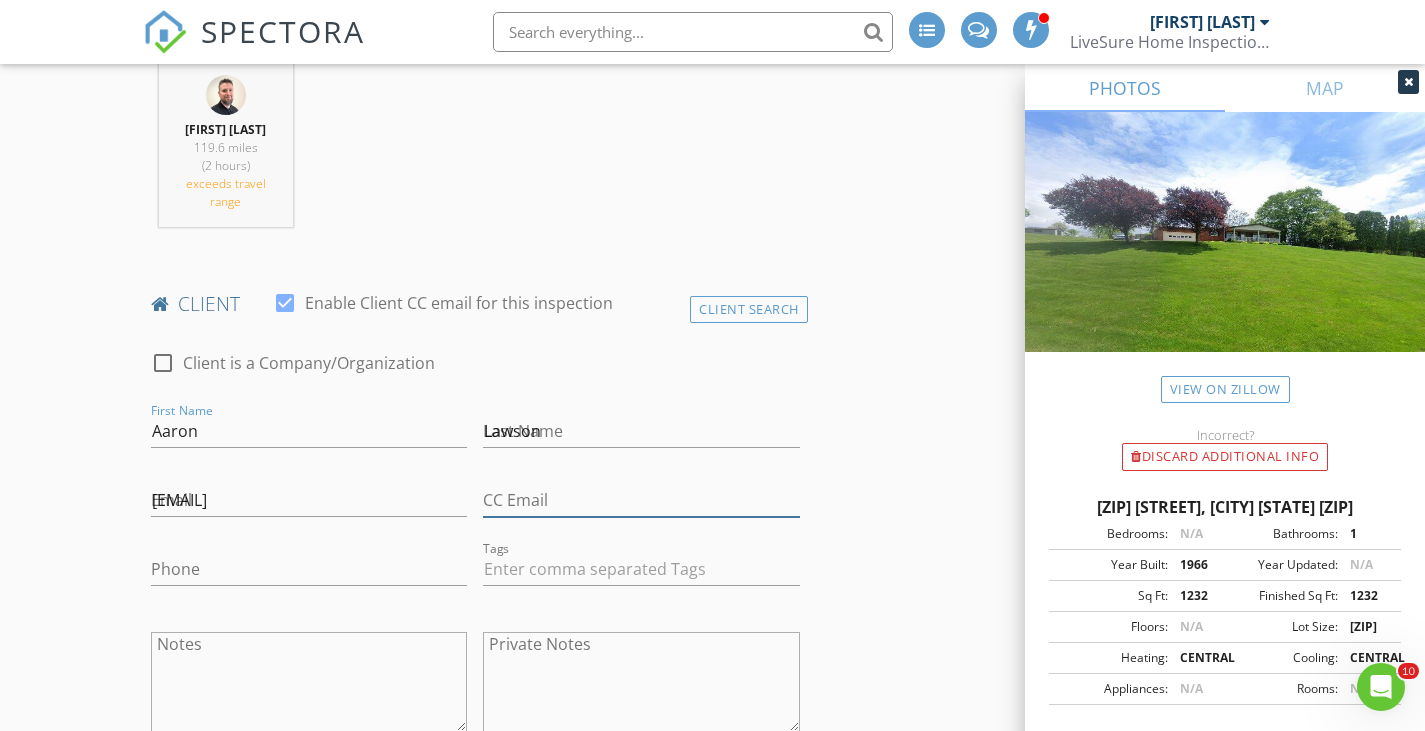 type on "Lawson.a24@gmail.com" 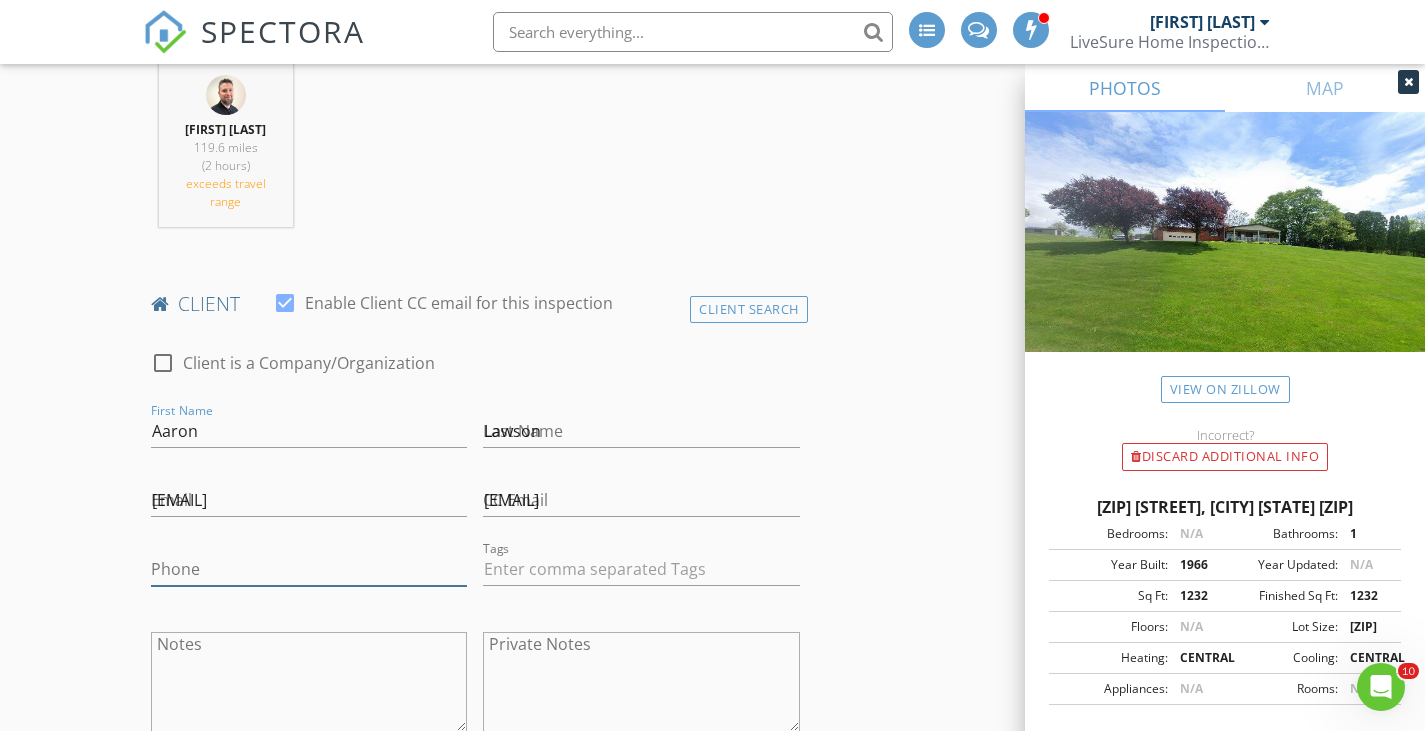 type on "937-925-5012" 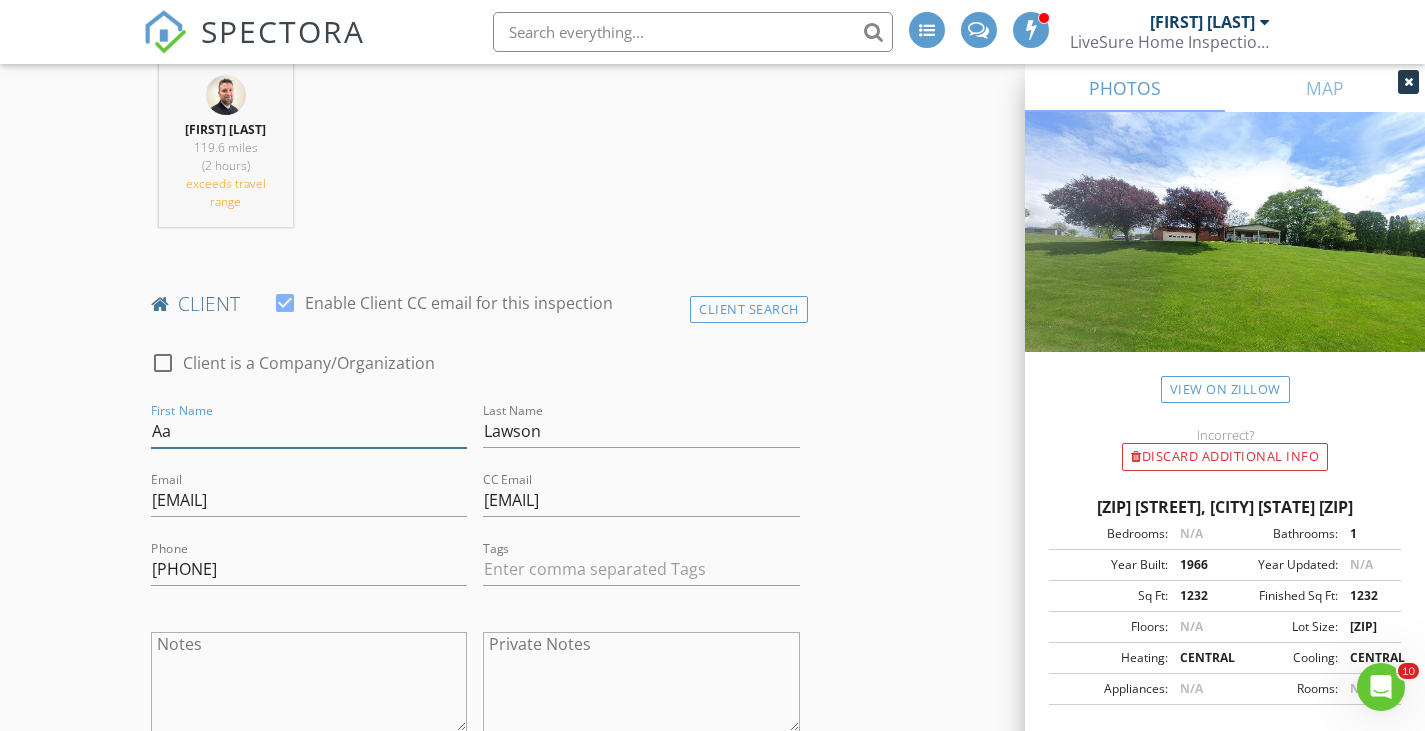 type on "A" 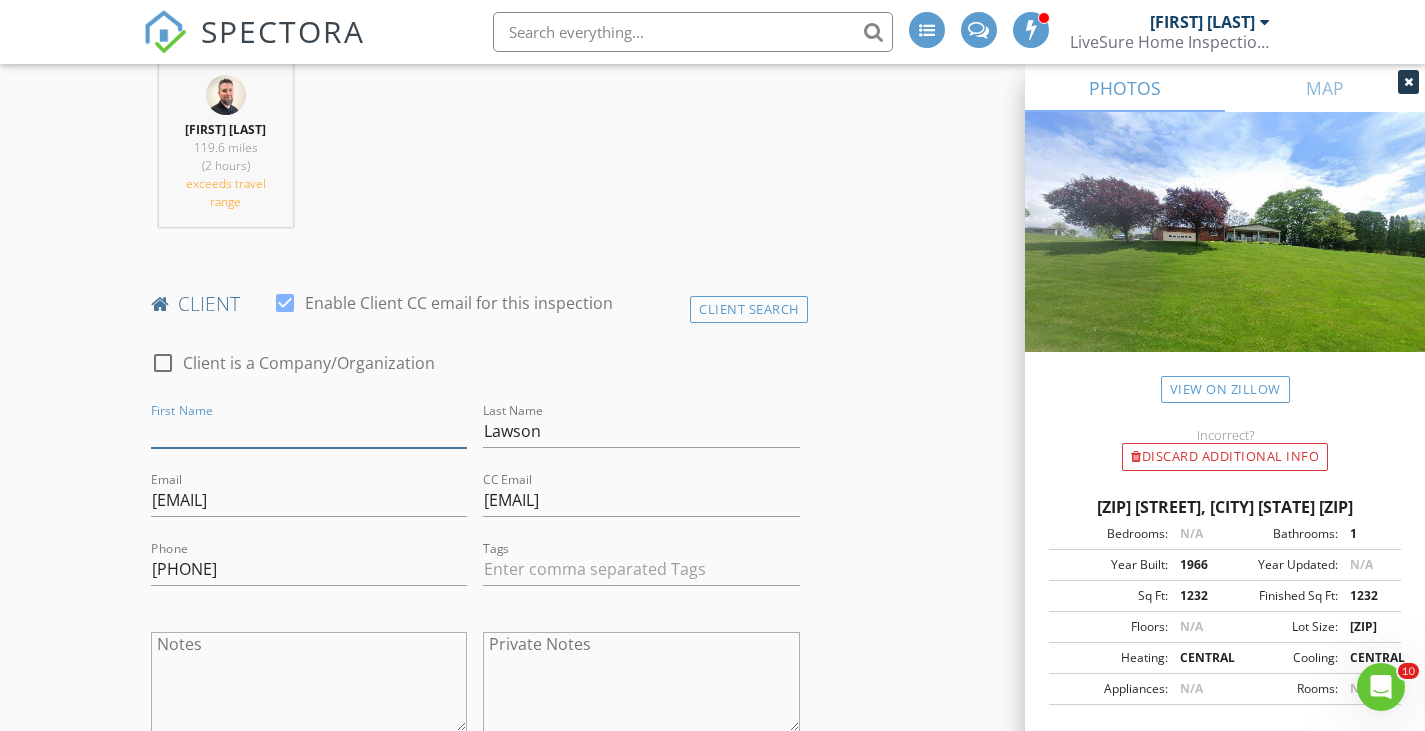 type 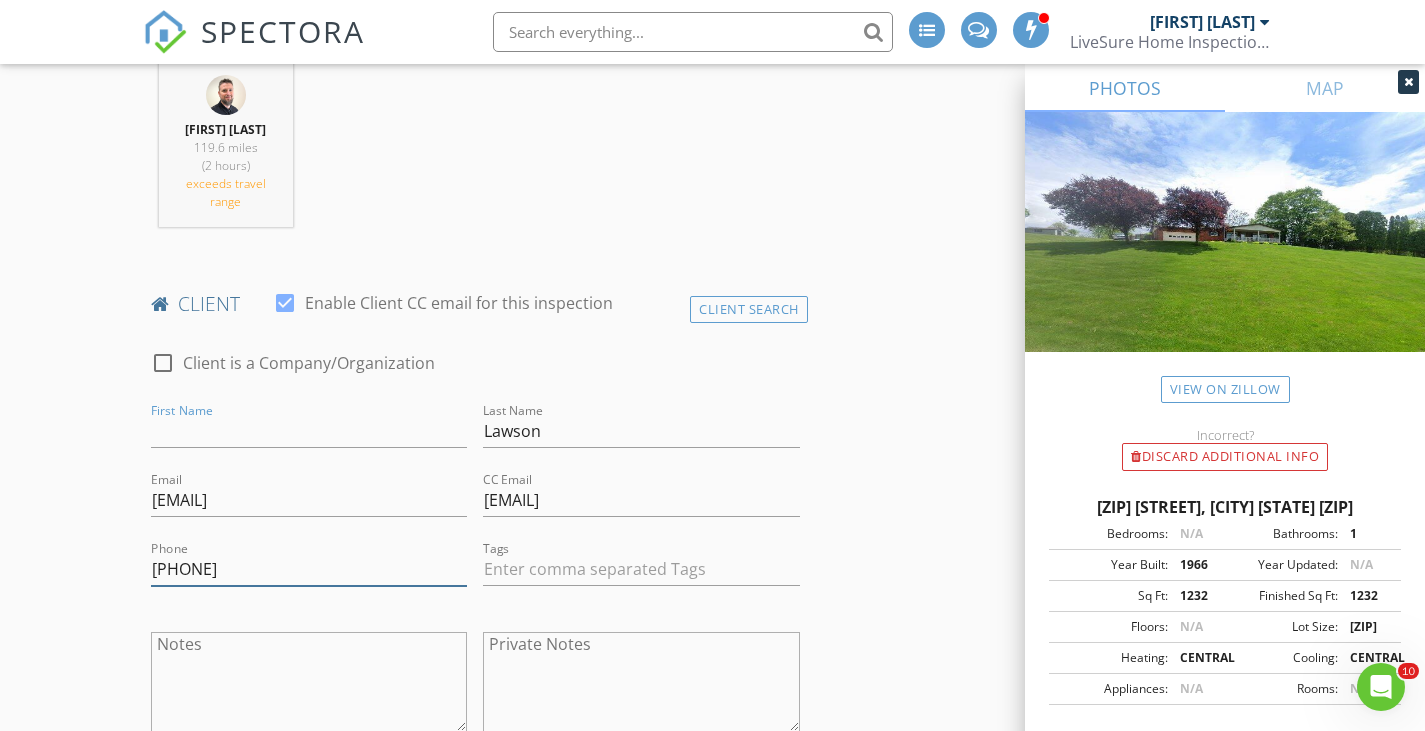 click on "937-925-5012" at bounding box center [309, 569] 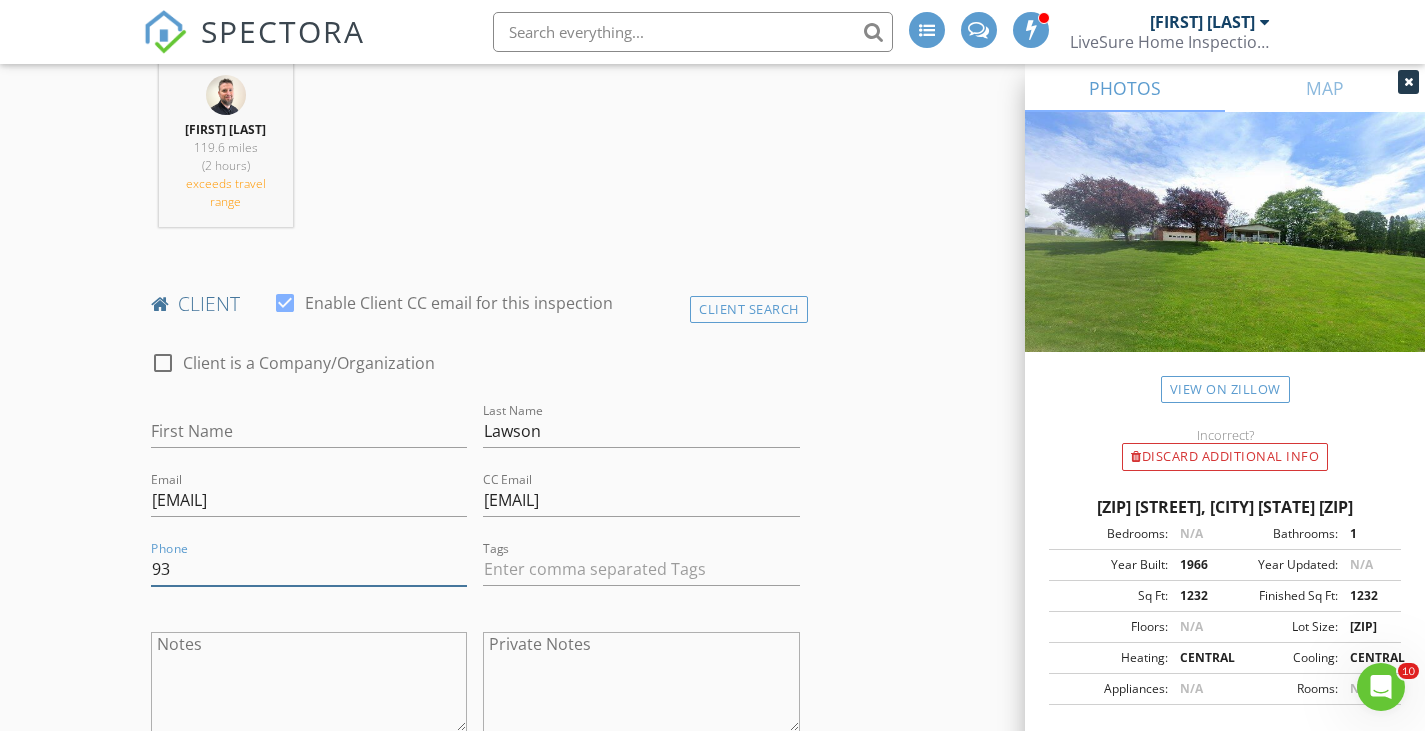 type on "9" 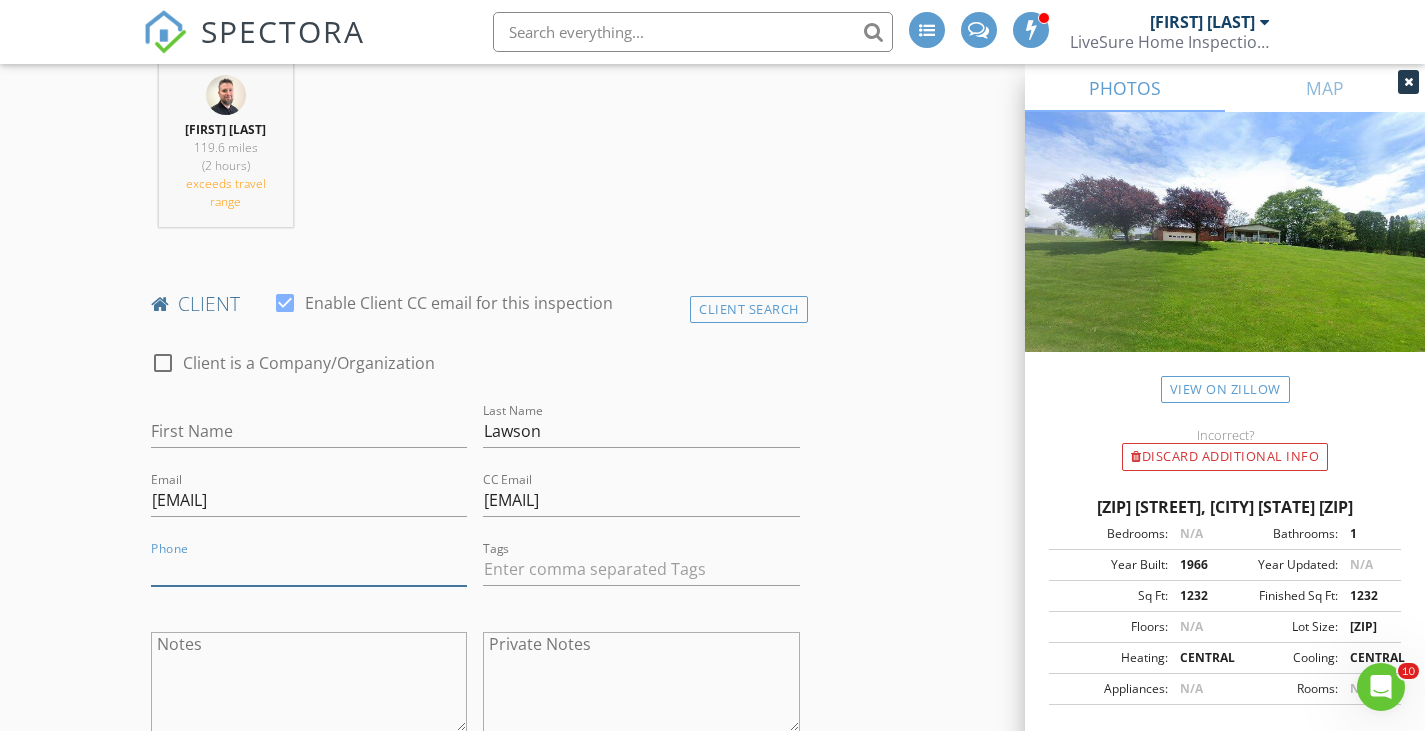 type 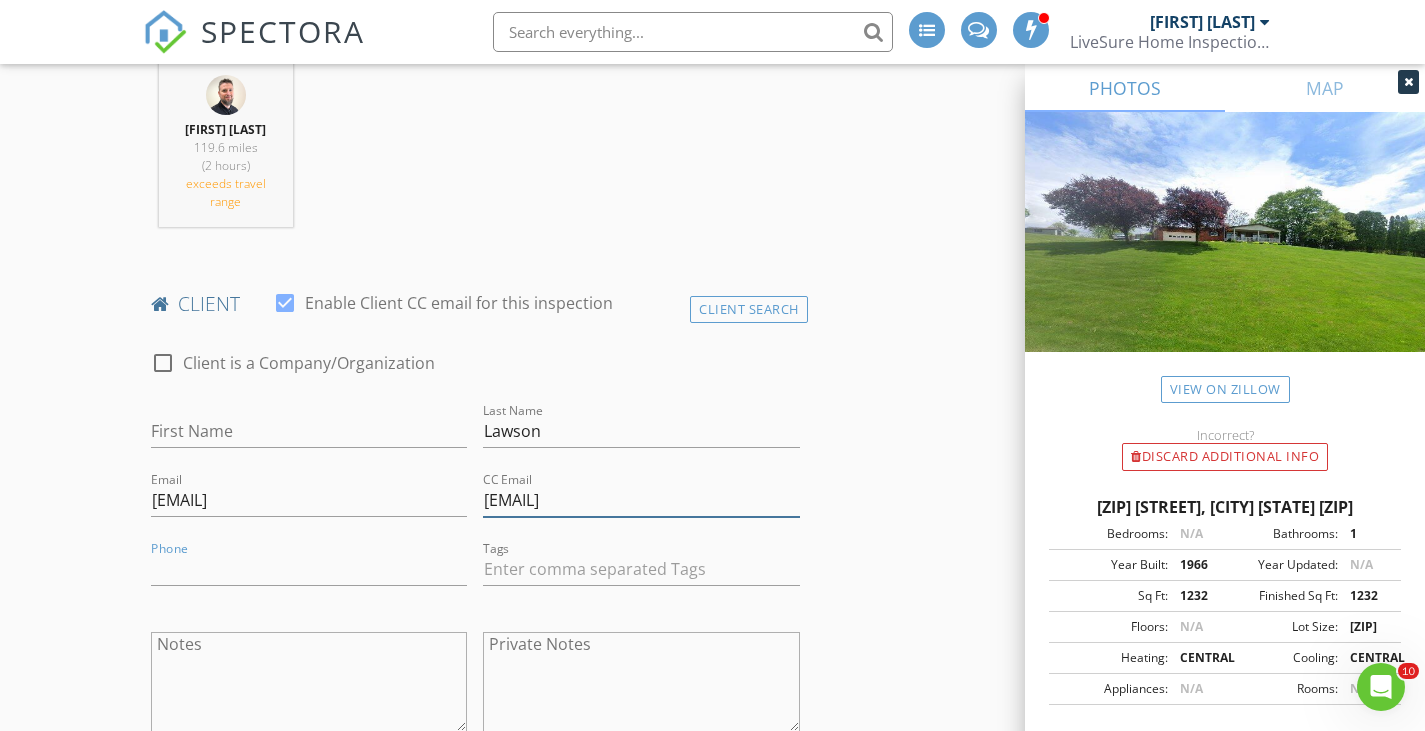 click on "Lawson.a24@gmail.com" at bounding box center (641, 500) 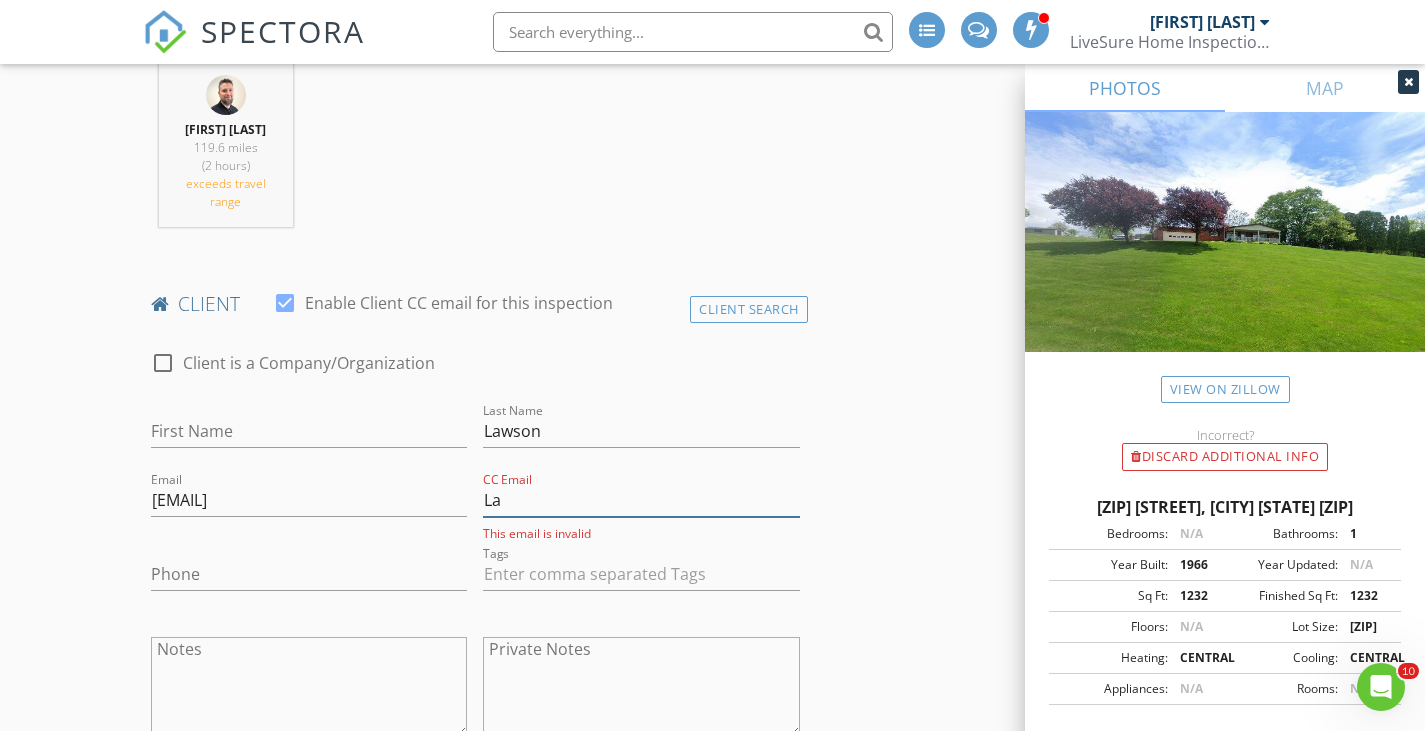 type on "L" 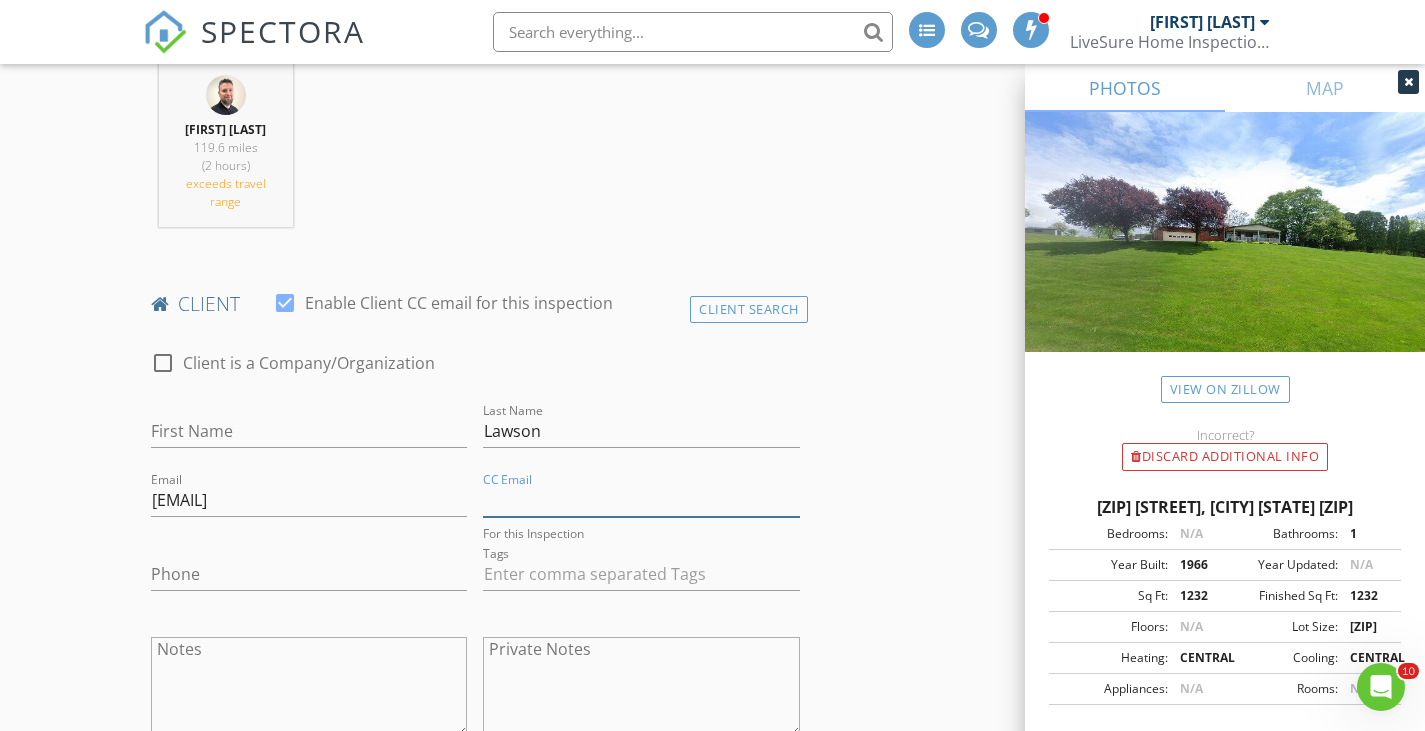type 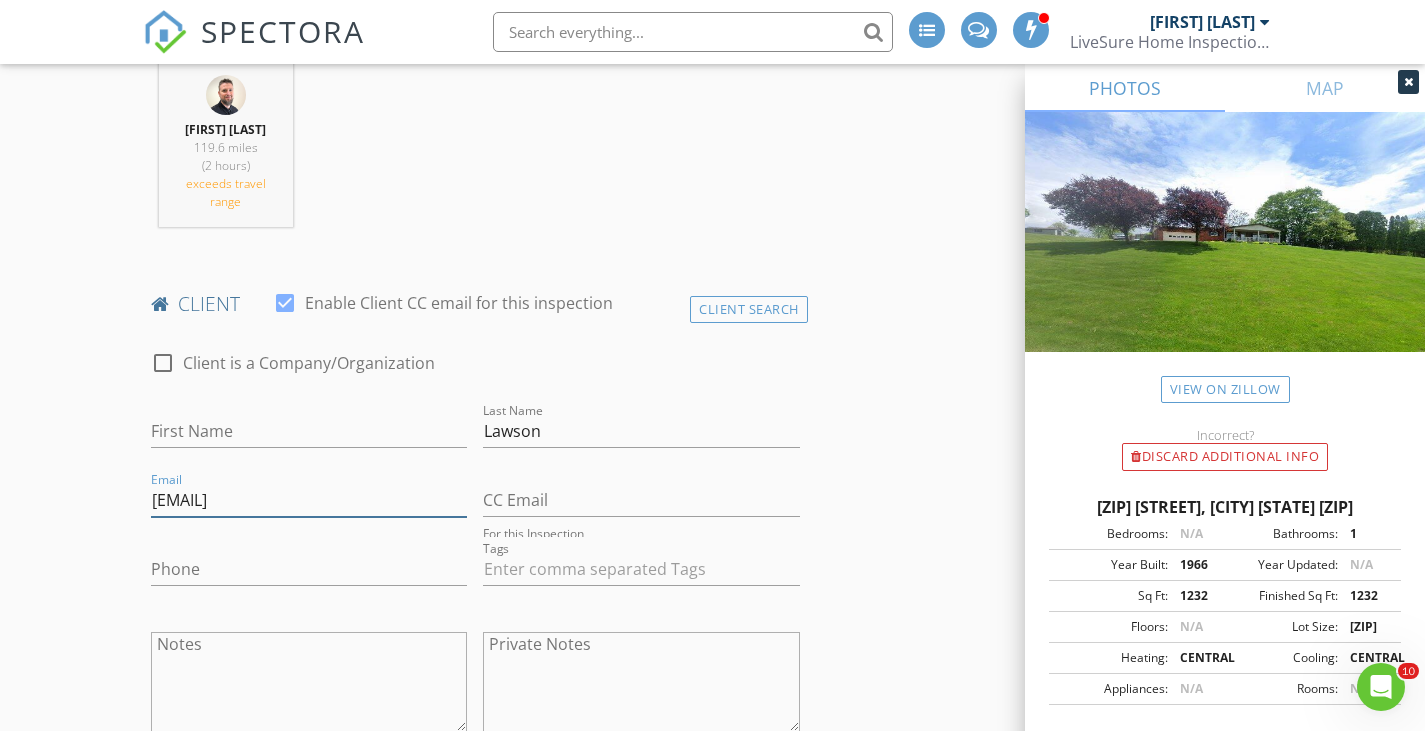 click on "Lawson.a24@gmail.com" at bounding box center (309, 500) 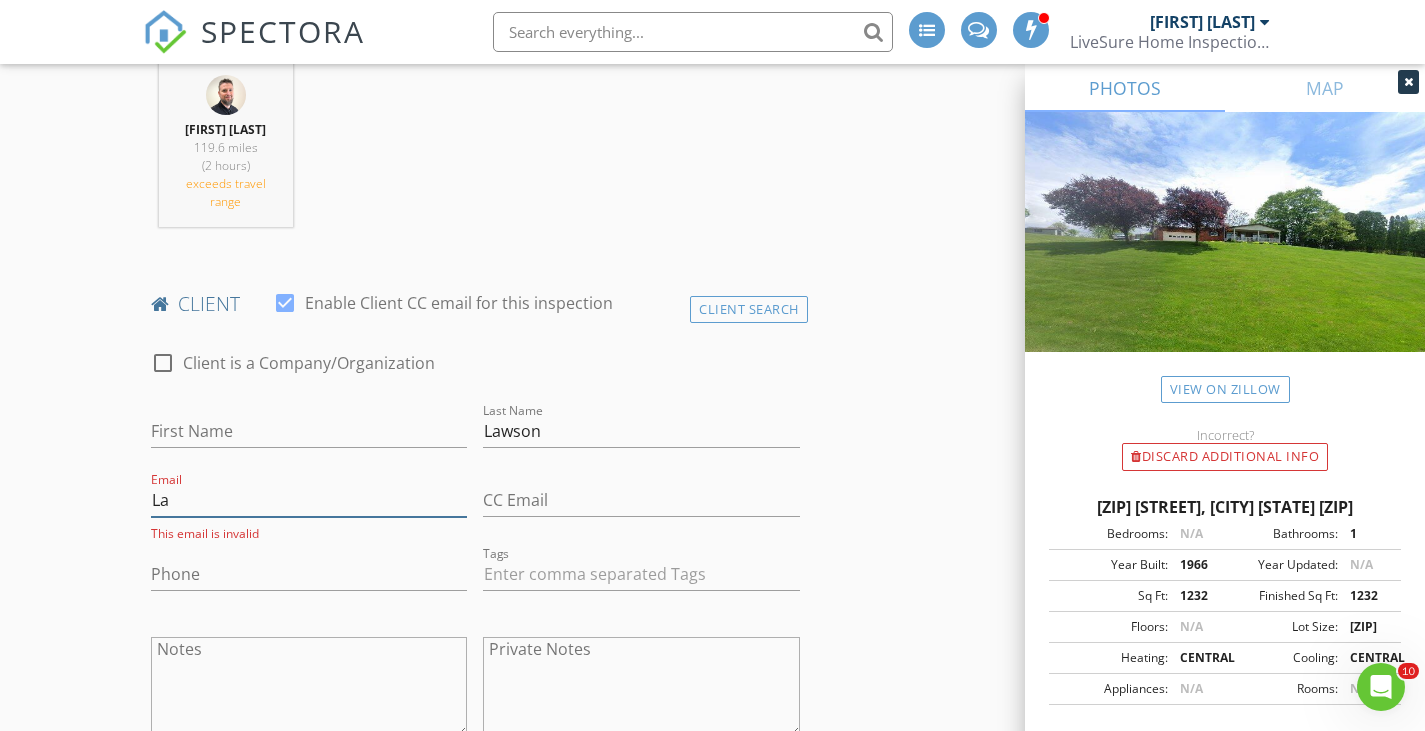 type on "L" 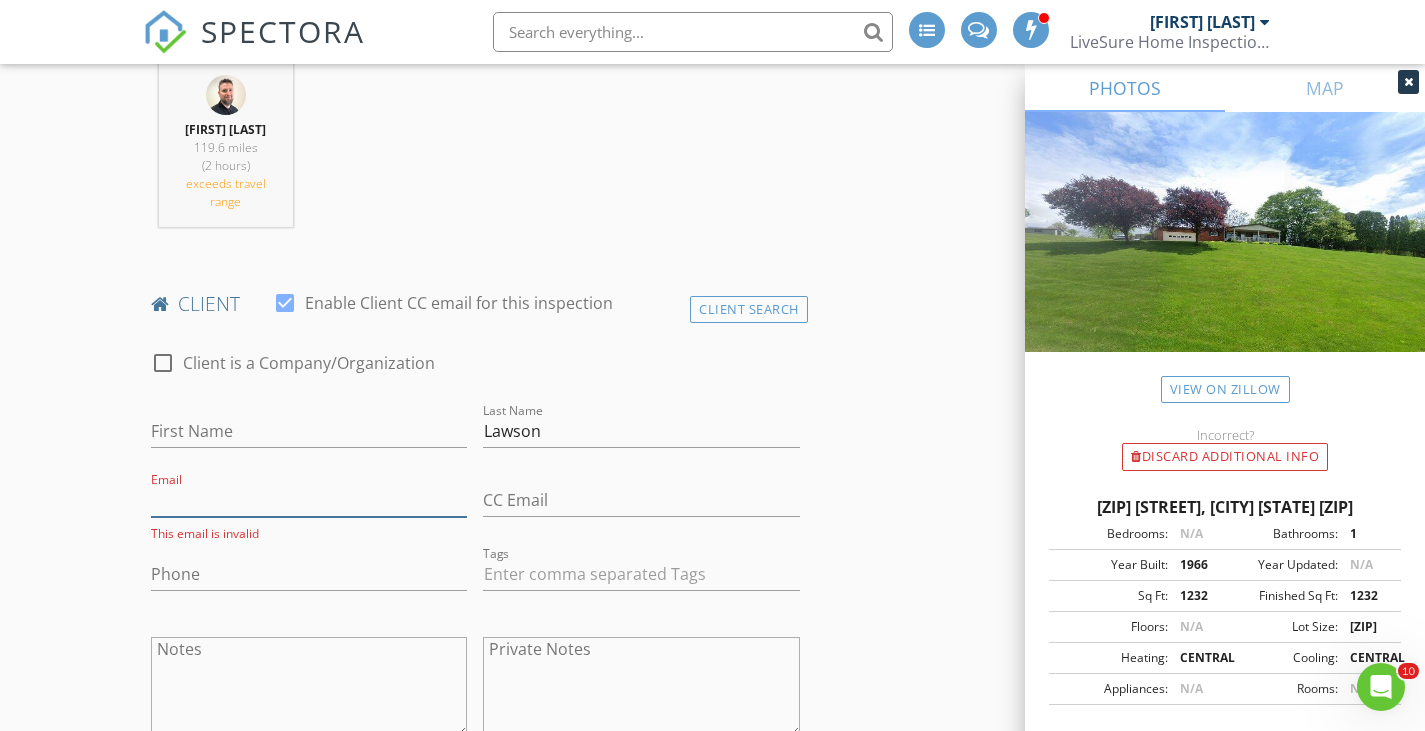 type 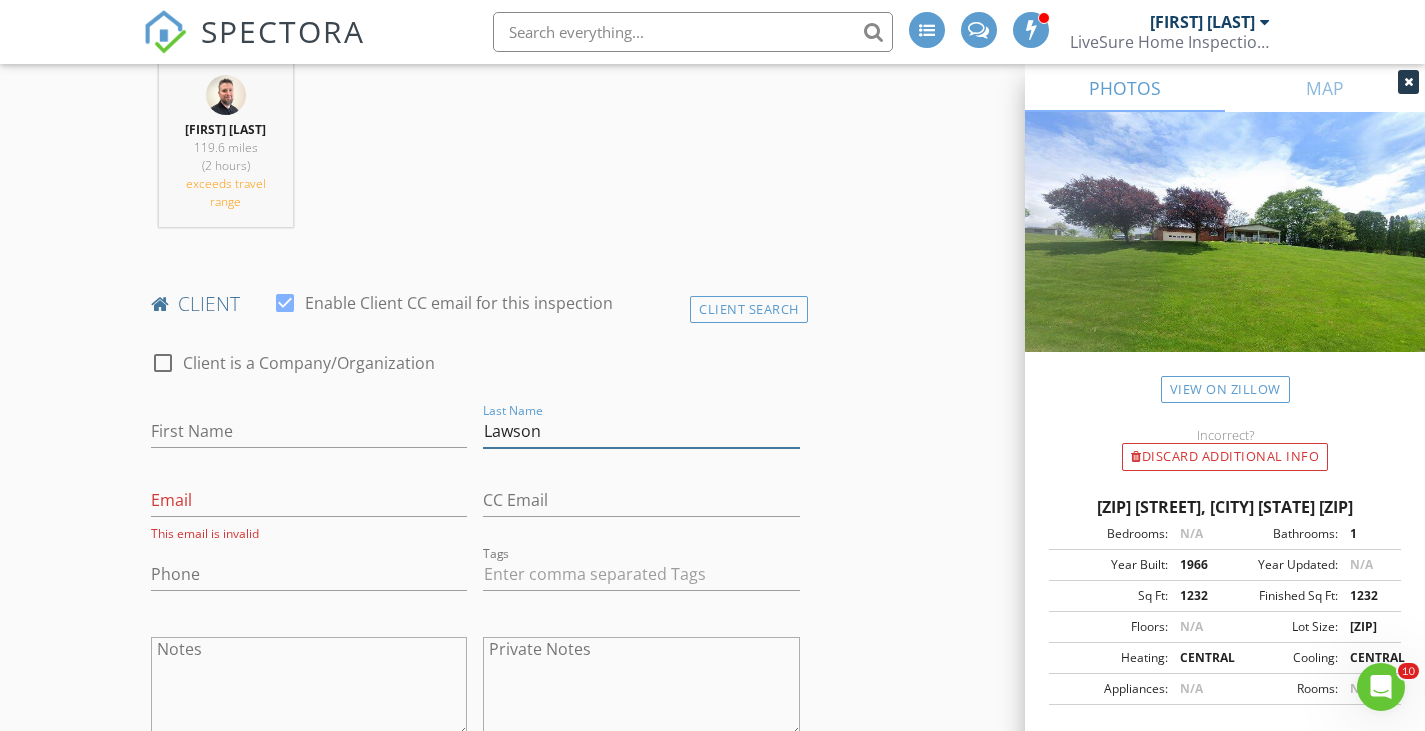 click on "Lawson" at bounding box center (641, 431) 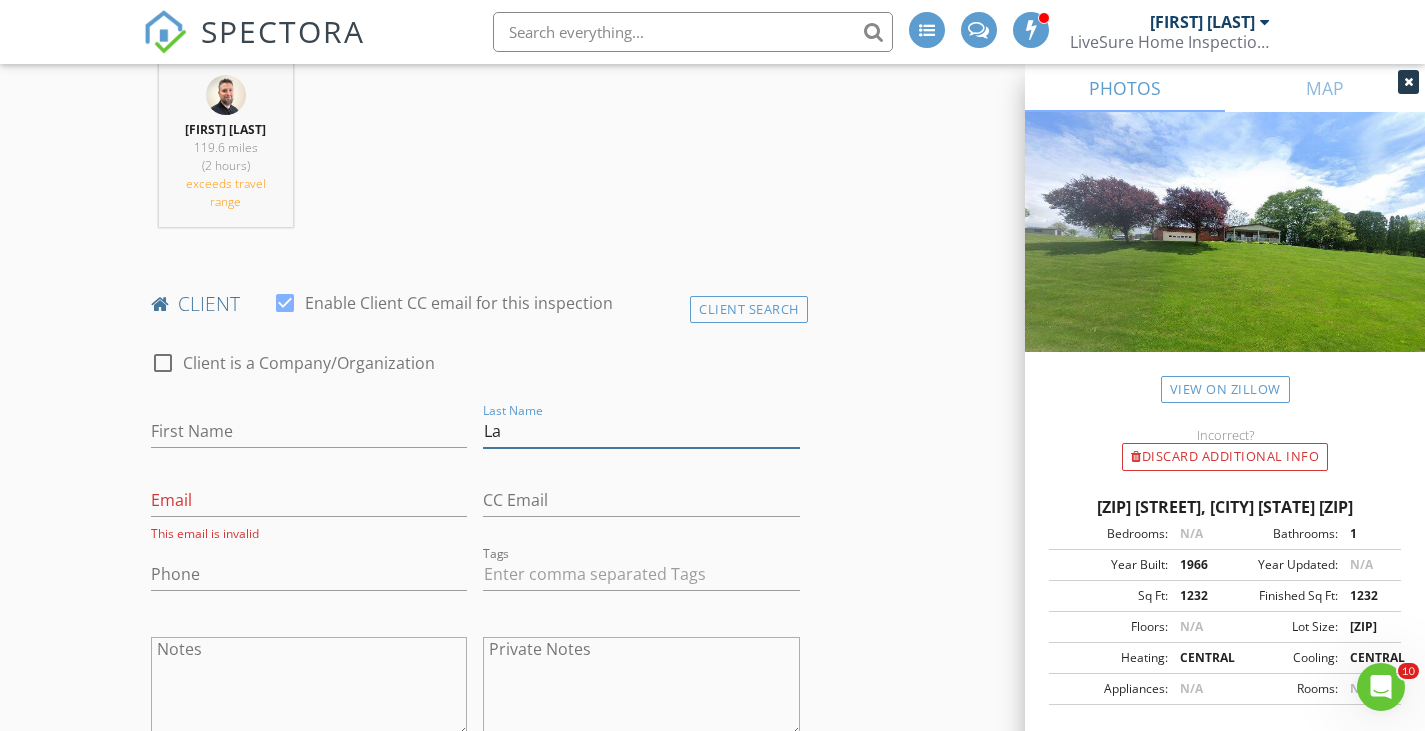 type on "L" 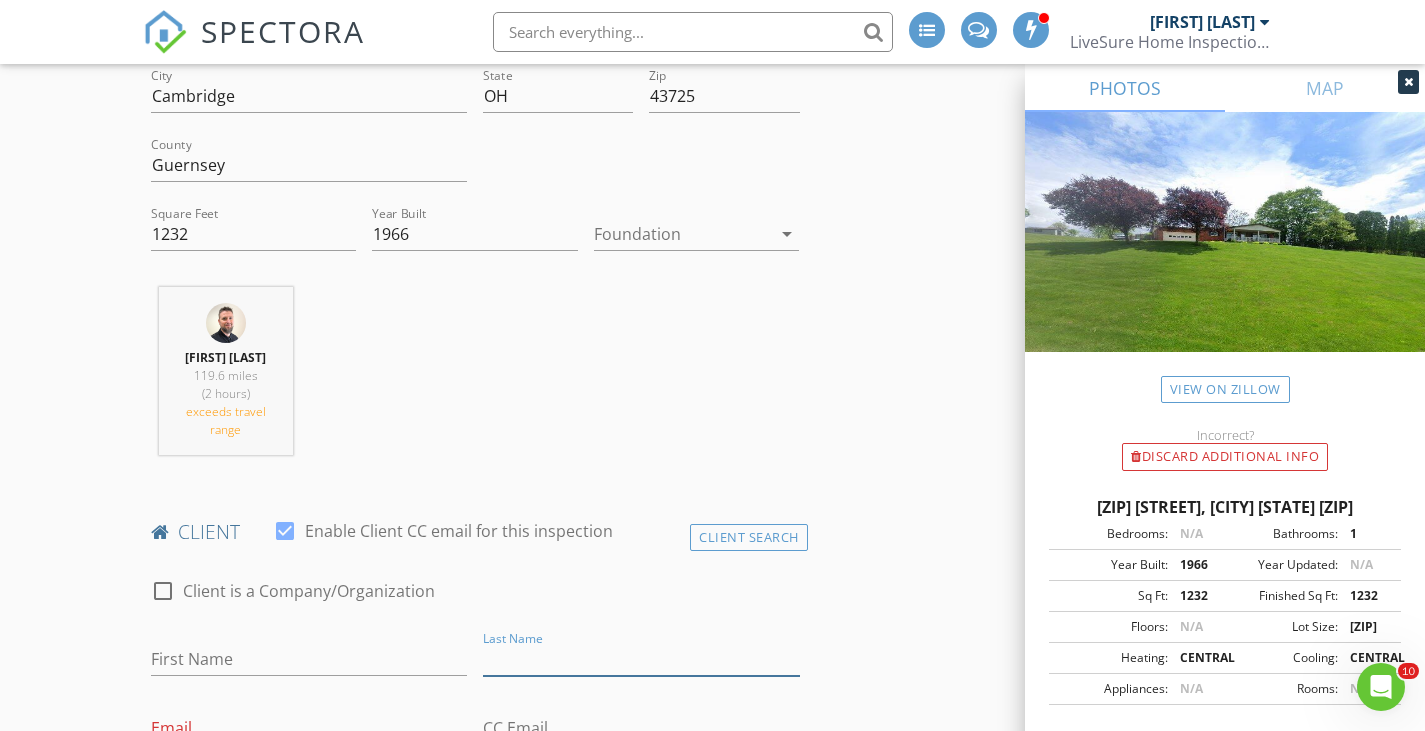 scroll, scrollTop: 800, scrollLeft: 0, axis: vertical 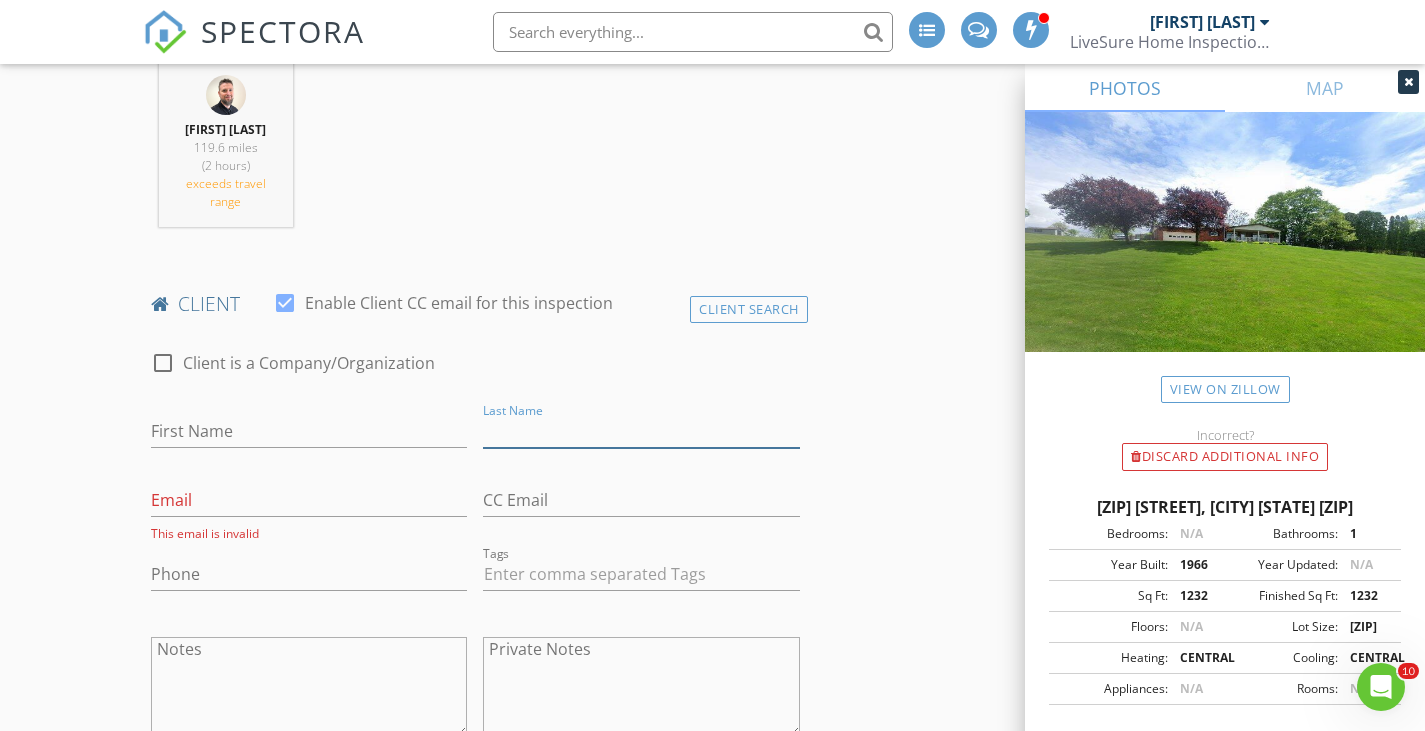 type 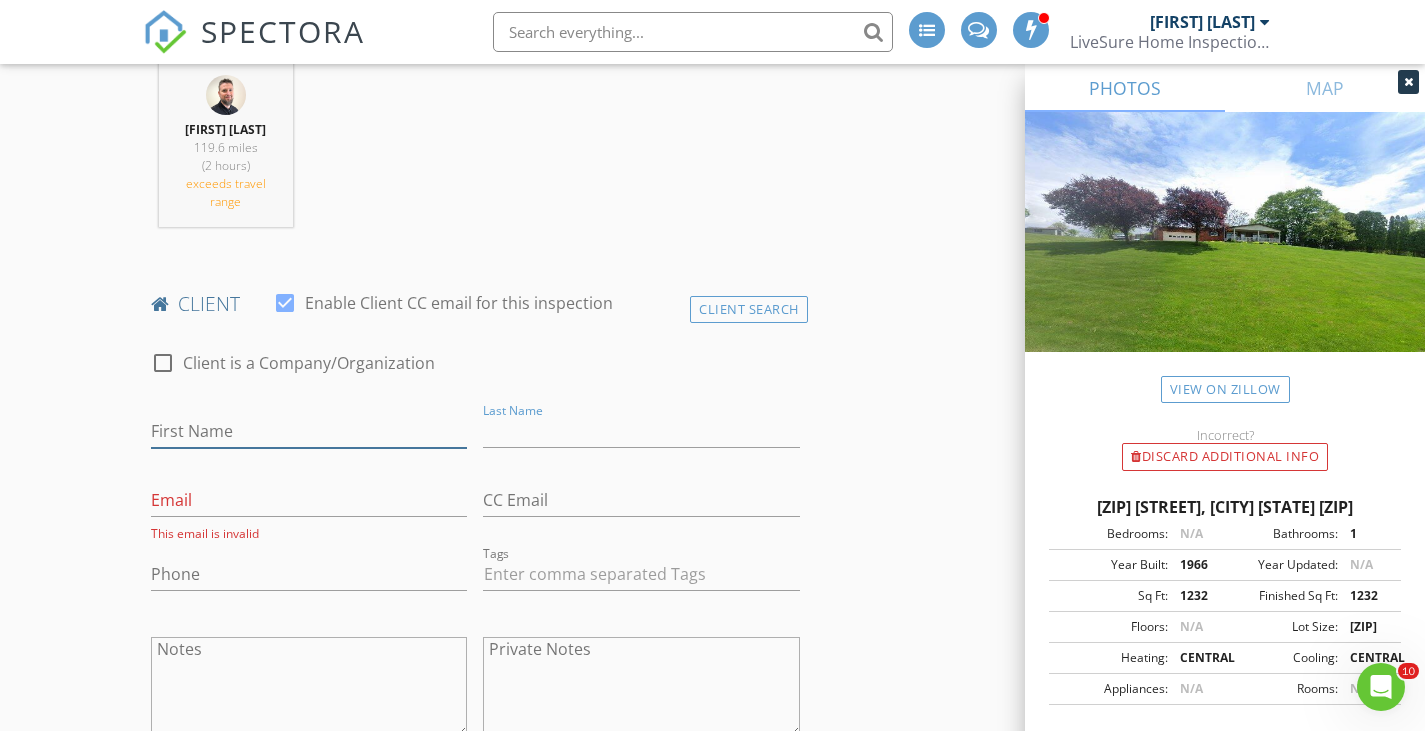 click on "First Name" at bounding box center (309, 431) 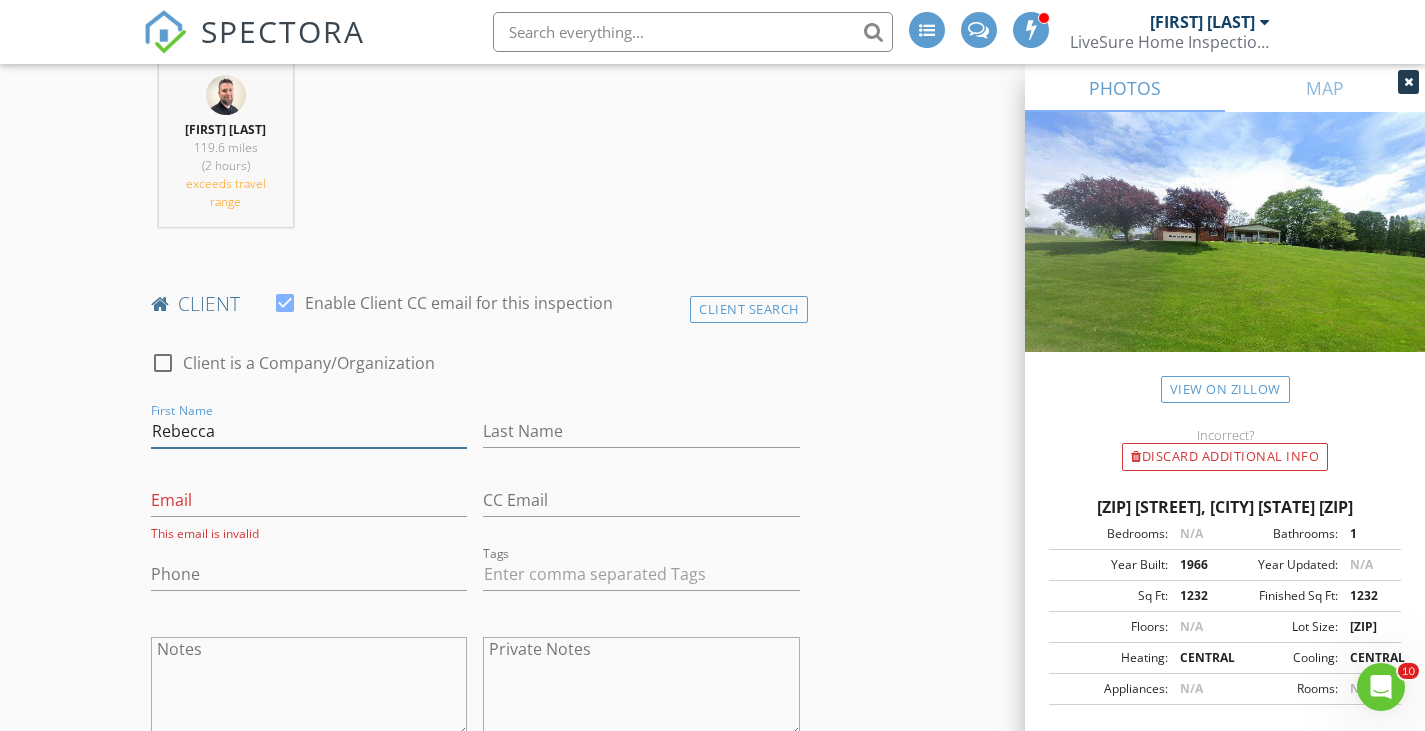 type on "Rebecca" 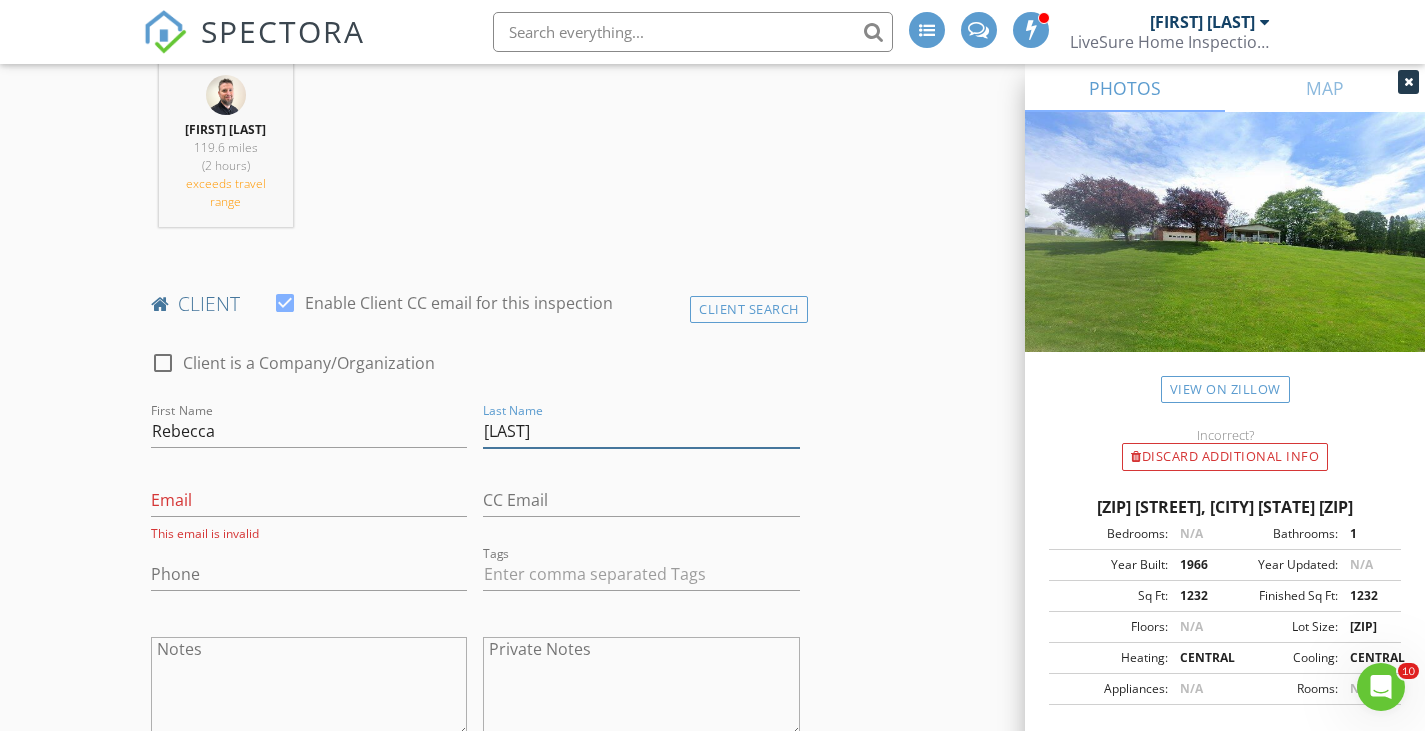 type on "Wever" 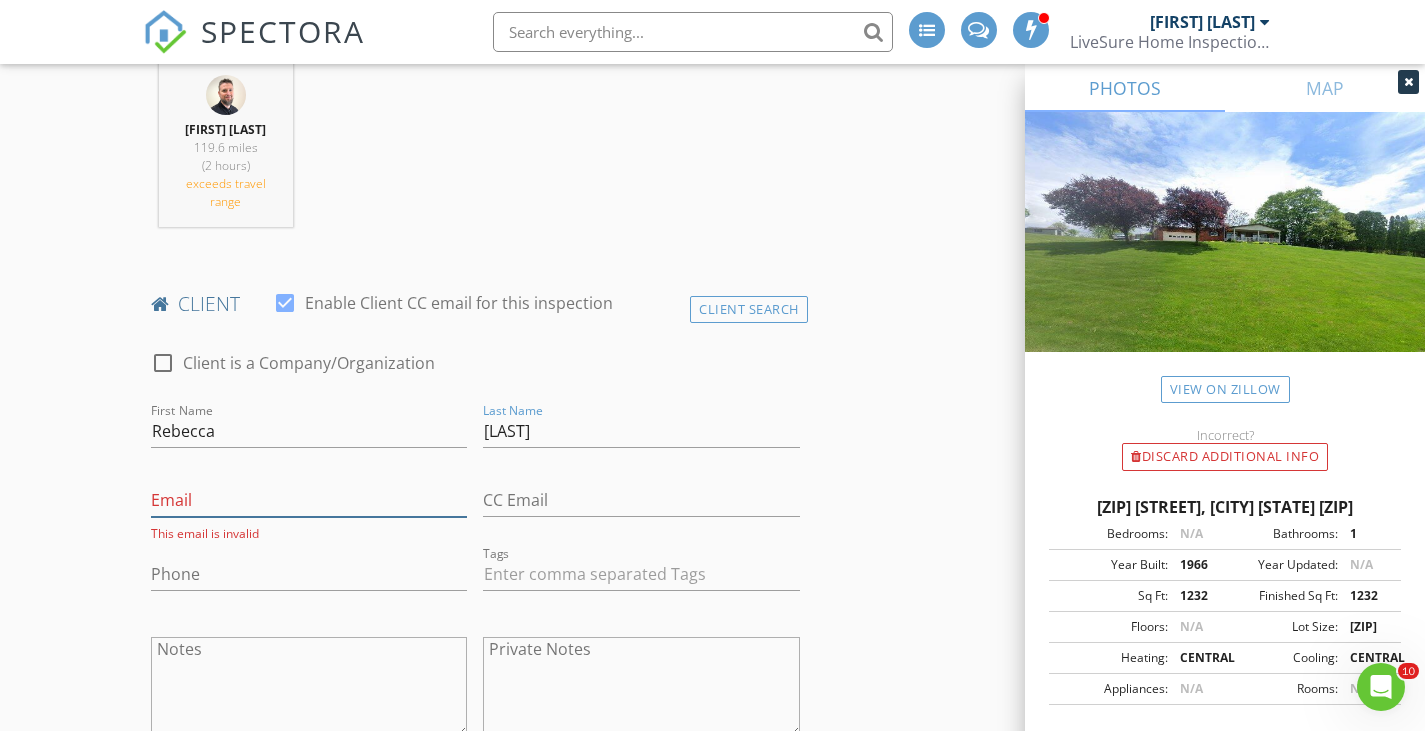 click on "Email" at bounding box center [309, 500] 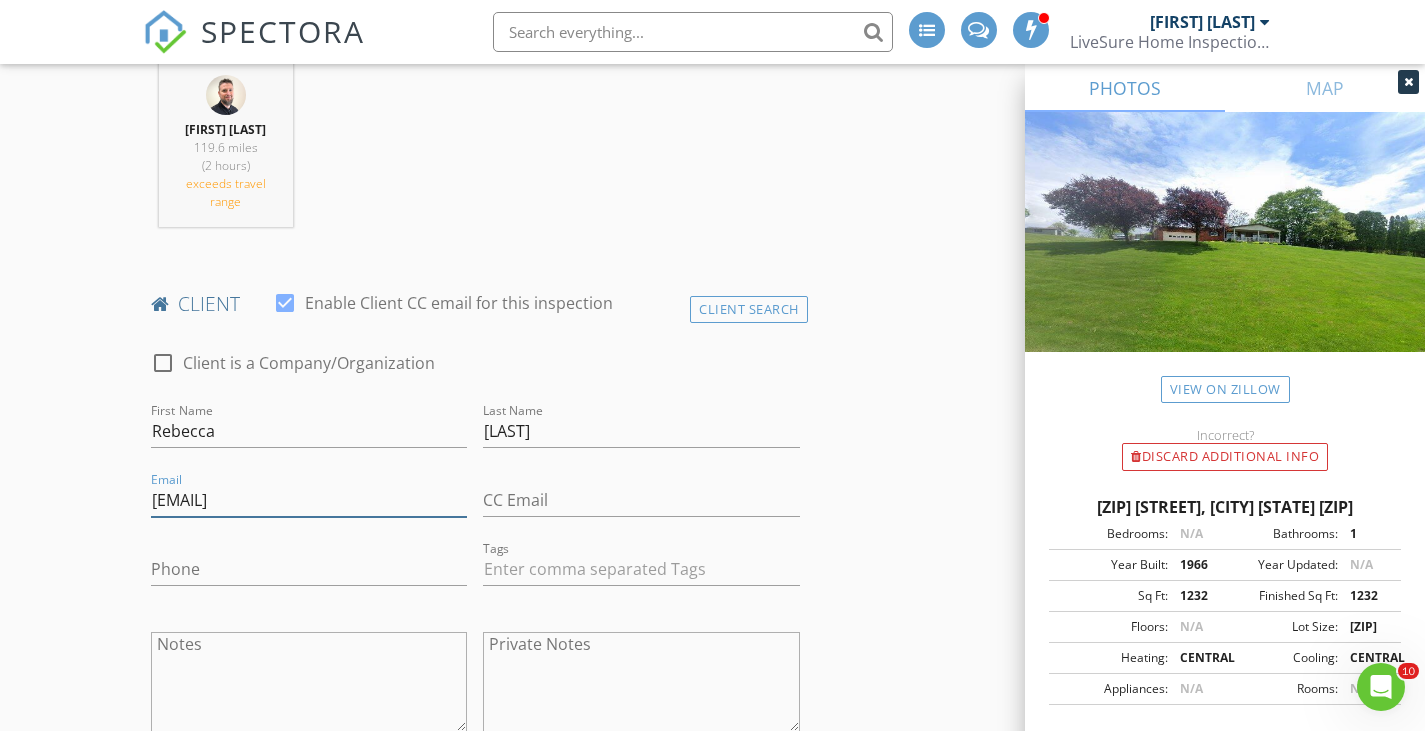 type on "Rswood001@gmail.com" 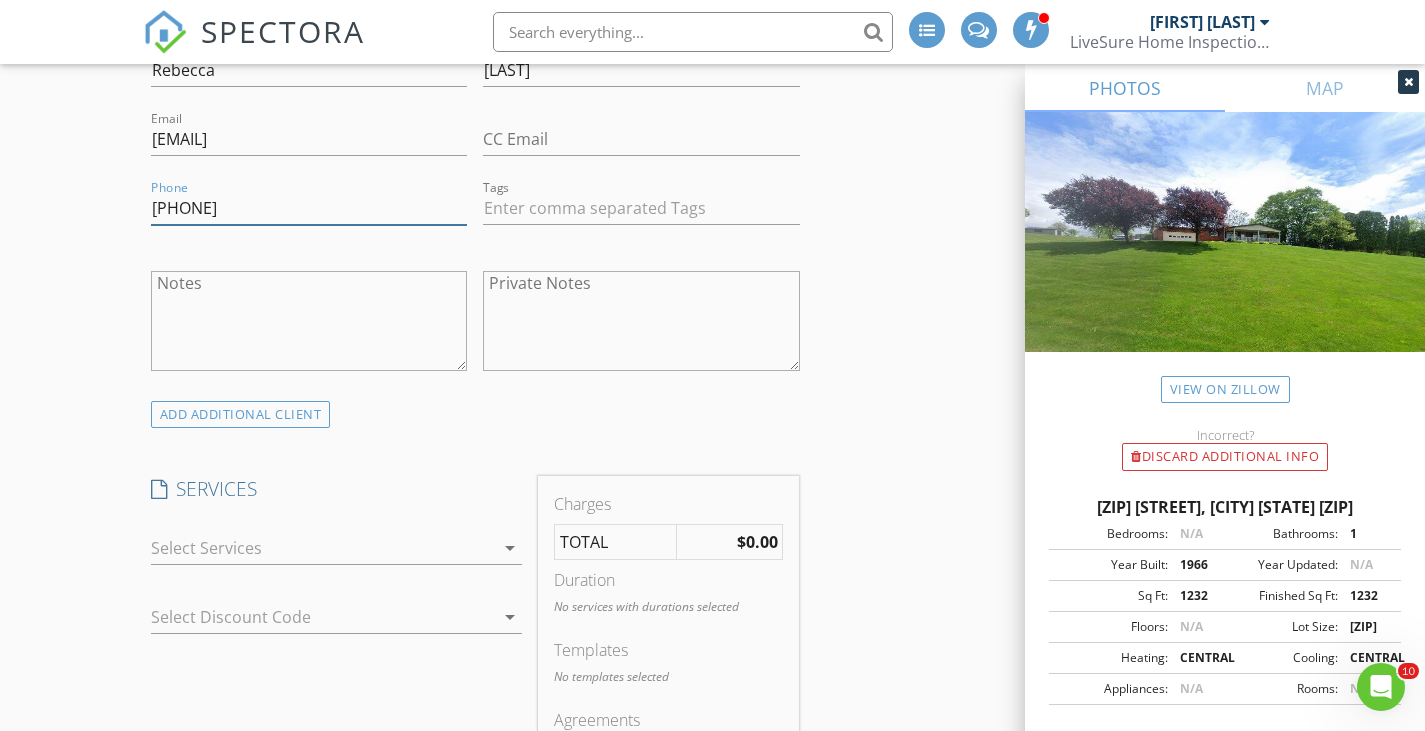 scroll, scrollTop: 1300, scrollLeft: 0, axis: vertical 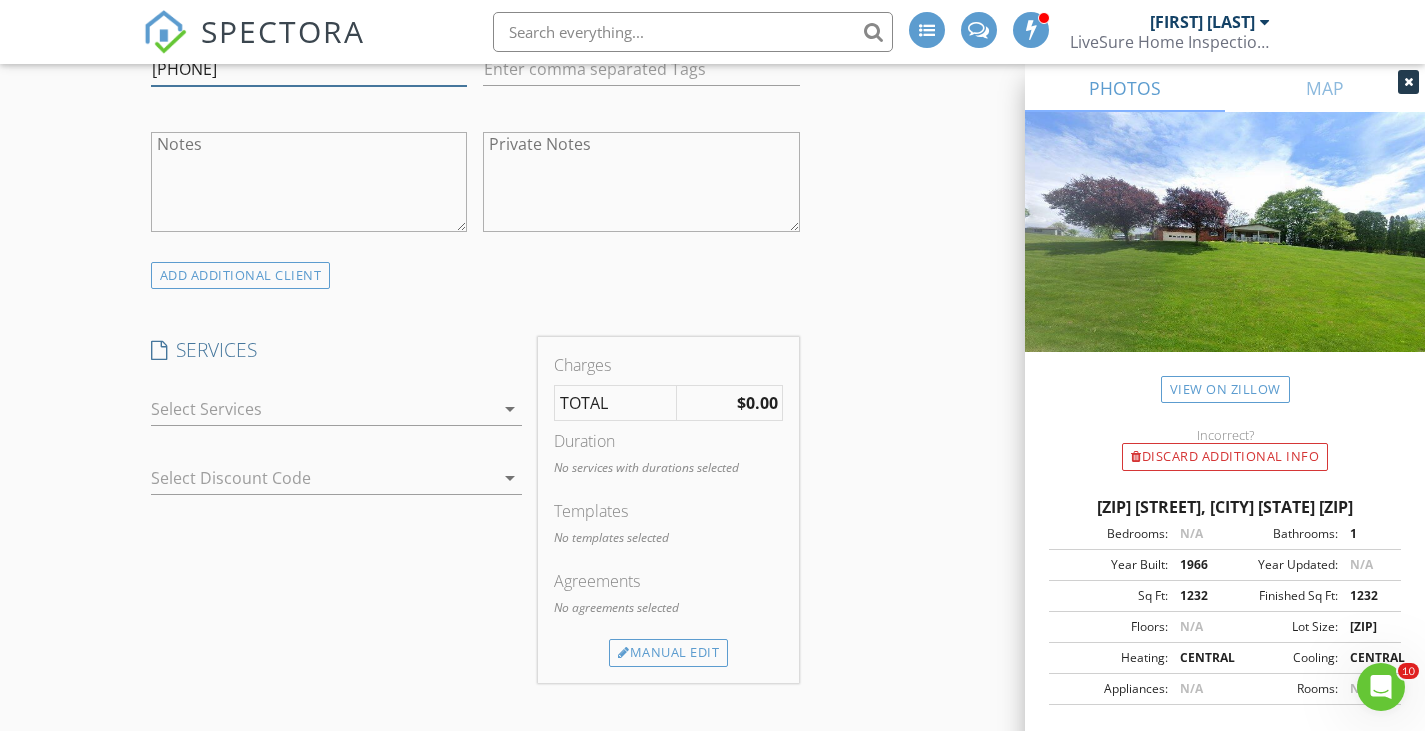 type on "[PHONE]" 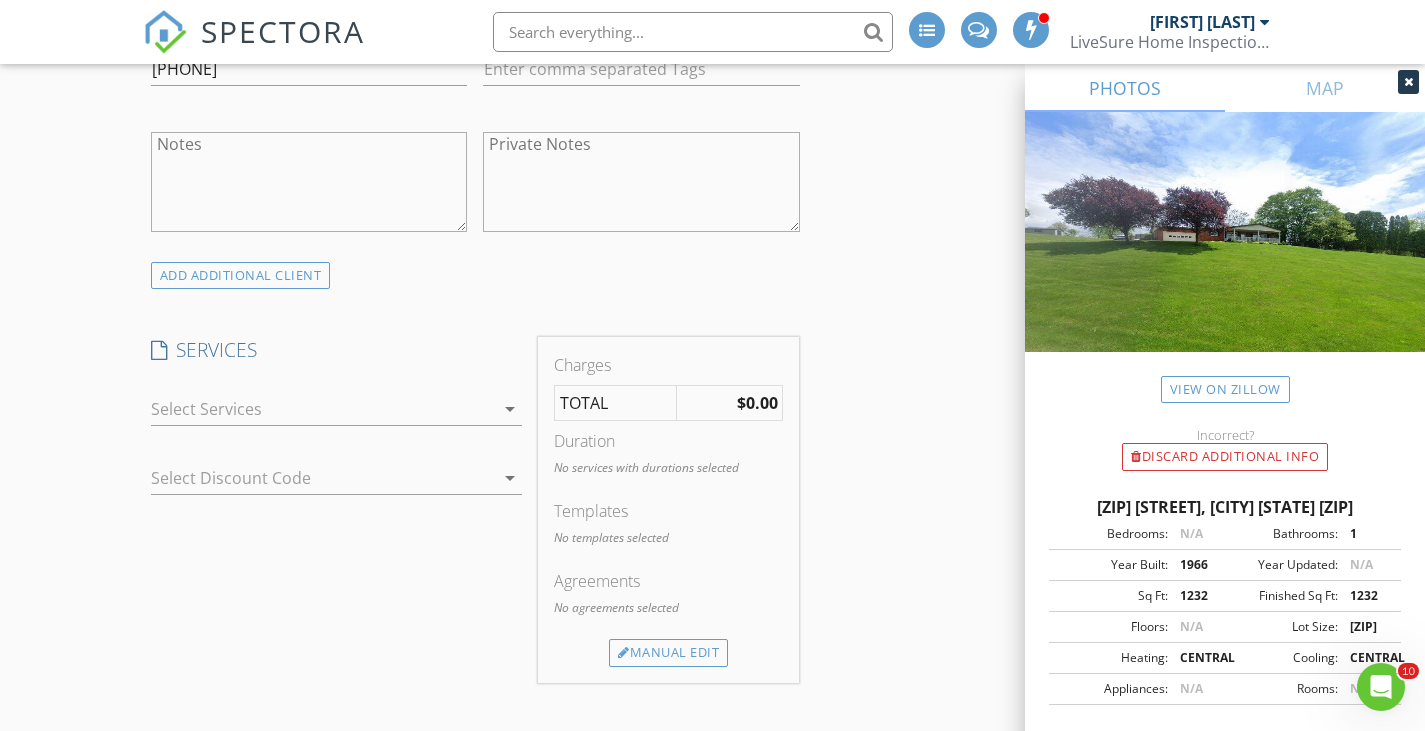 click on "arrow_drop_down" at bounding box center [510, 409] 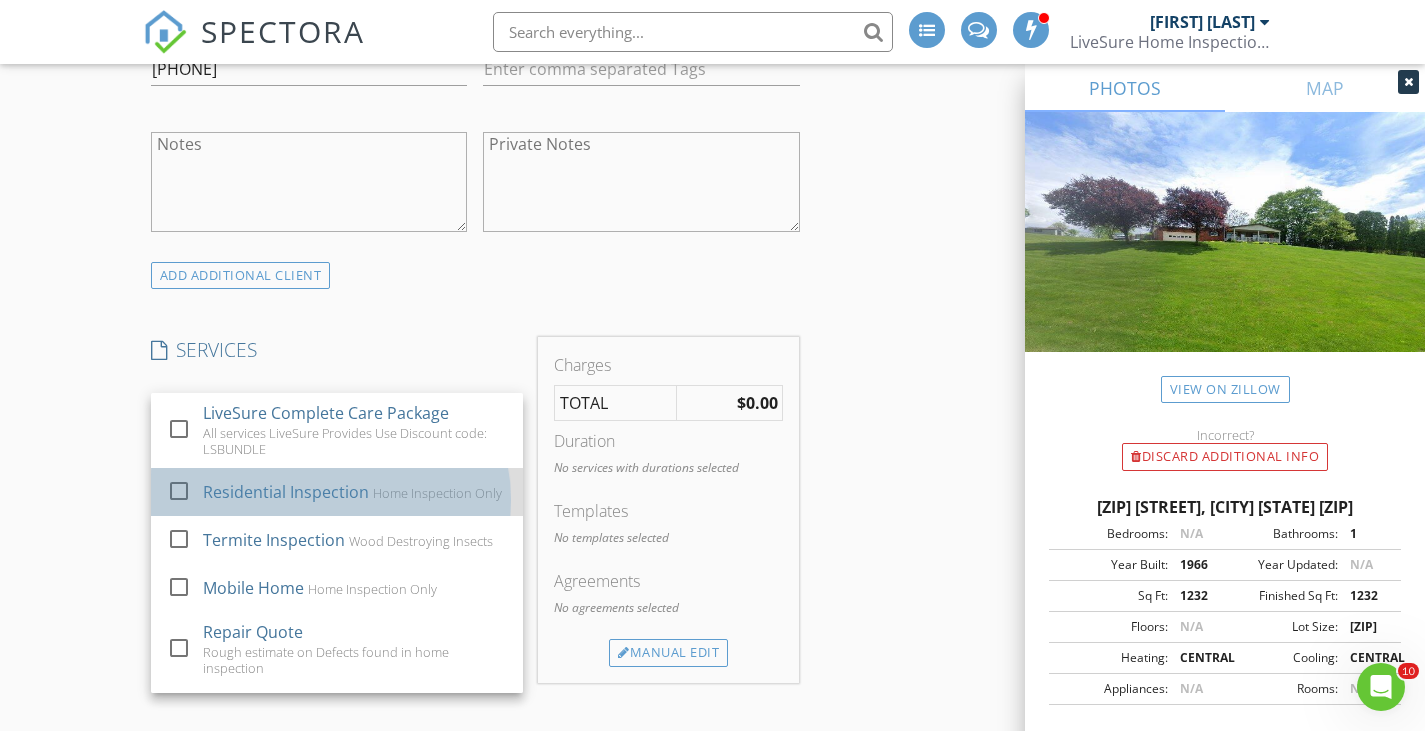 click on "Residential Inspection   Home Inspection Only" at bounding box center (355, 492) 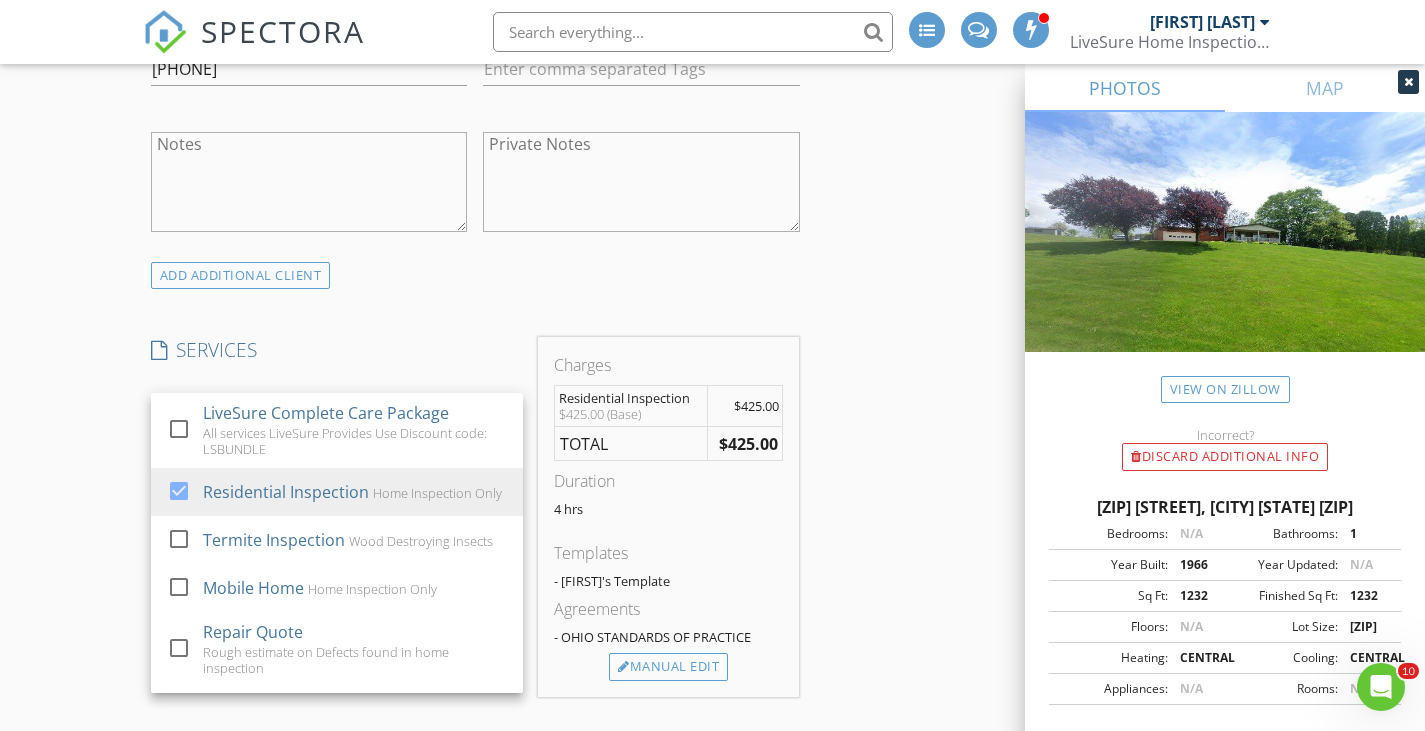 click on "SERVICES" at bounding box center [337, 350] 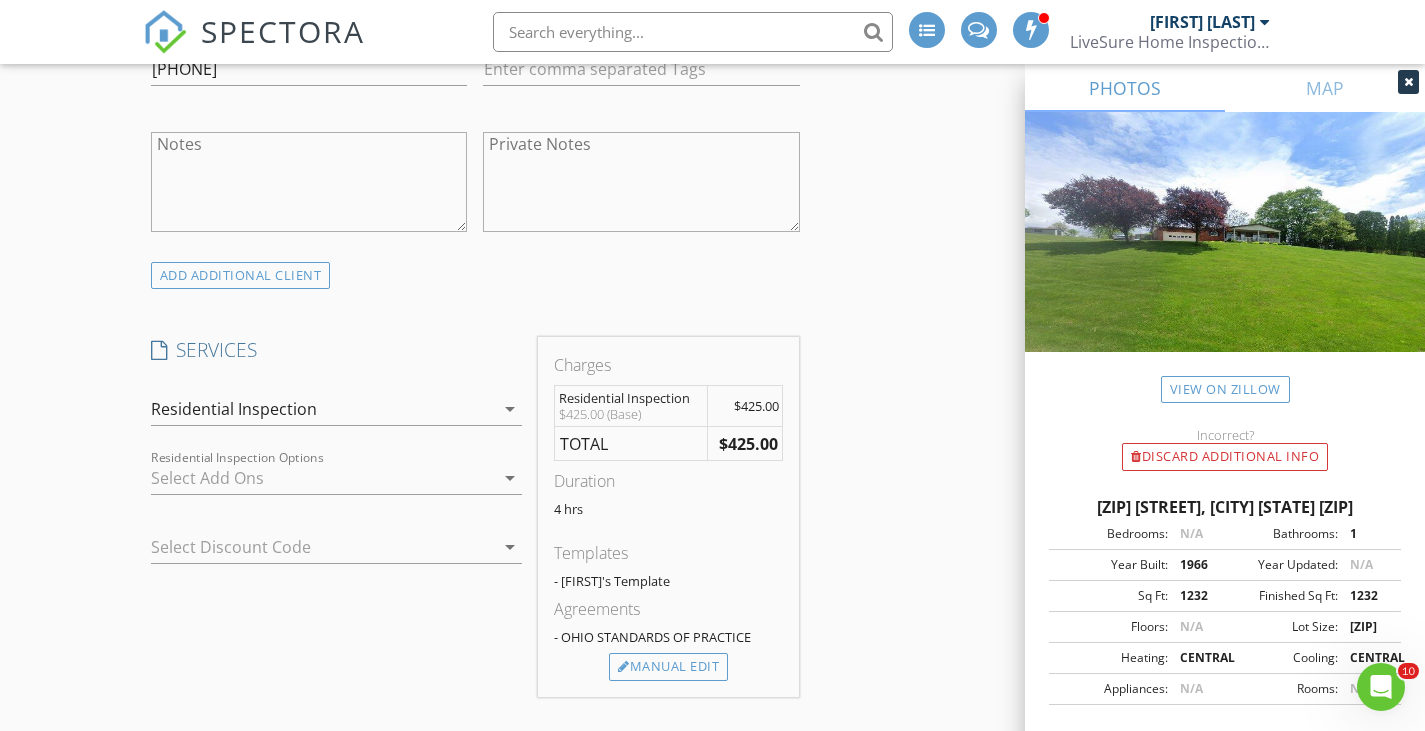 click on "arrow_drop_down" at bounding box center (510, 478) 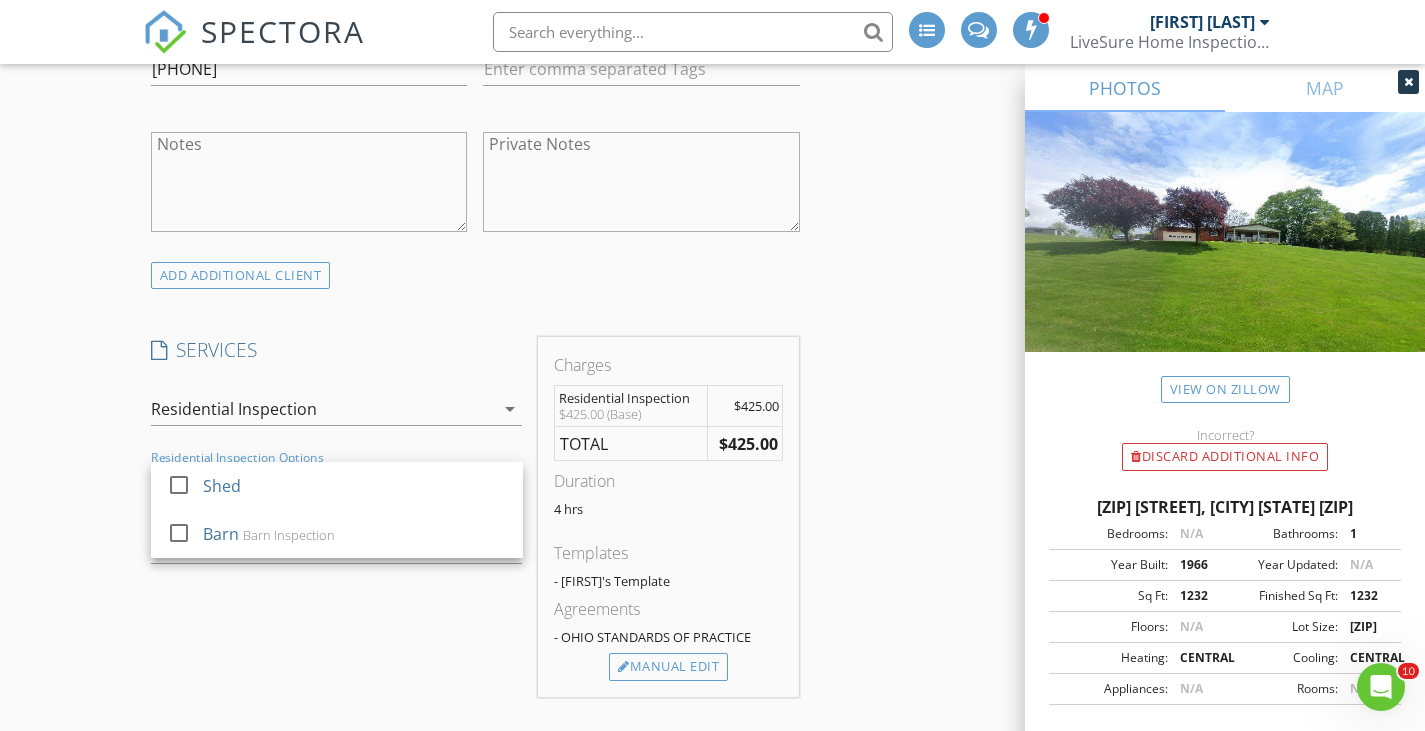 click on "New Inspection
INSPECTOR(S)
check_box   Aaron Lawson   PRIMARY   Aaron Lawson arrow_drop_down   check_box_outline_blank Aaron Lawson specifically requested
Date/Time
08/06/2025 3:00 PM
Location
Address Search       Address 61584 Sampson Rd   Unit   City Cambridge   State OH   Zip 43725   County Guernsey     Square Feet 1232   Year Built 1966   Foundation arrow_drop_down     Aaron Lawson     119.6 miles     (2 hours)     exceeds travel range
client
check_box Enable Client CC email for this inspection   Client Search     check_box_outline_blank Client is a Company/Organization     First Name Rebecca   Last Name Wever   Email Rswood001@gmail.com   CC Email   Phone 605-251-8639         Tags         Notes   Private Notes
ADD ADDITIONAL client
SERVICES
check_box_outline_blank" at bounding box center [712, 726] 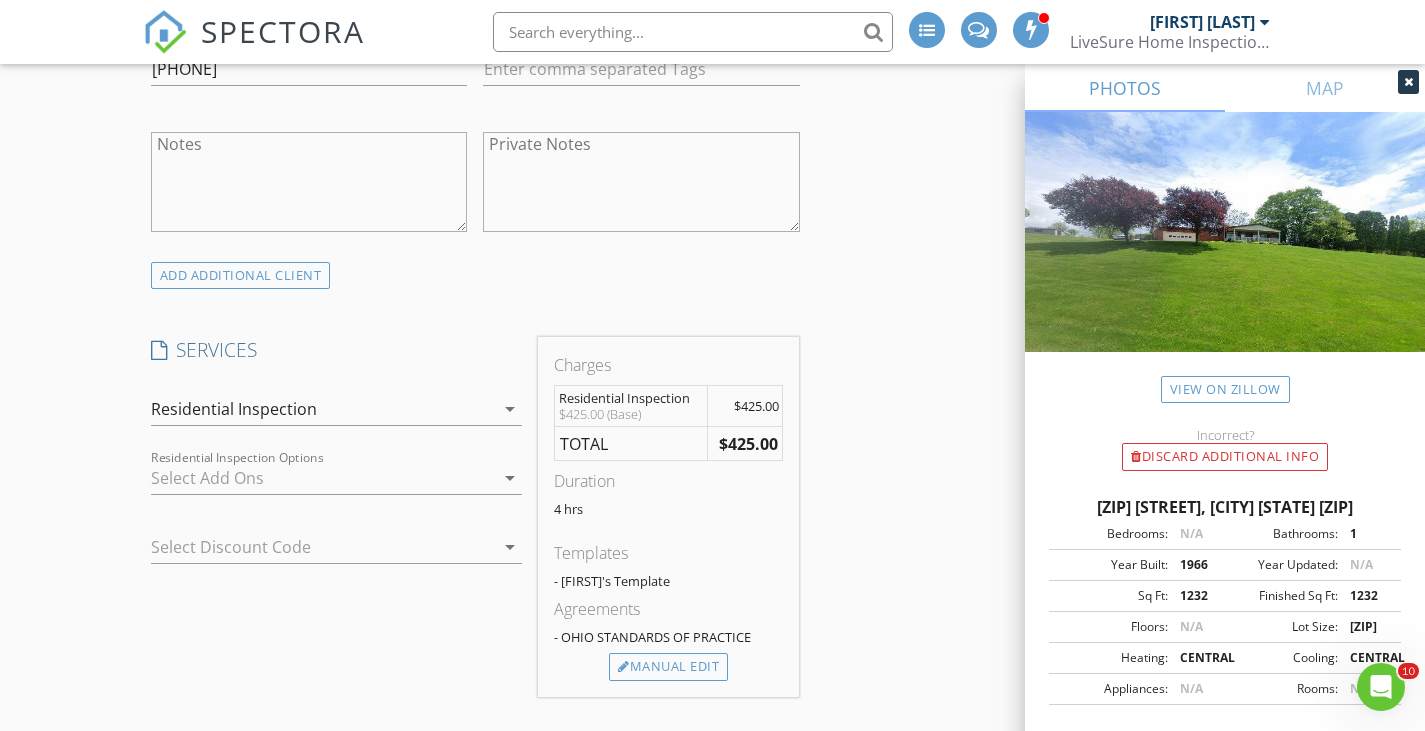 click on "arrow_drop_down" at bounding box center [510, 409] 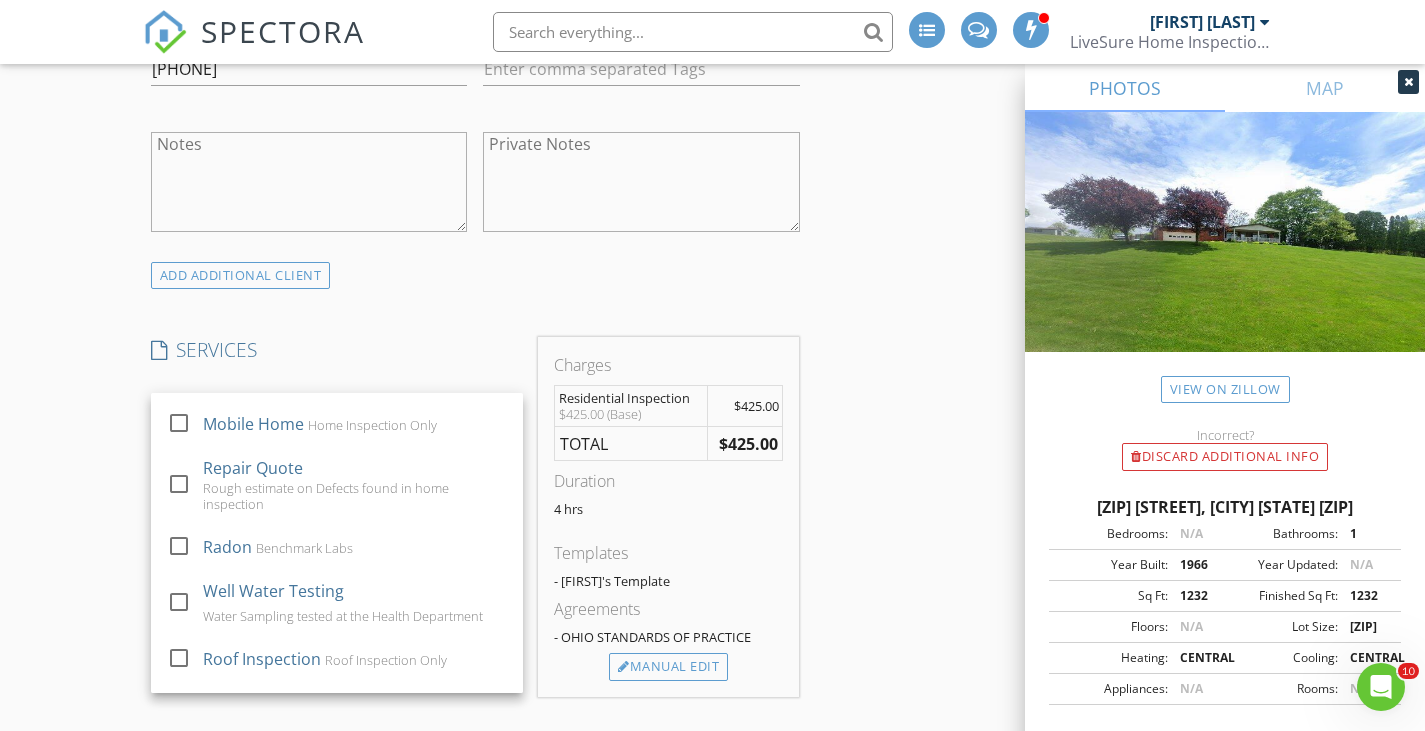 scroll, scrollTop: 169, scrollLeft: 0, axis: vertical 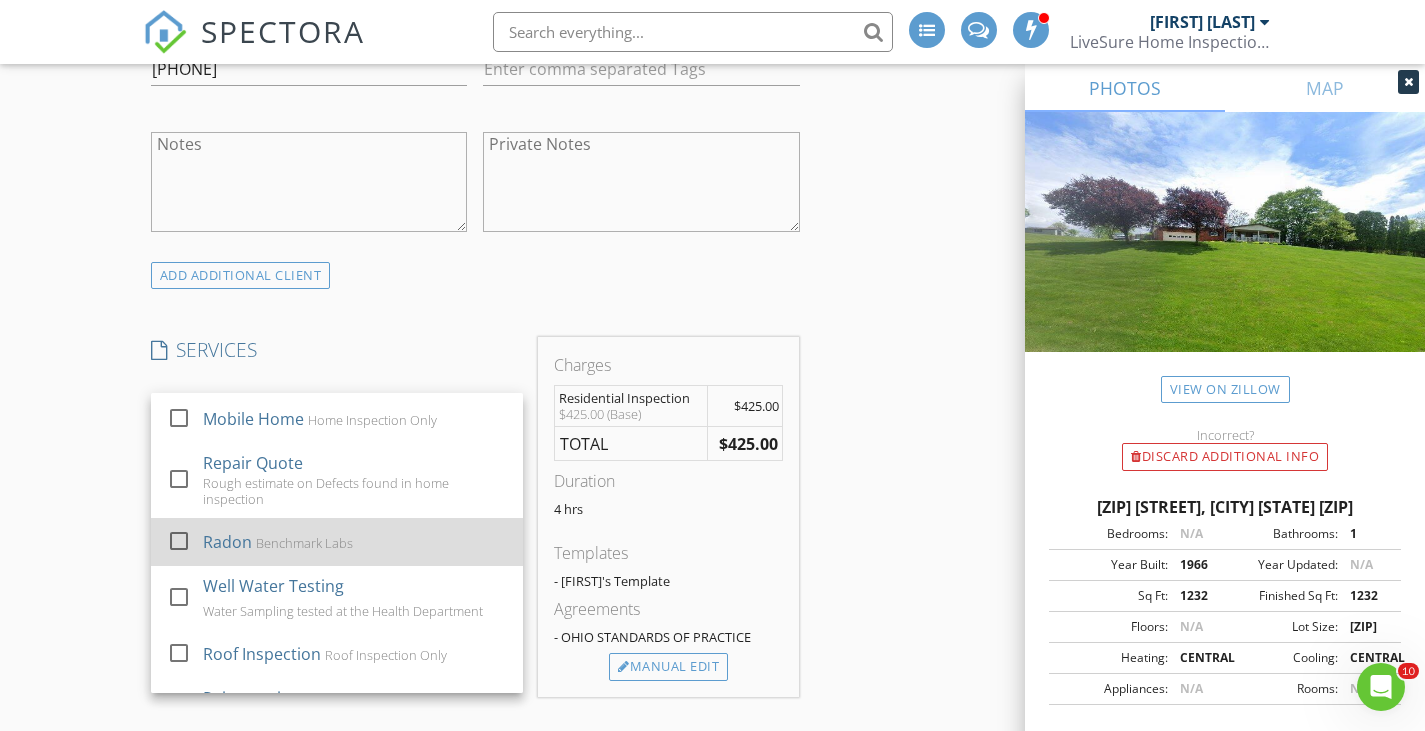 click on "Radon   Benchmark Labs" at bounding box center (355, 542) 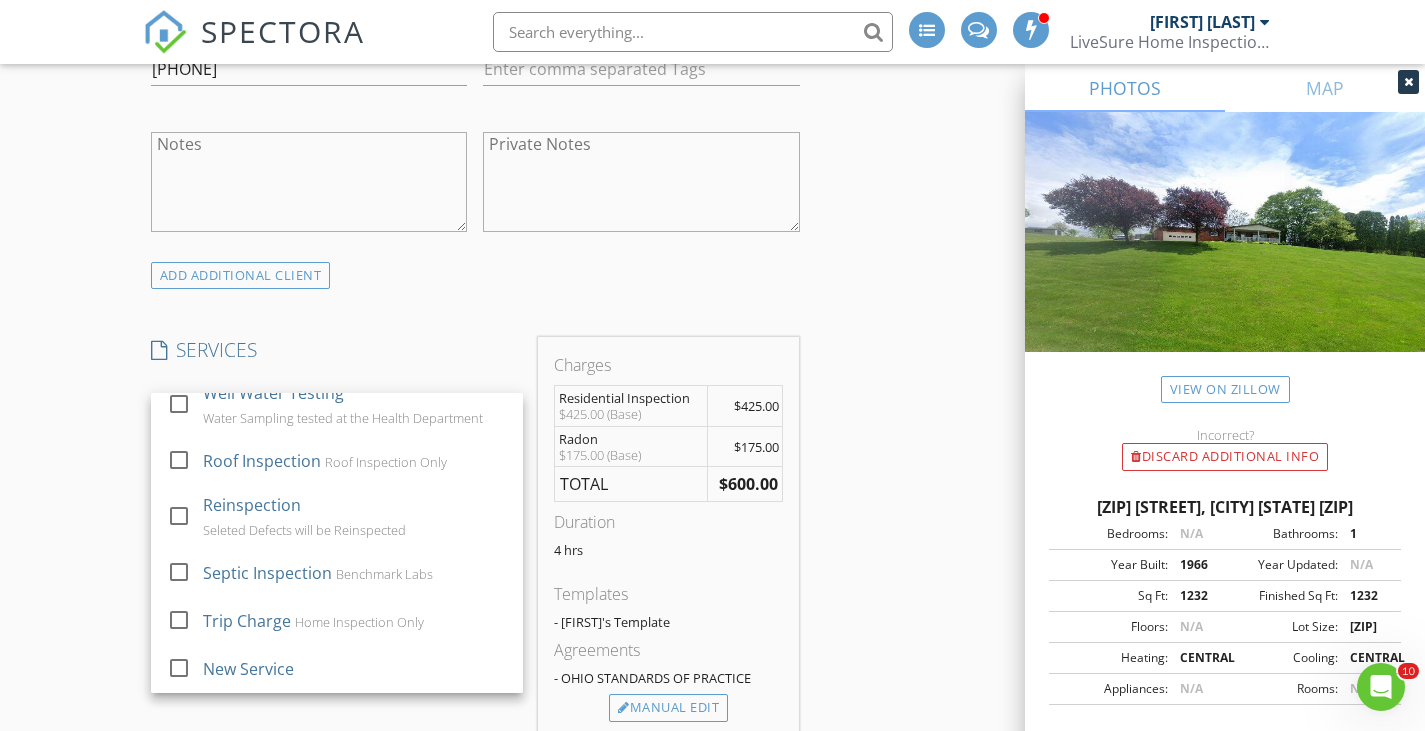 scroll, scrollTop: 370, scrollLeft: 0, axis: vertical 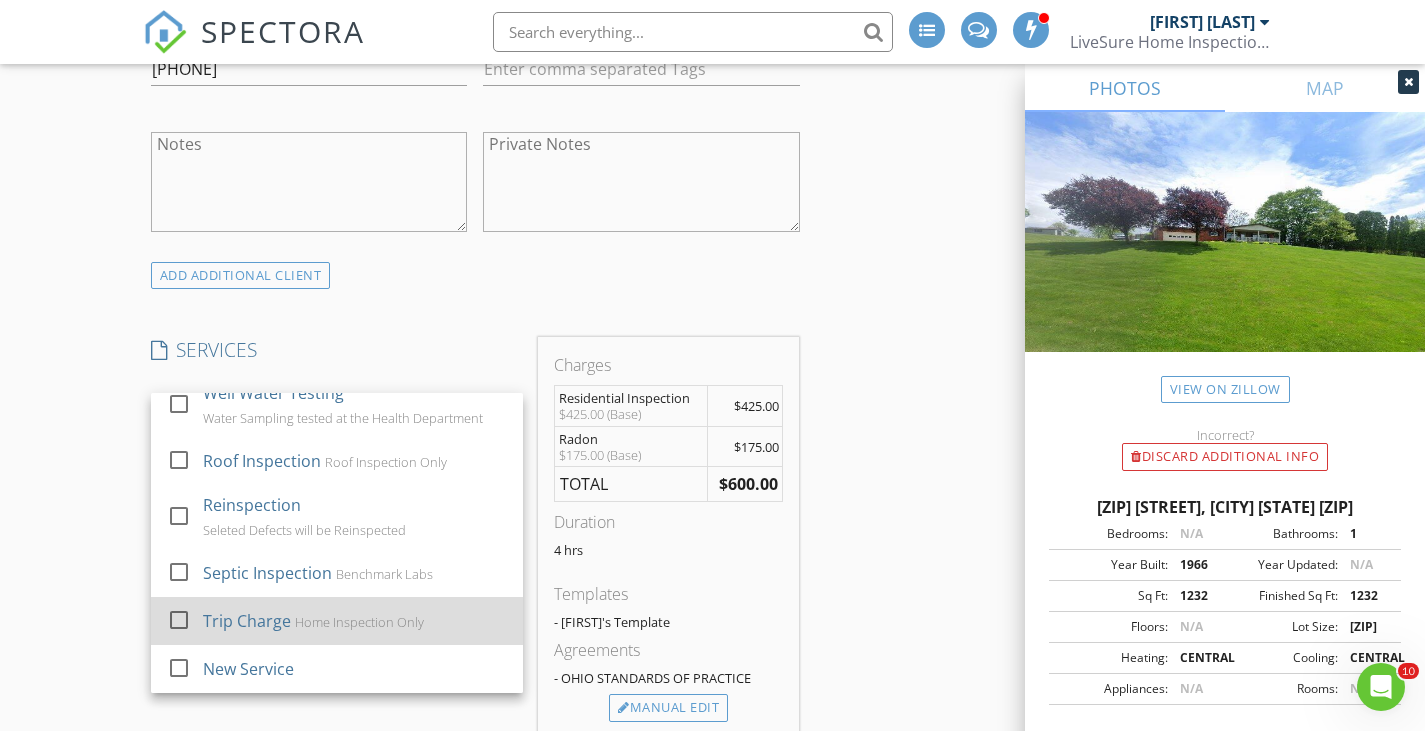 click on "Trip Charge   Home Inspection Only" at bounding box center [355, 621] 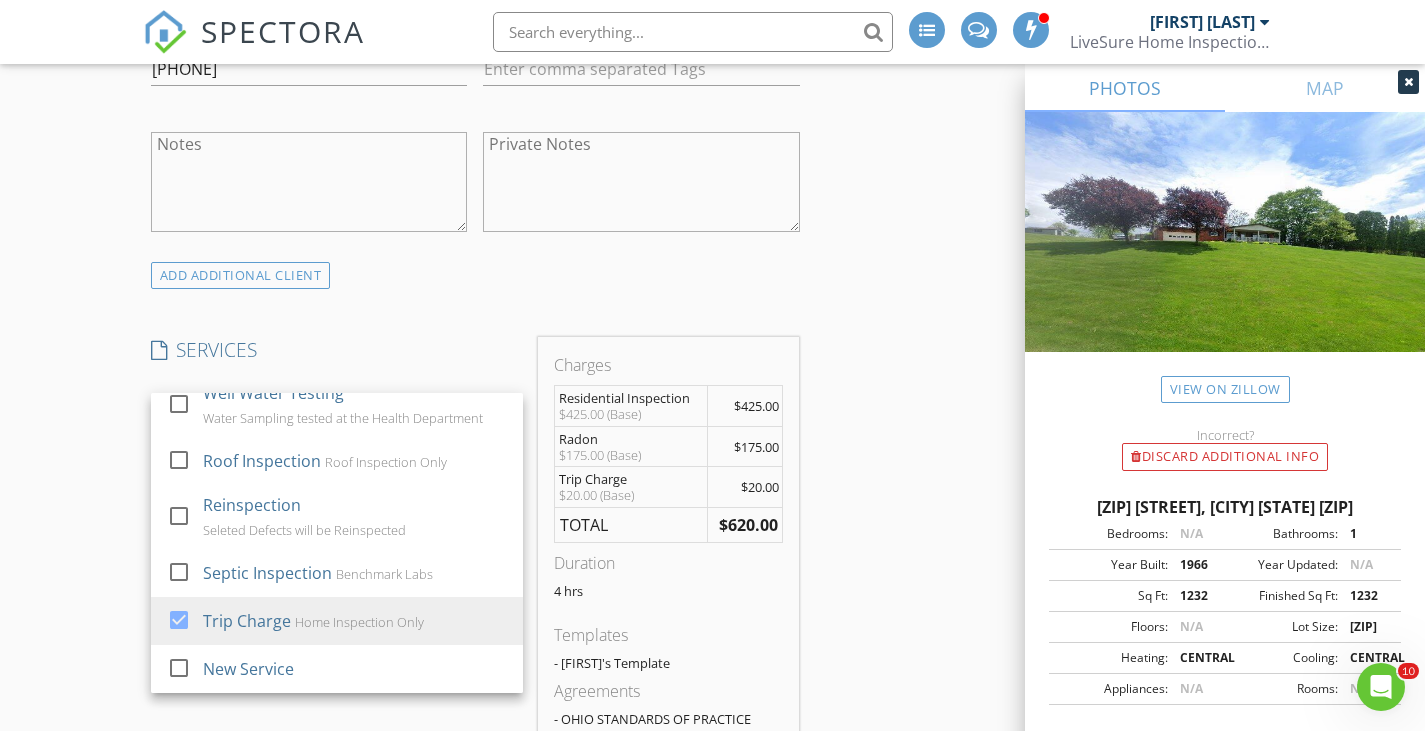 click on "INSPECTOR(S)
check_box   Aaron Lawson   PRIMARY   Aaron Lawson arrow_drop_down   check_box_outline_blank Aaron Lawson specifically requested
Date/Time
08/06/2025 3:00 PM
Location
Address Search       Address 61584 Sampson Rd   Unit   City Cambridge   State OH   Zip 43725   County Guernsey     Square Feet 1232   Year Built 1966   Foundation arrow_drop_down     Aaron Lawson     119.6 miles     (2 hours)     exceeds travel range
client
check_box Enable Client CC email for this inspection   Client Search     check_box_outline_blank Client is a Company/Organization     First Name Rebecca   Last Name Wever   Email Rswood001@gmail.com   CC Email   Phone 605-251-8639         Tags         Notes   Private Notes
ADD ADDITIONAL client
SERVICES
check_box_outline_blank     check_box" at bounding box center (713, 800) 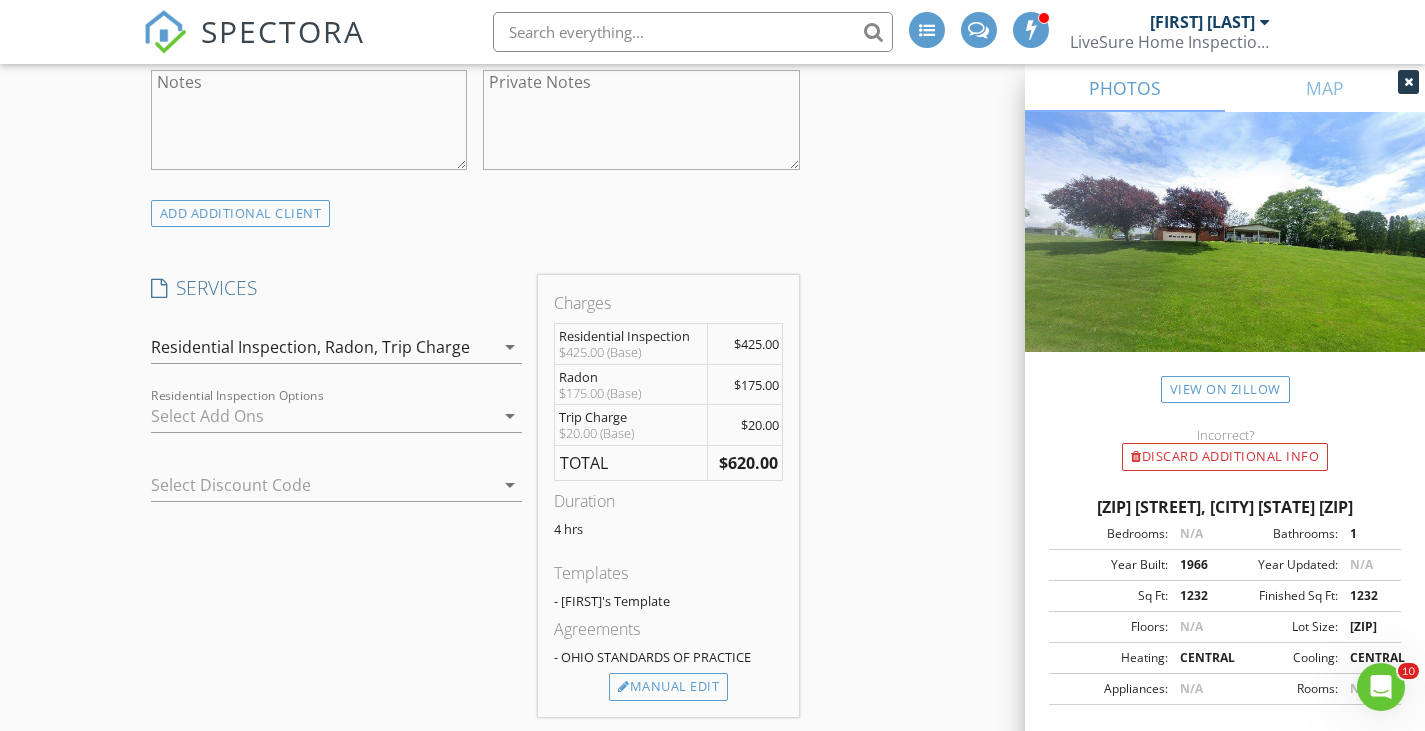 scroll, scrollTop: 1400, scrollLeft: 0, axis: vertical 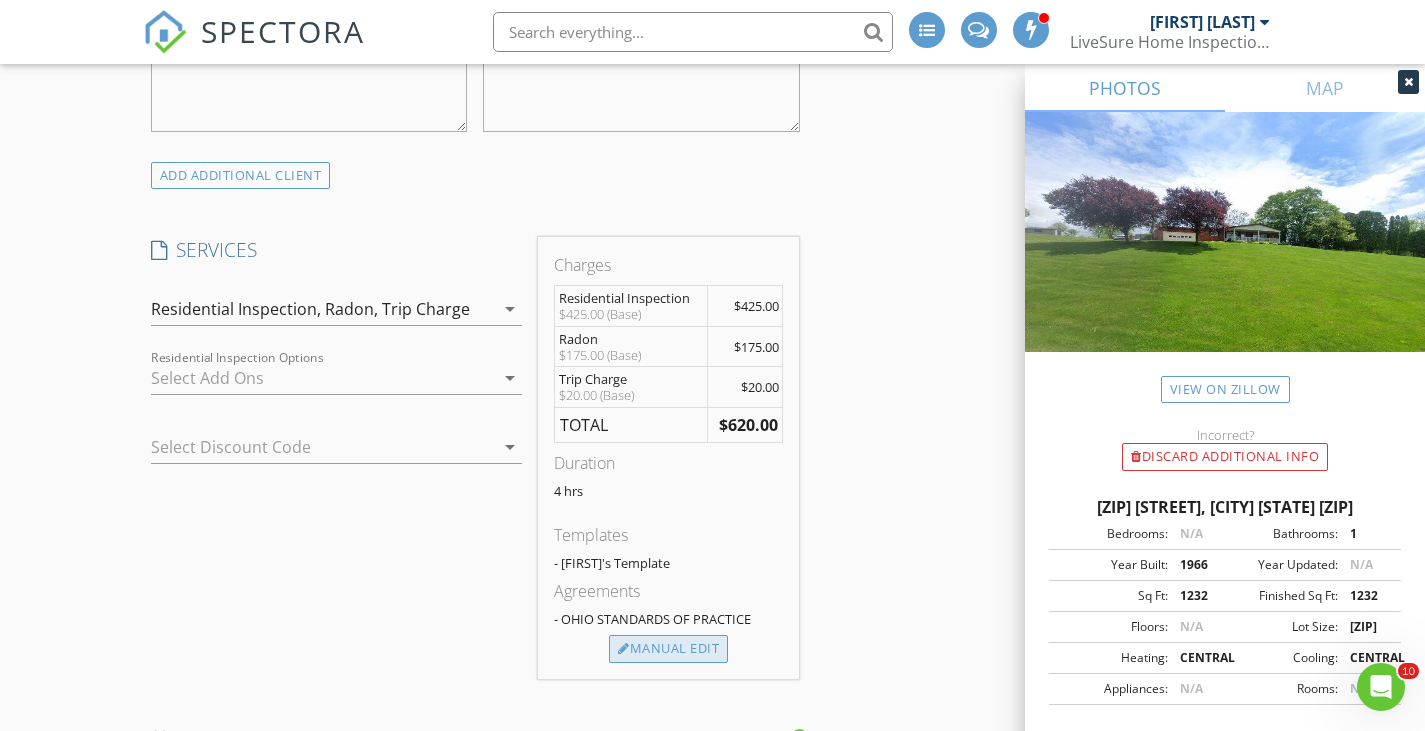 click on "Manual Edit" at bounding box center [668, 649] 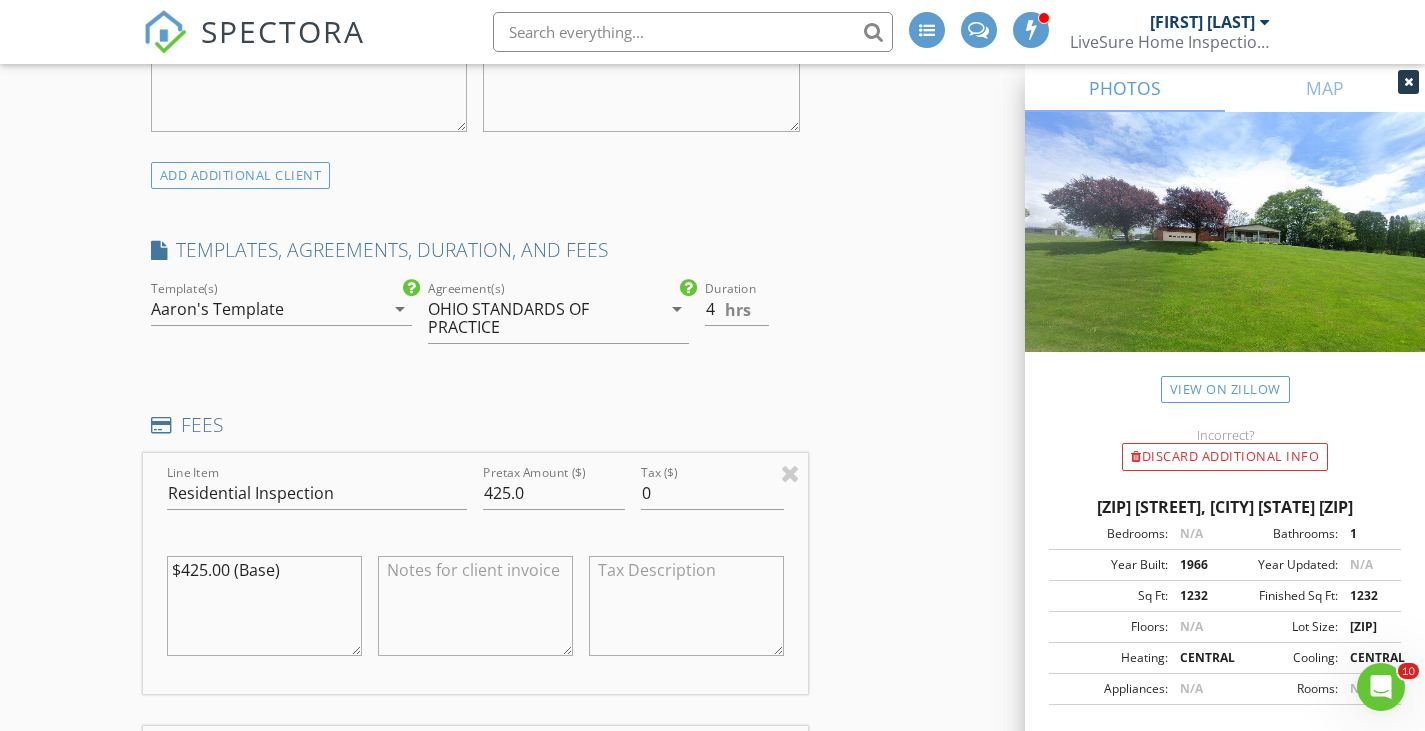 scroll, scrollTop: 1500, scrollLeft: 0, axis: vertical 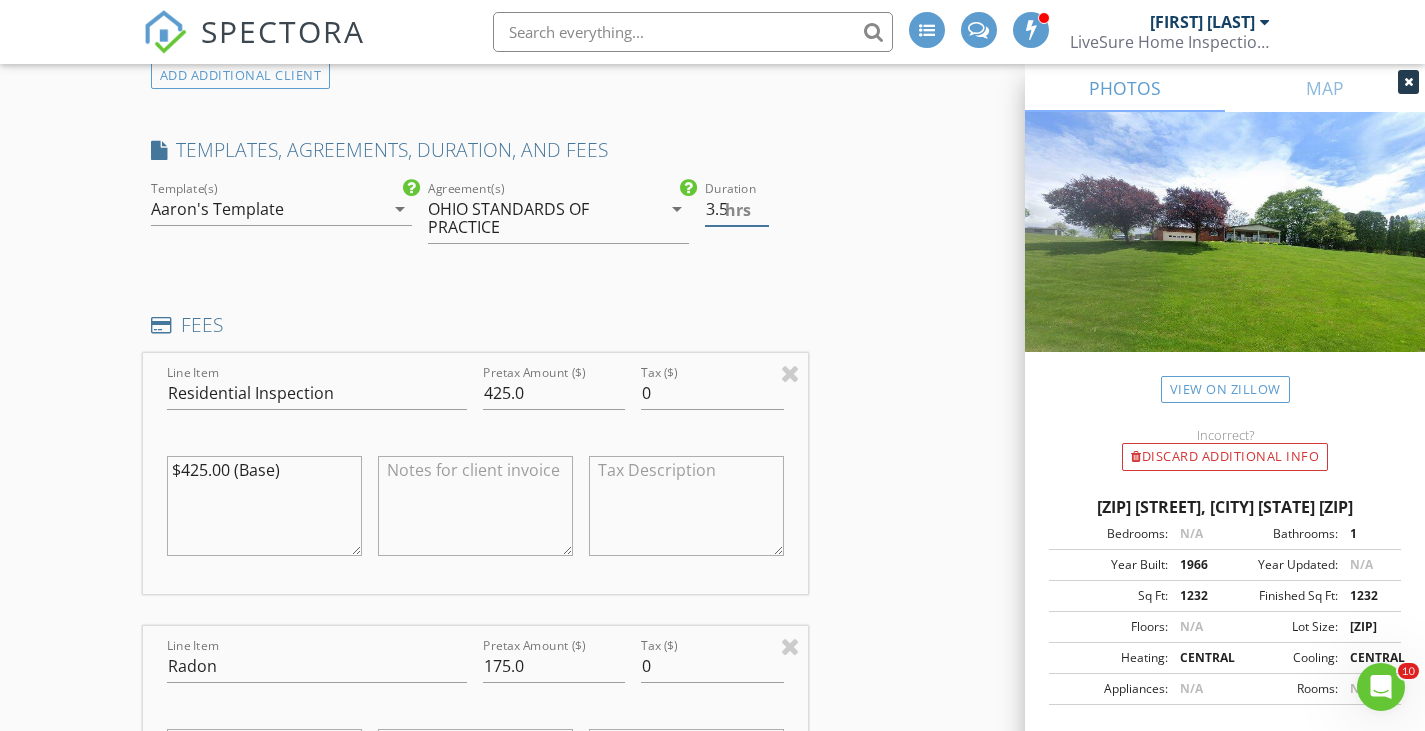 type on "3.5" 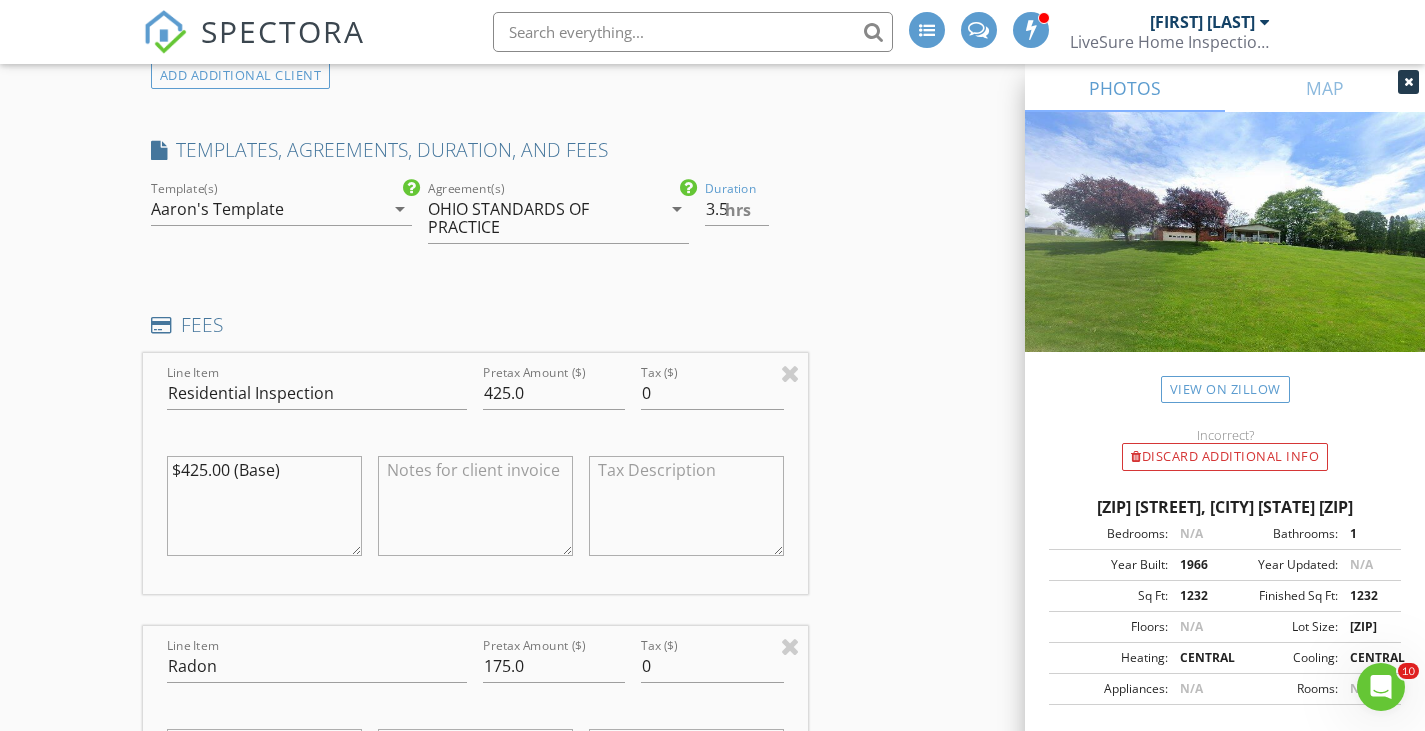 click on "INSPECTOR(S)
check_box   Aaron Lawson   PRIMARY   Aaron Lawson arrow_drop_down   check_box_outline_blank Aaron Lawson specifically requested
Date/Time
08/06/2025 3:00 PM
Location
Address Search       Address 61584 Sampson Rd   Unit   City Cambridge   State OH   Zip 43725   County Guernsey     Square Feet 1232   Year Built 1966   Foundation arrow_drop_down     Aaron Lawson     119.6 miles     (2 hours)     exceeds travel range
client
check_box Enable Client CC email for this inspection   Client Search     check_box_outline_blank Client is a Company/Organization     First Name Rebecca   Last Name Wever   Email Rswood001@gmail.com   CC Email   Phone 605-251-8639         Tags         Notes   Private Notes
ADD ADDITIONAL client
SERVICES
check_box_outline_blank     check_box" at bounding box center (475, 885) 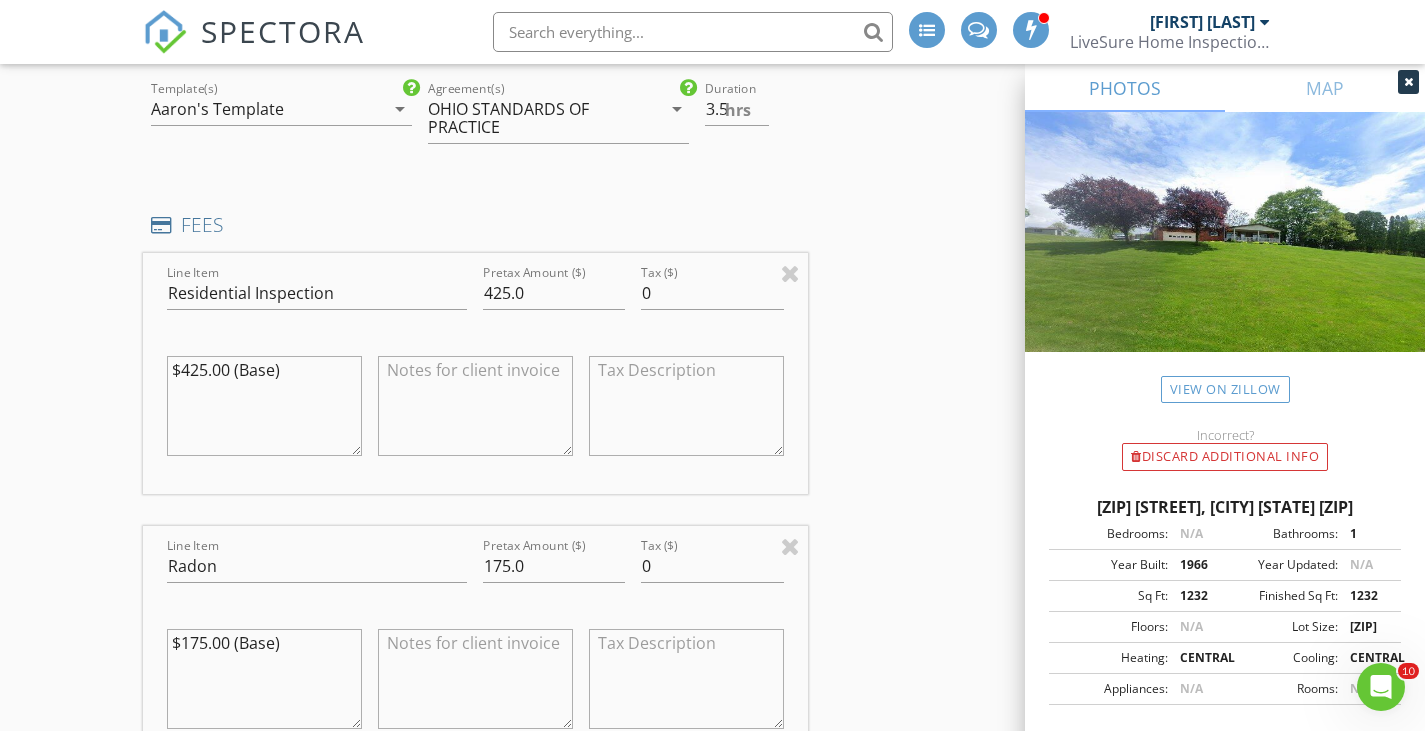 scroll, scrollTop: 1700, scrollLeft: 0, axis: vertical 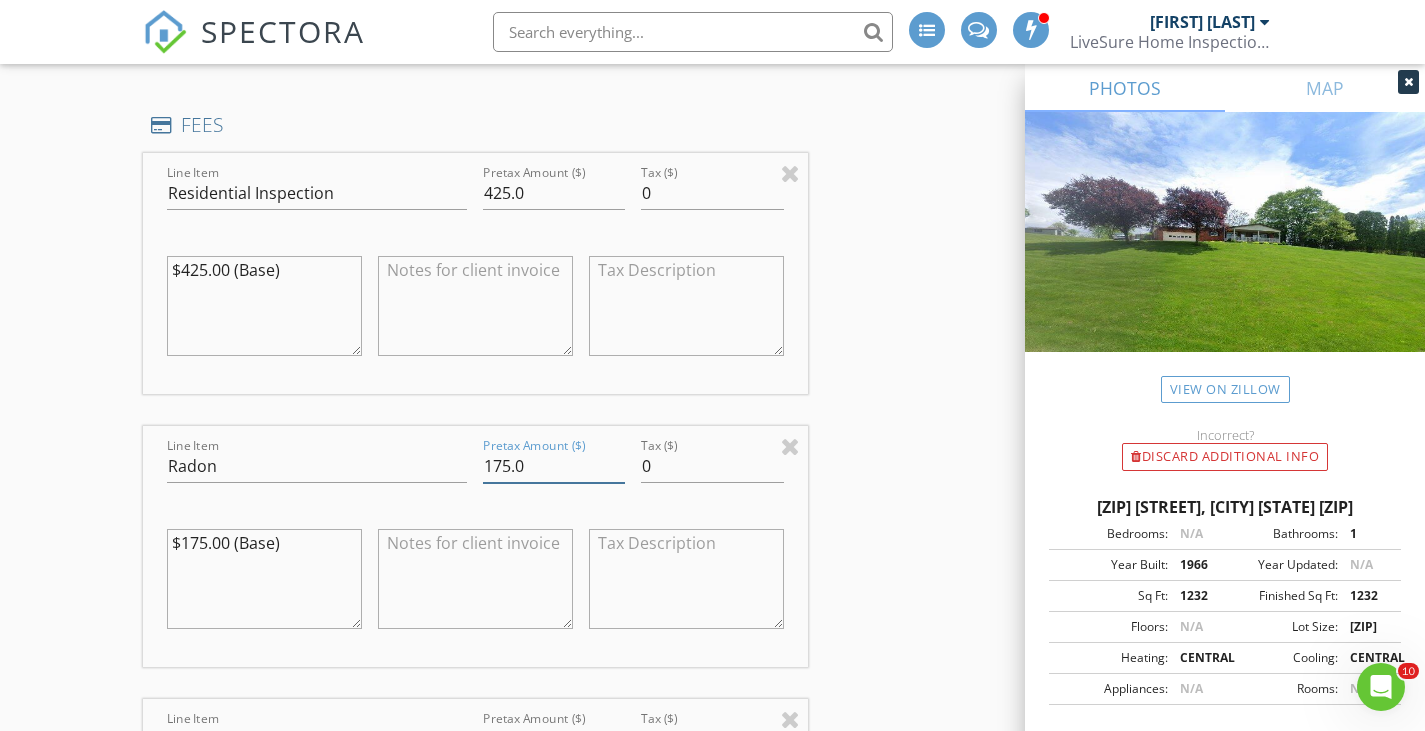 drag, startPoint x: 508, startPoint y: 465, endPoint x: 494, endPoint y: 462, distance: 14.3178215 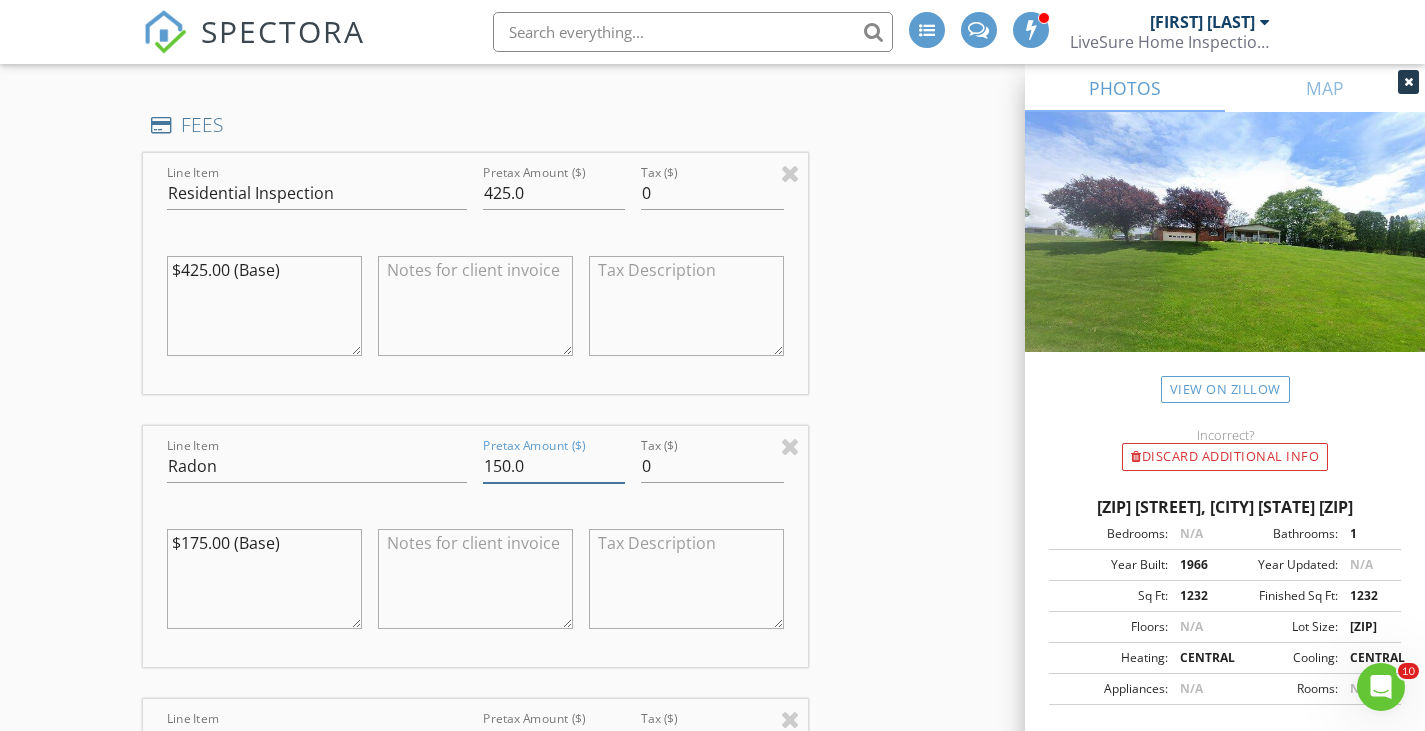 type on "150.0" 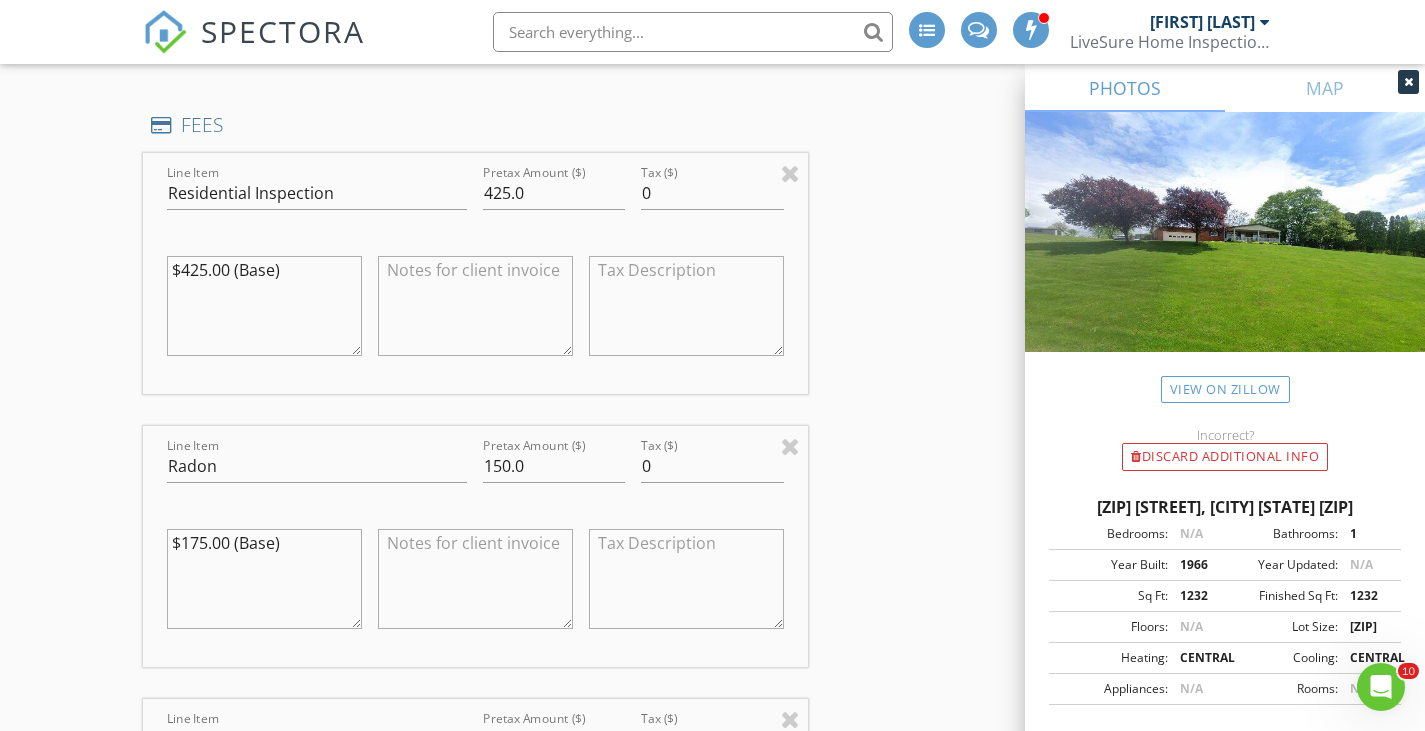drag, startPoint x: 205, startPoint y: 537, endPoint x: 189, endPoint y: 539, distance: 16.124516 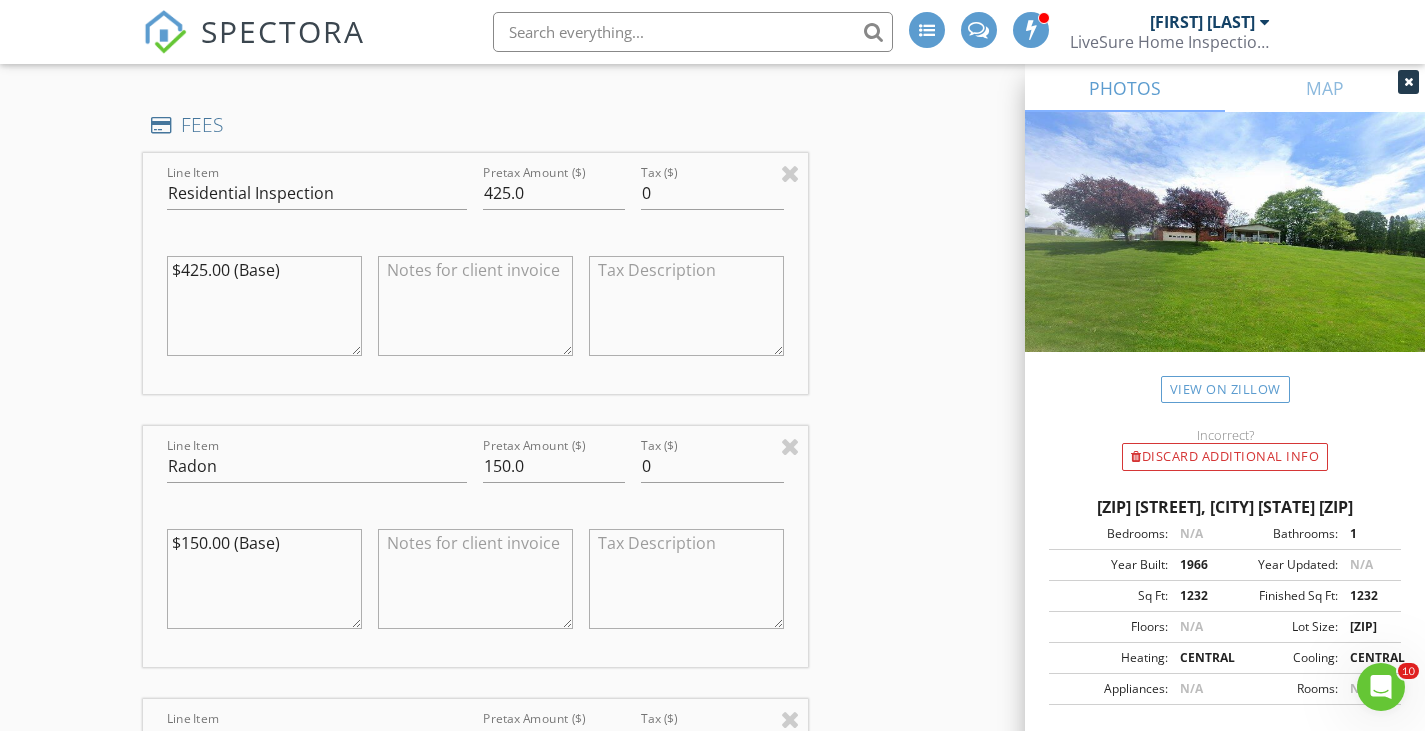 type on "$150.00 (Base)" 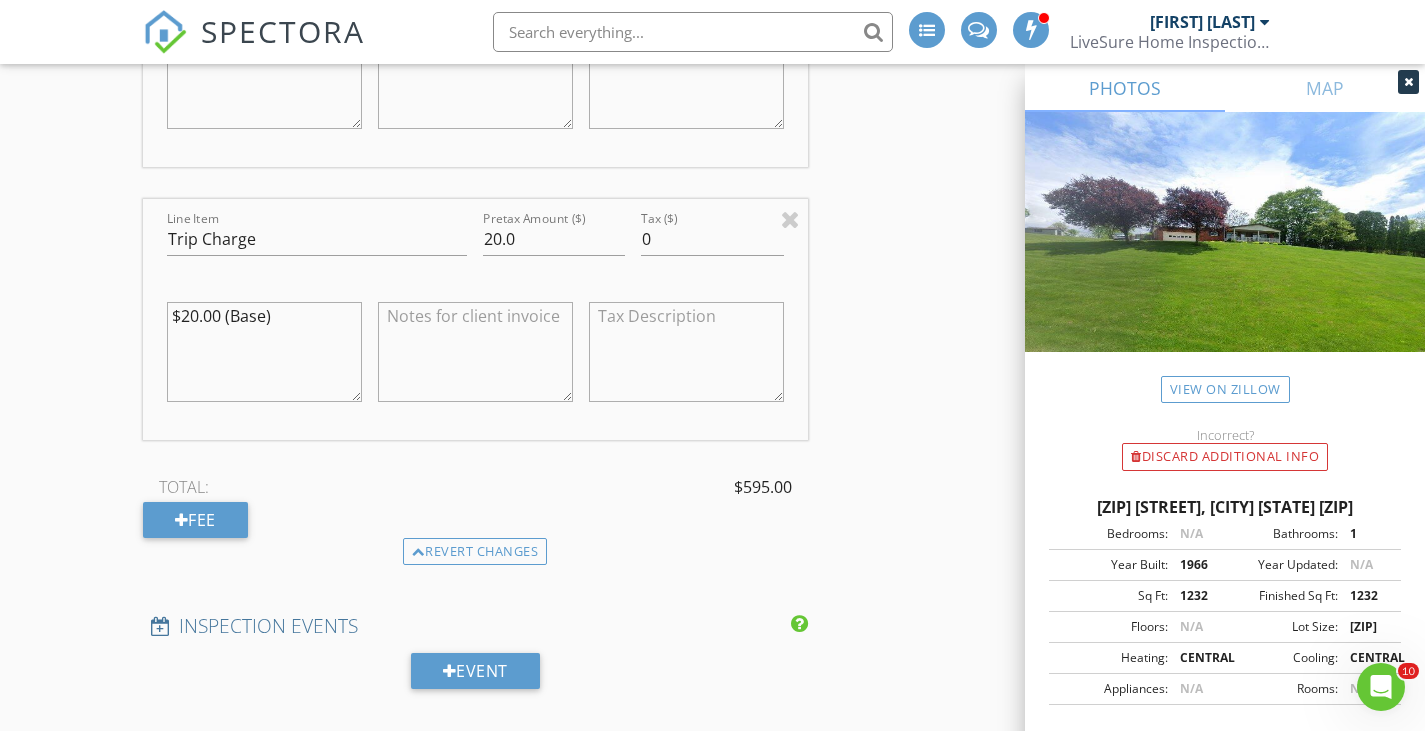 scroll, scrollTop: 2100, scrollLeft: 0, axis: vertical 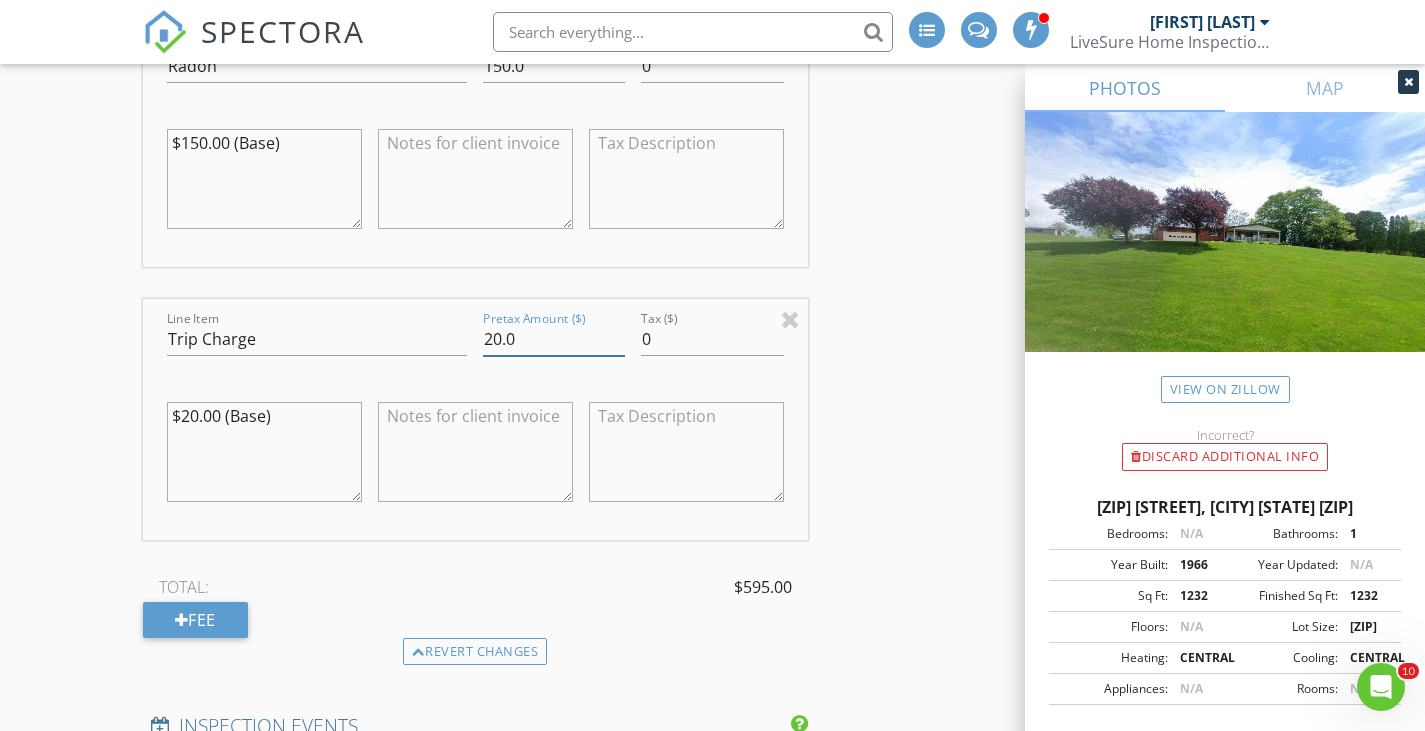 click on "20.0" at bounding box center (554, 339) 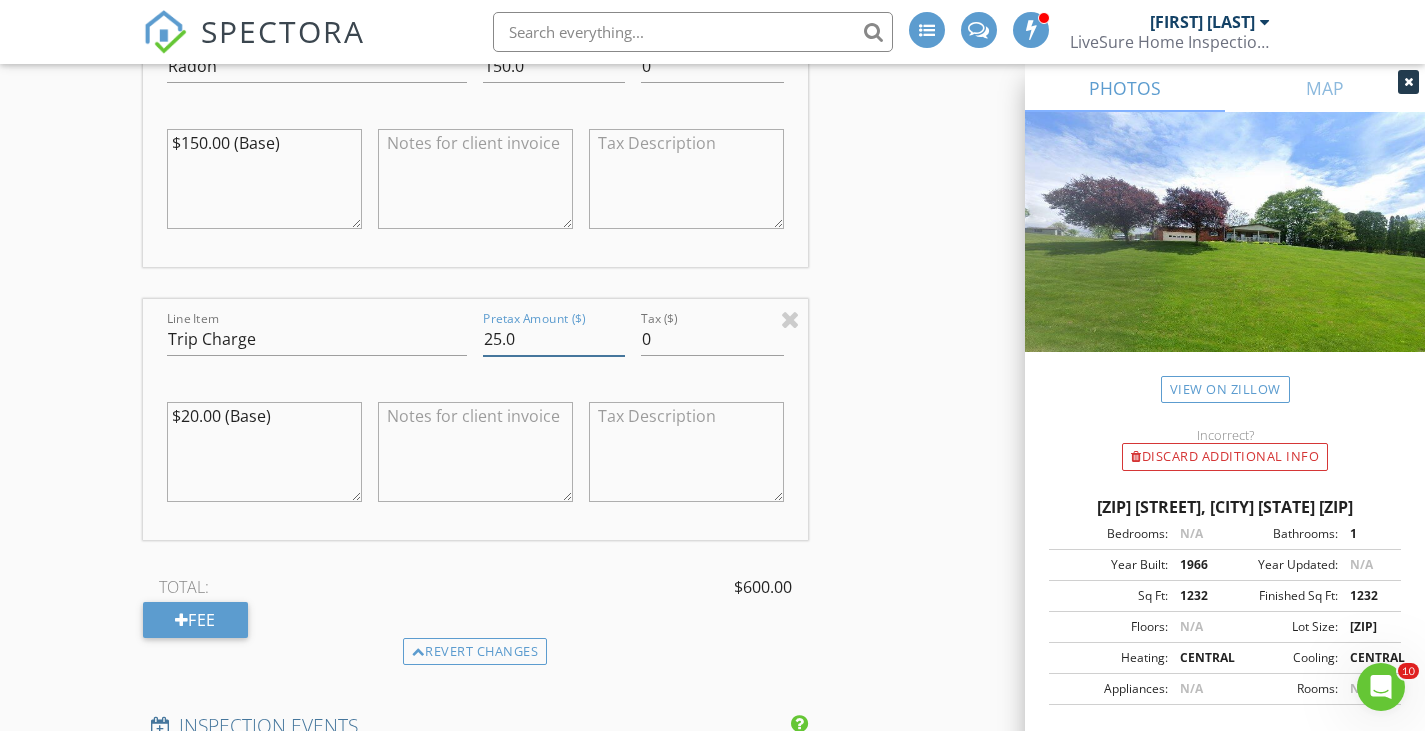 type on "25.0" 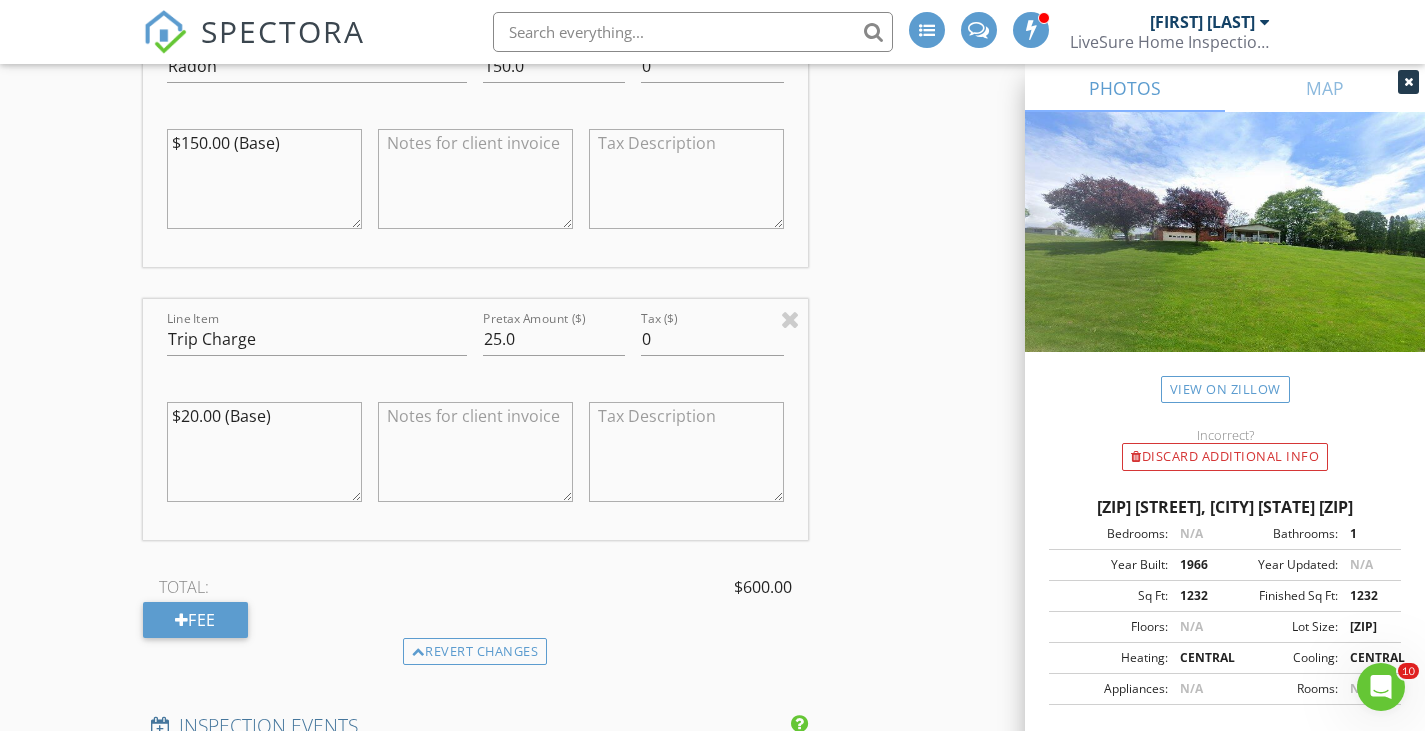 click on "$20.00 (Base)" at bounding box center (264, 452) 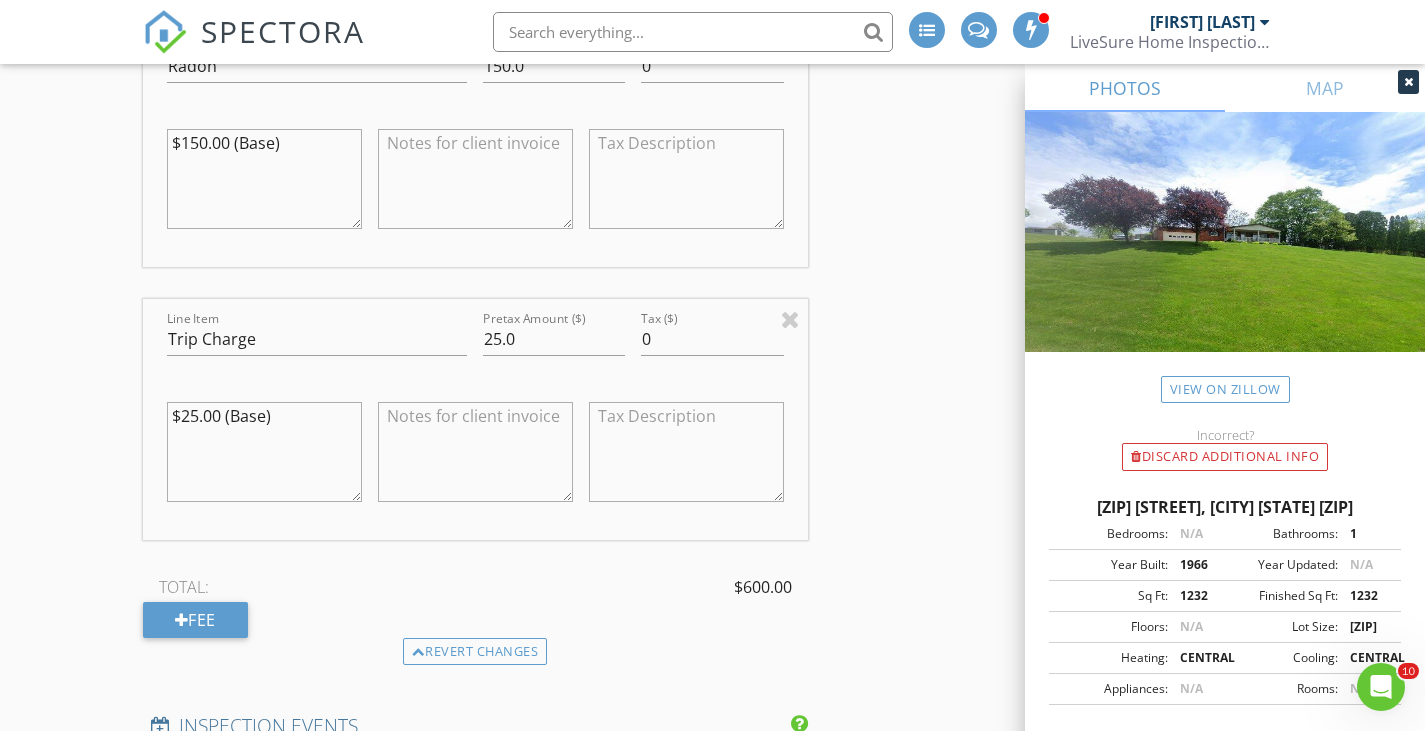 type on "$25.00 (Base)" 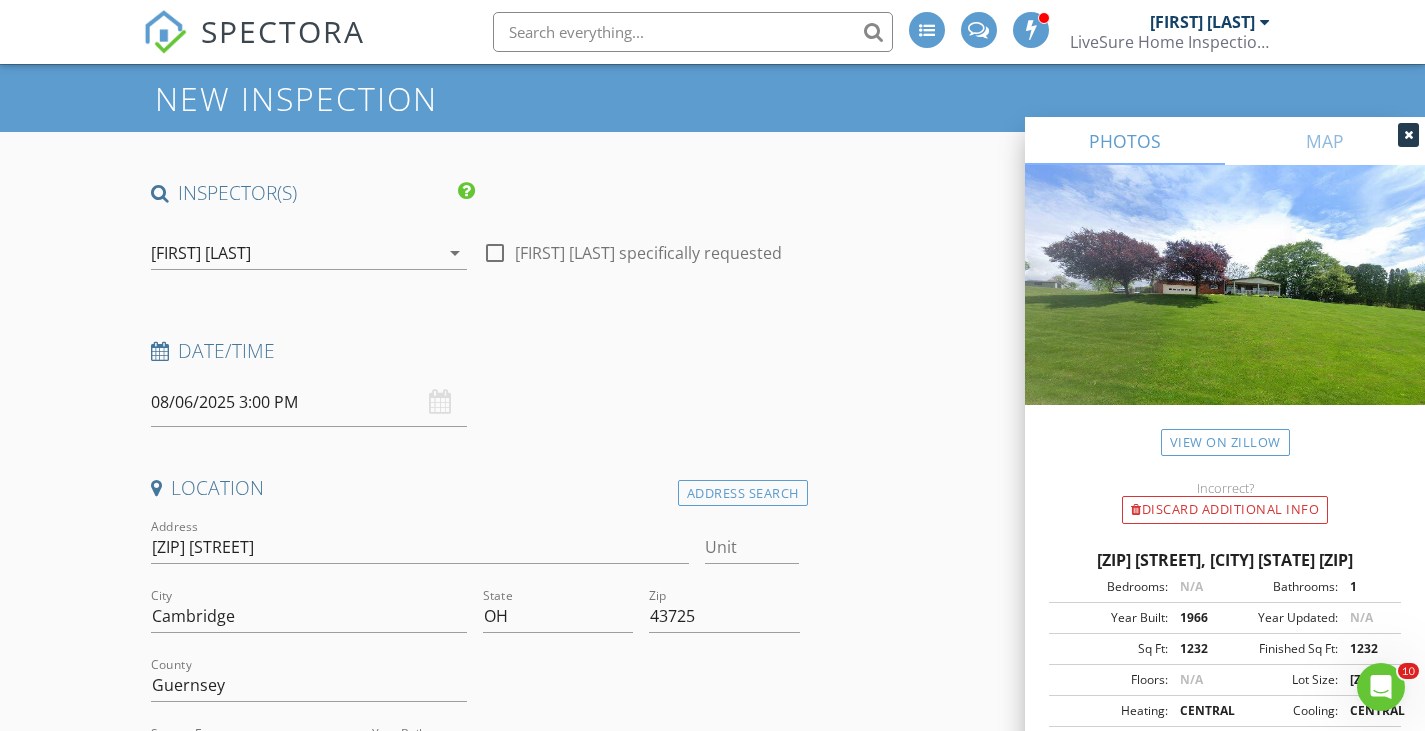 scroll, scrollTop: 100, scrollLeft: 0, axis: vertical 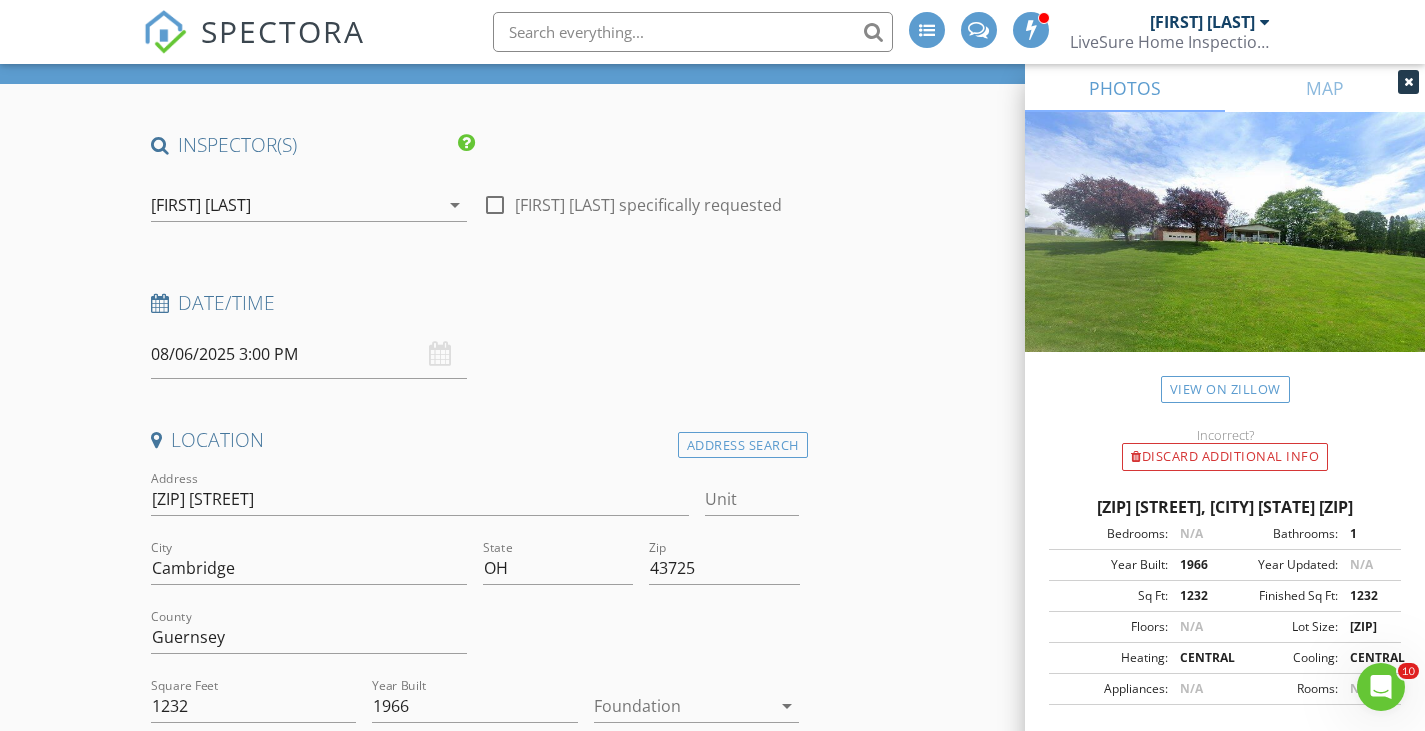 click on "08/06/2025 3:00 PM" at bounding box center (309, 354) 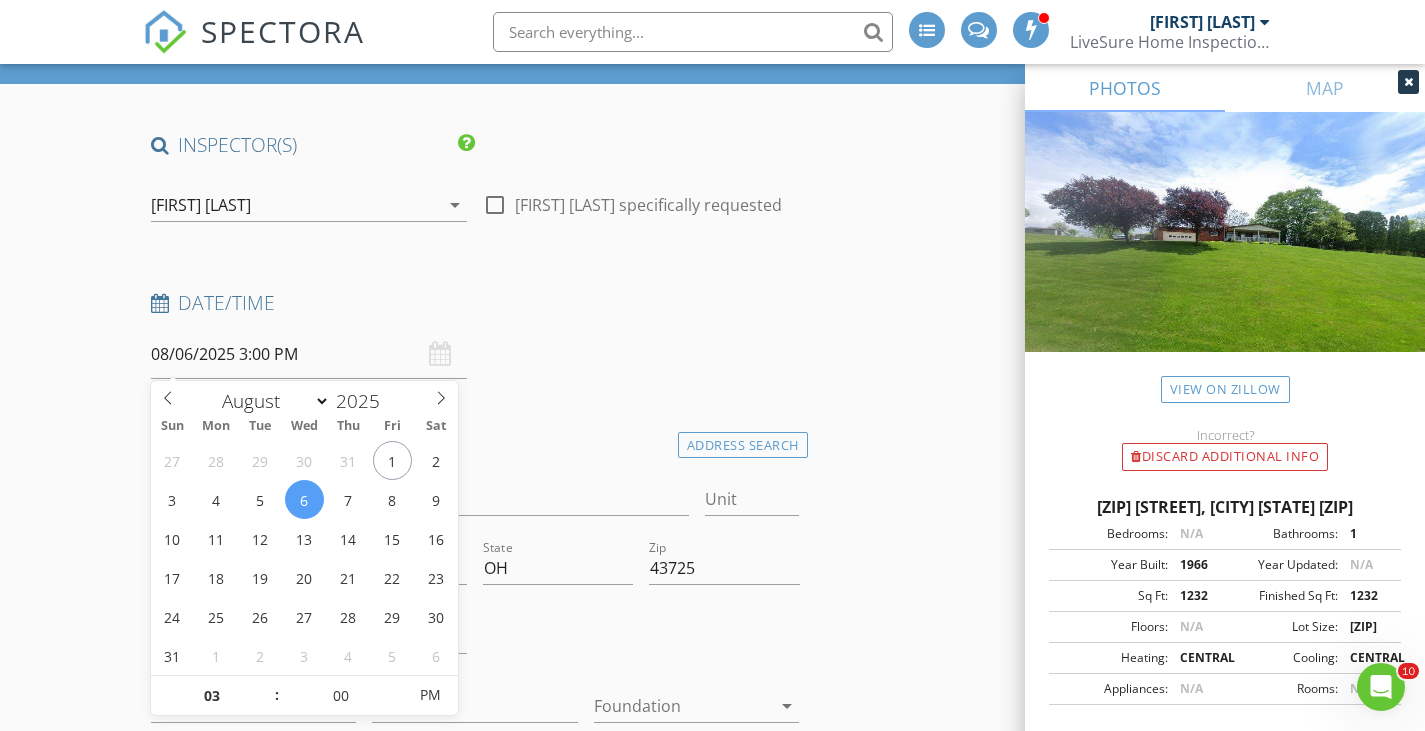click on "08/06/2025 3:00 PM" at bounding box center [309, 354] 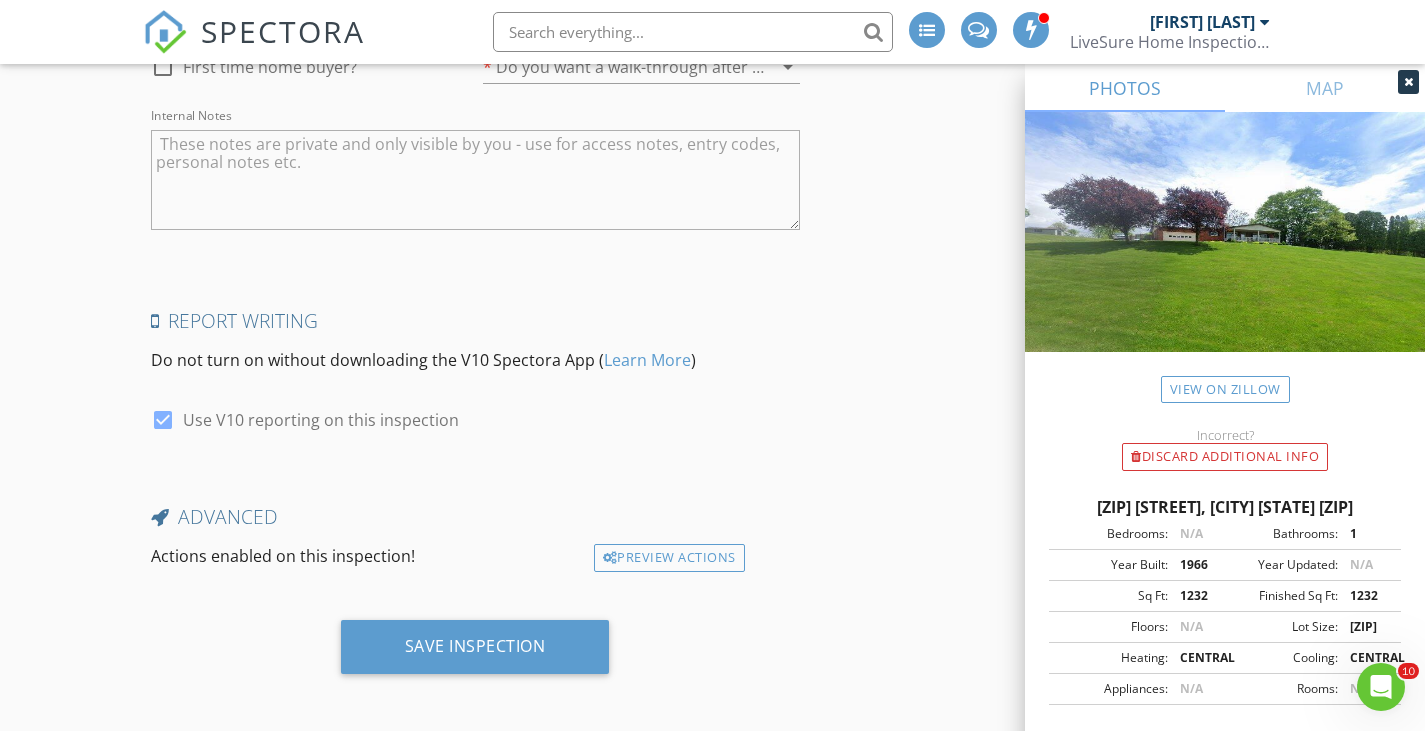 scroll, scrollTop: 3972, scrollLeft: 0, axis: vertical 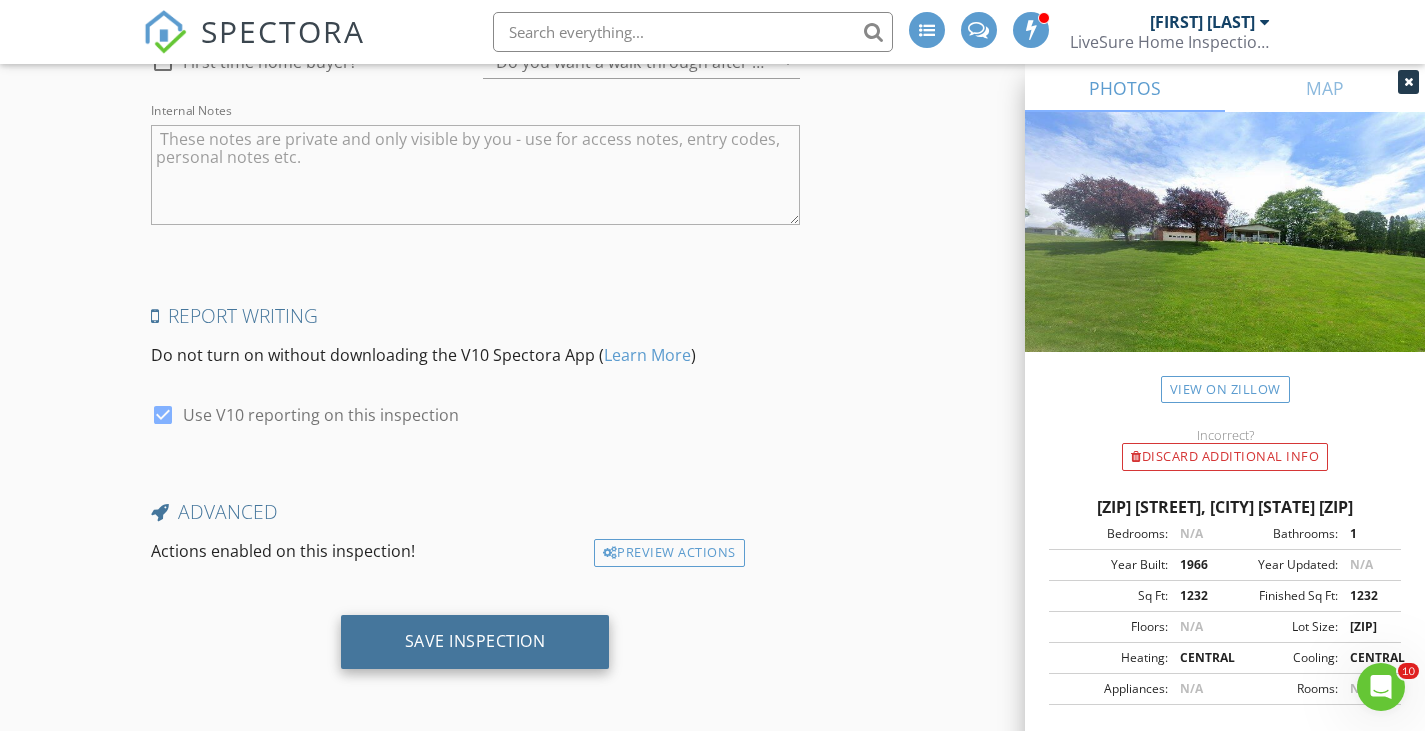 click on "Save Inspection" at bounding box center (475, 641) 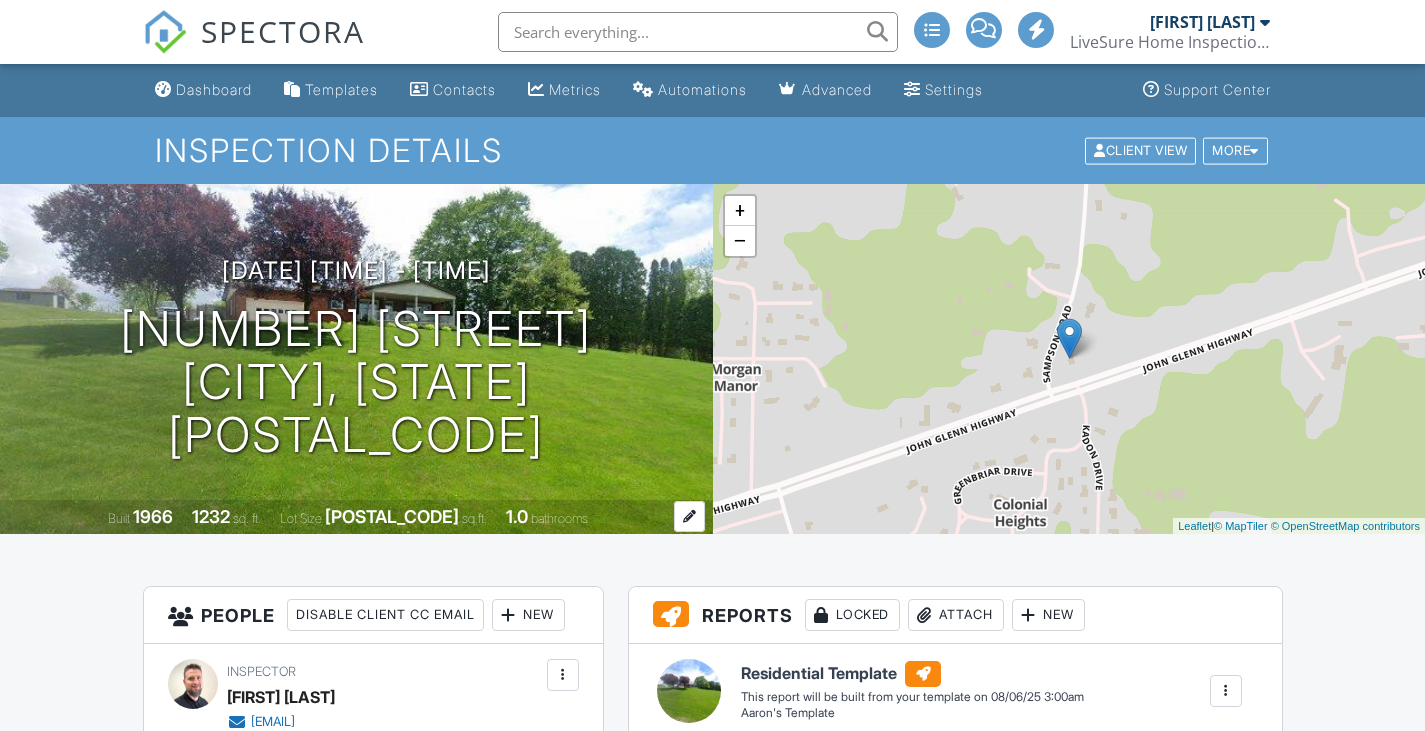 scroll, scrollTop: 0, scrollLeft: 0, axis: both 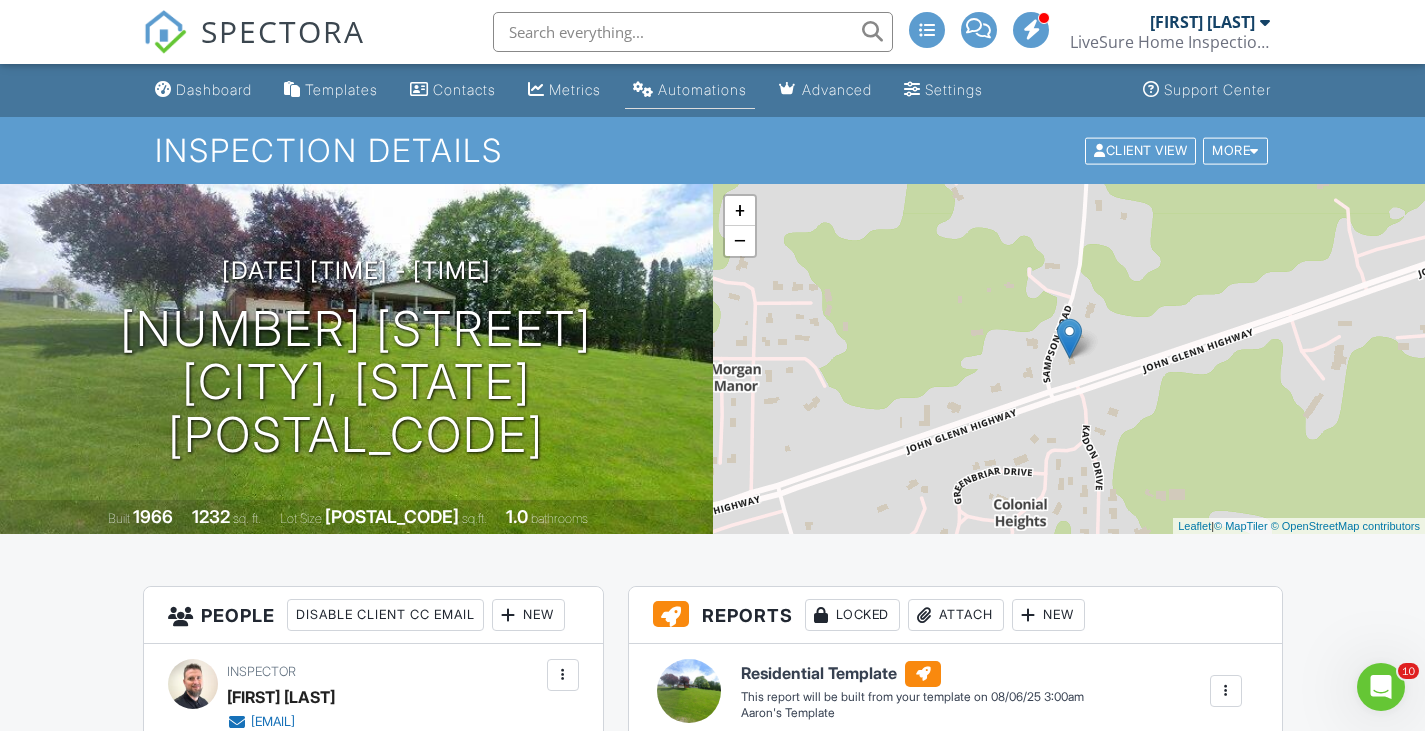 click on "Automations" at bounding box center (702, 89) 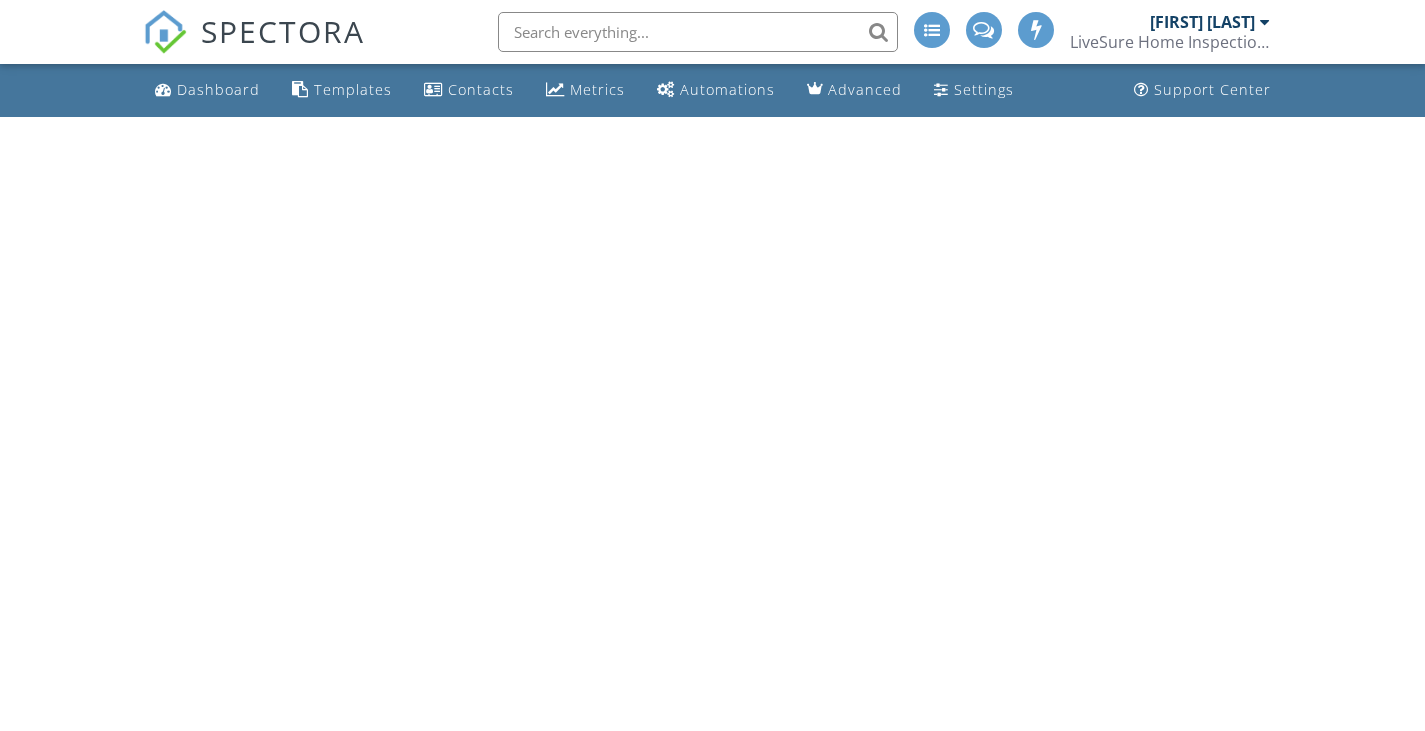 scroll, scrollTop: 0, scrollLeft: 0, axis: both 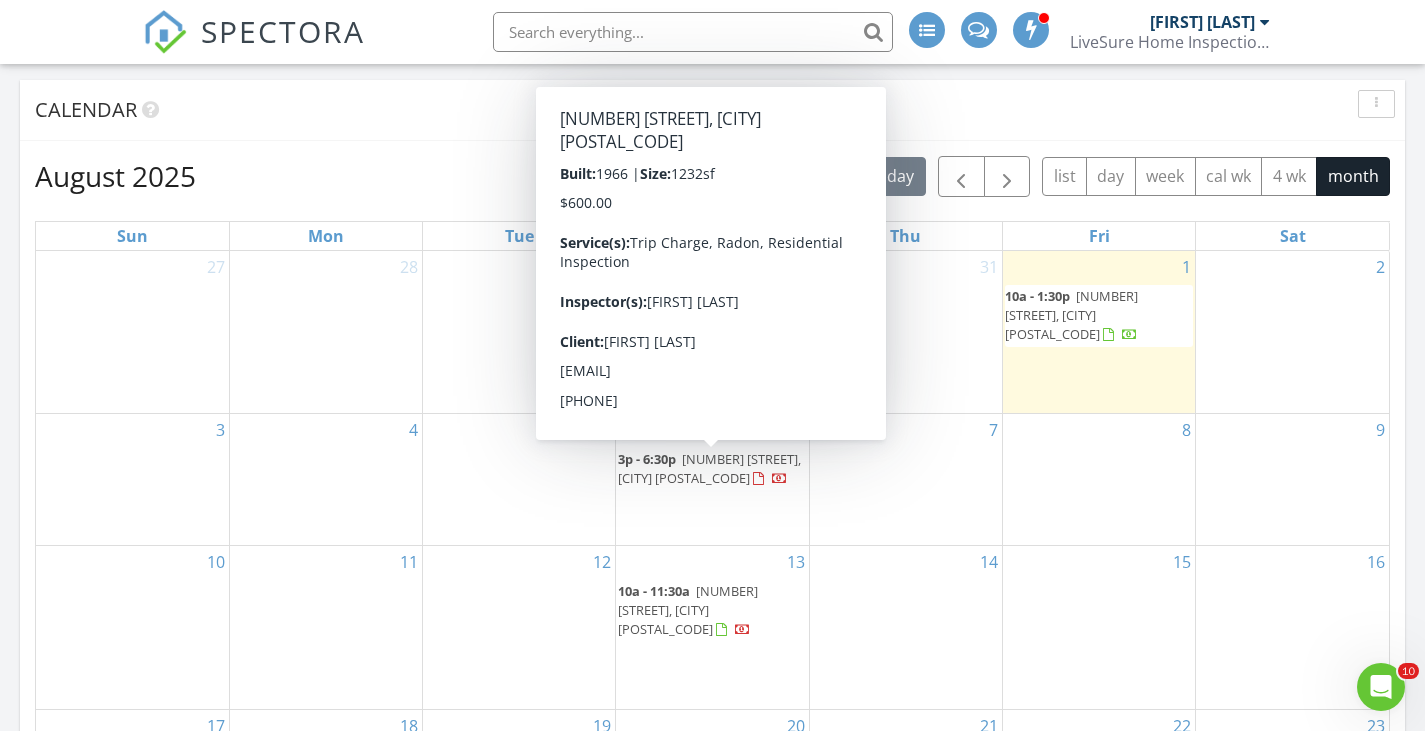 click at bounding box center [770, 479] 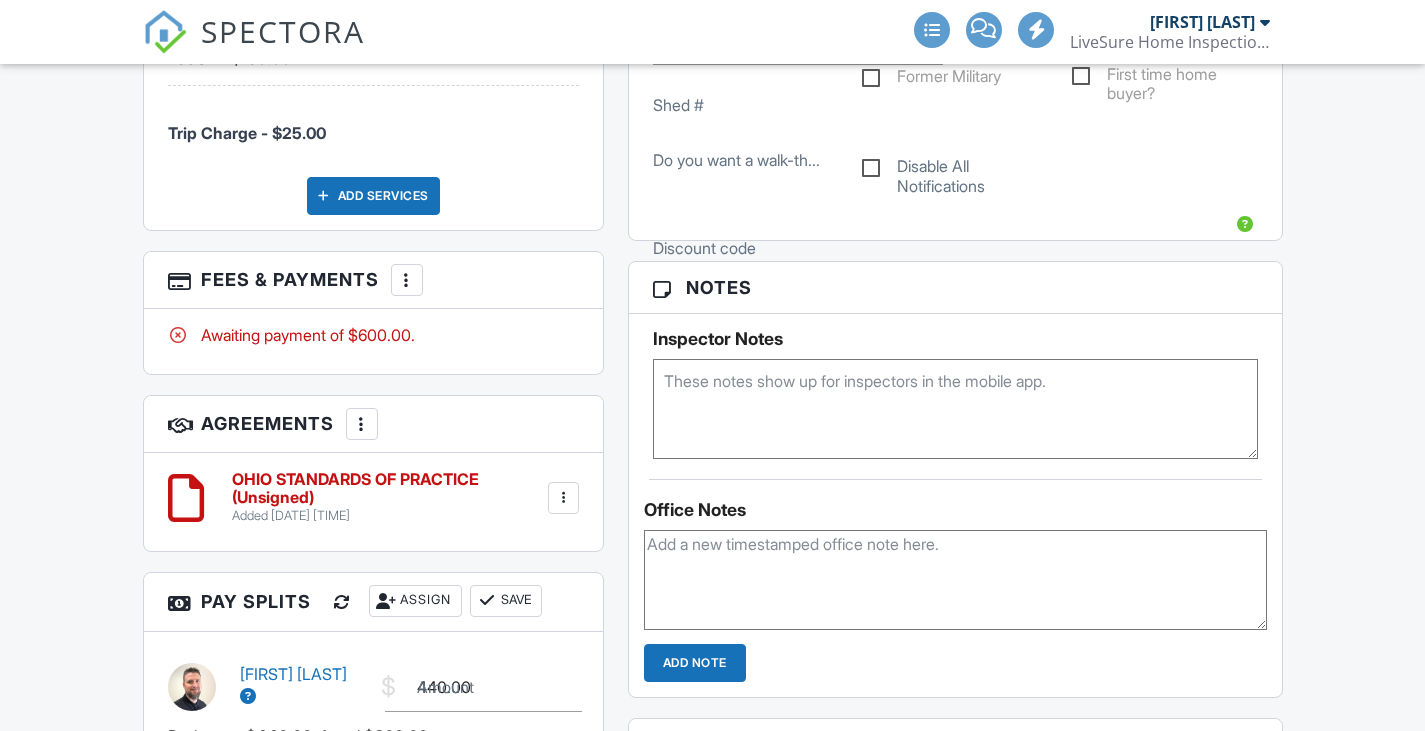 scroll, scrollTop: 1200, scrollLeft: 0, axis: vertical 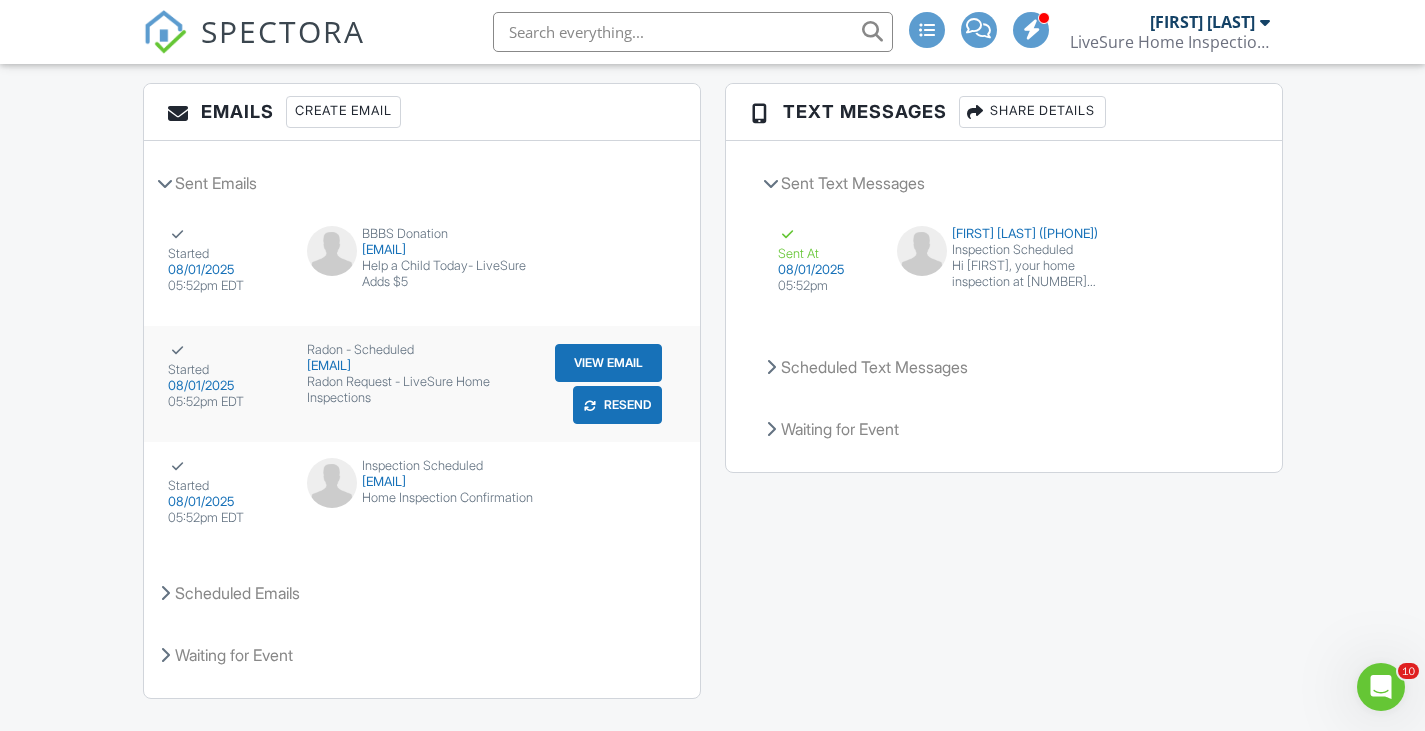 click on "View Email" at bounding box center [608, 363] 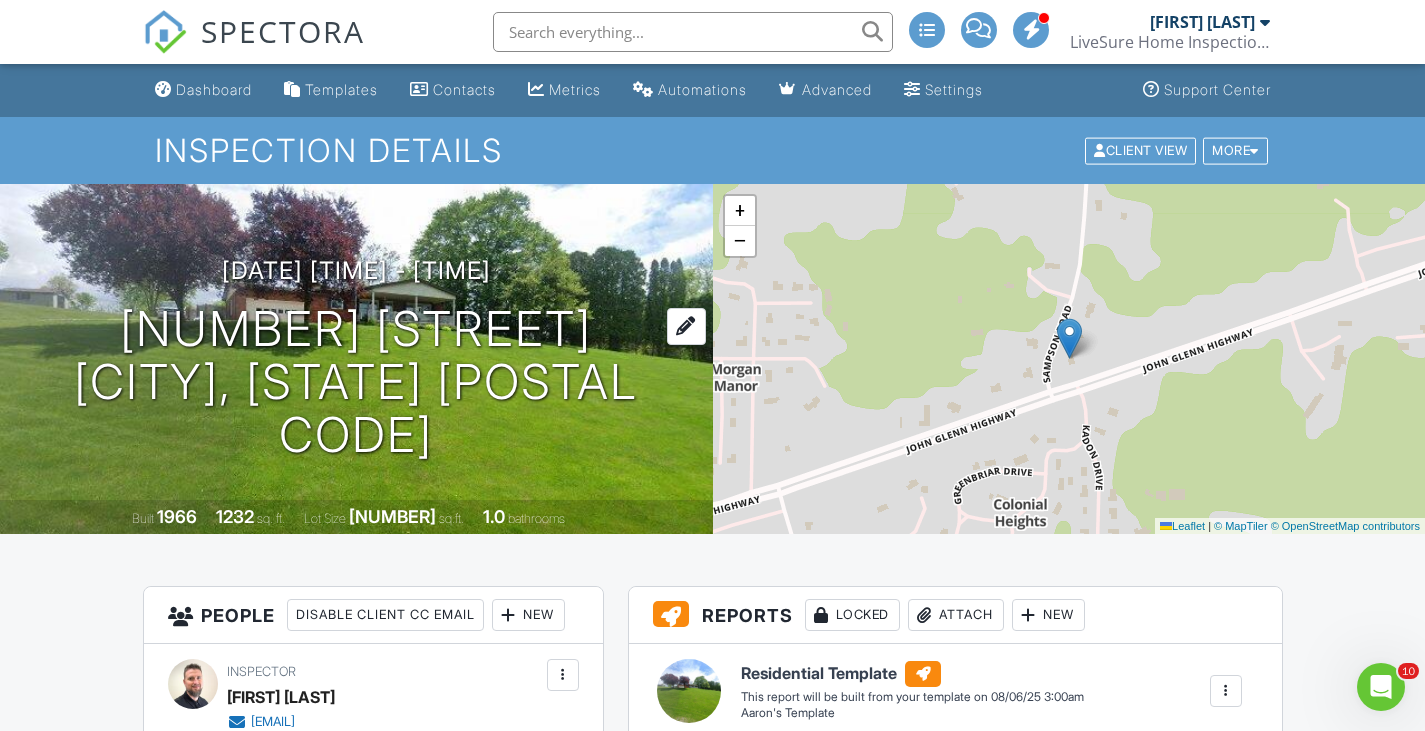 scroll, scrollTop: 200, scrollLeft: 0, axis: vertical 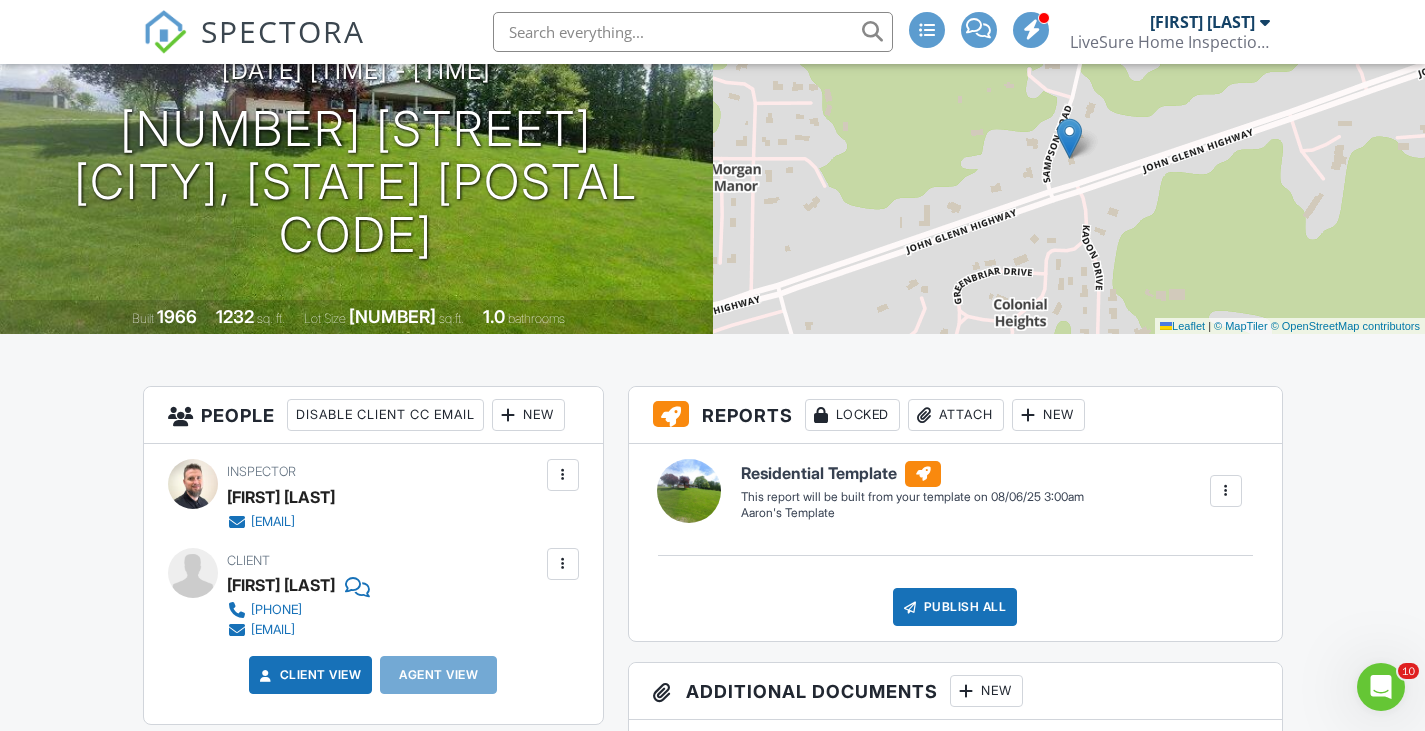 click at bounding box center (563, 475) 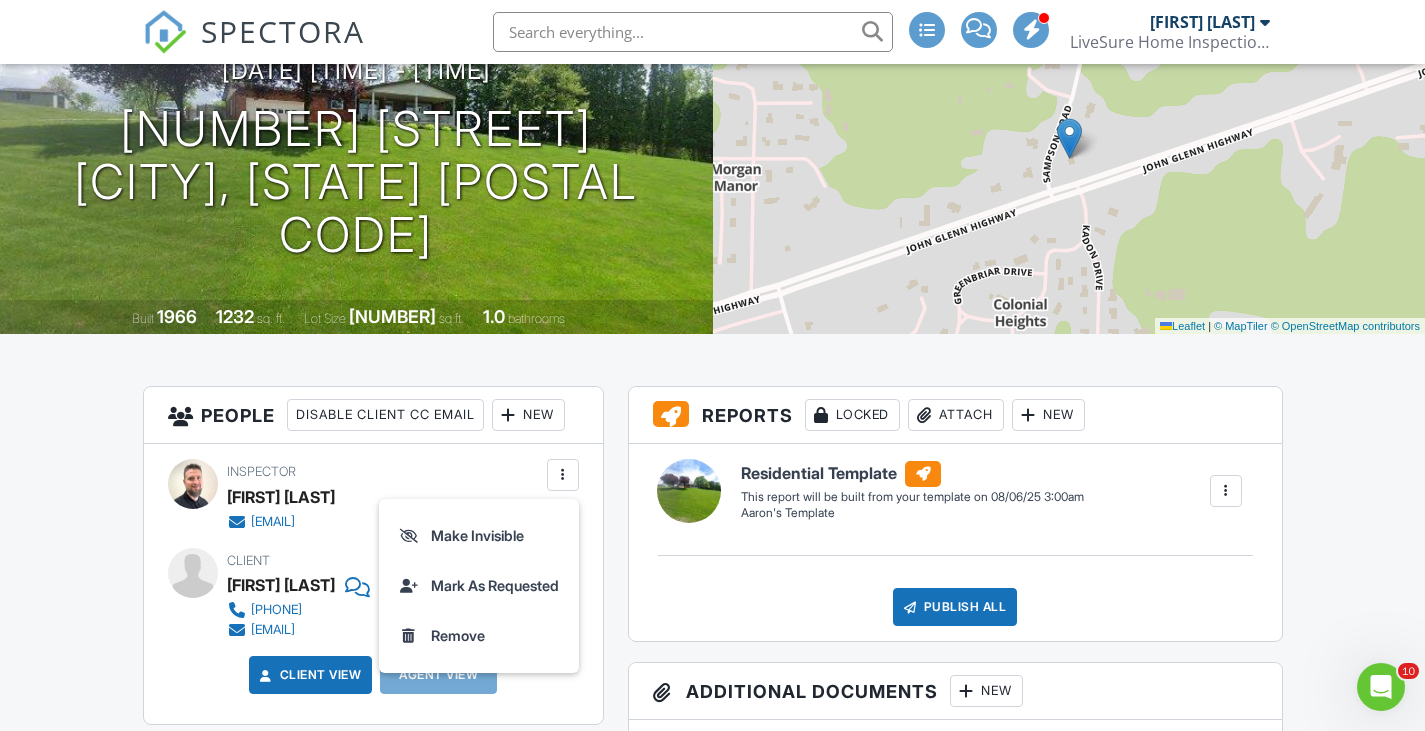 click at bounding box center (563, 475) 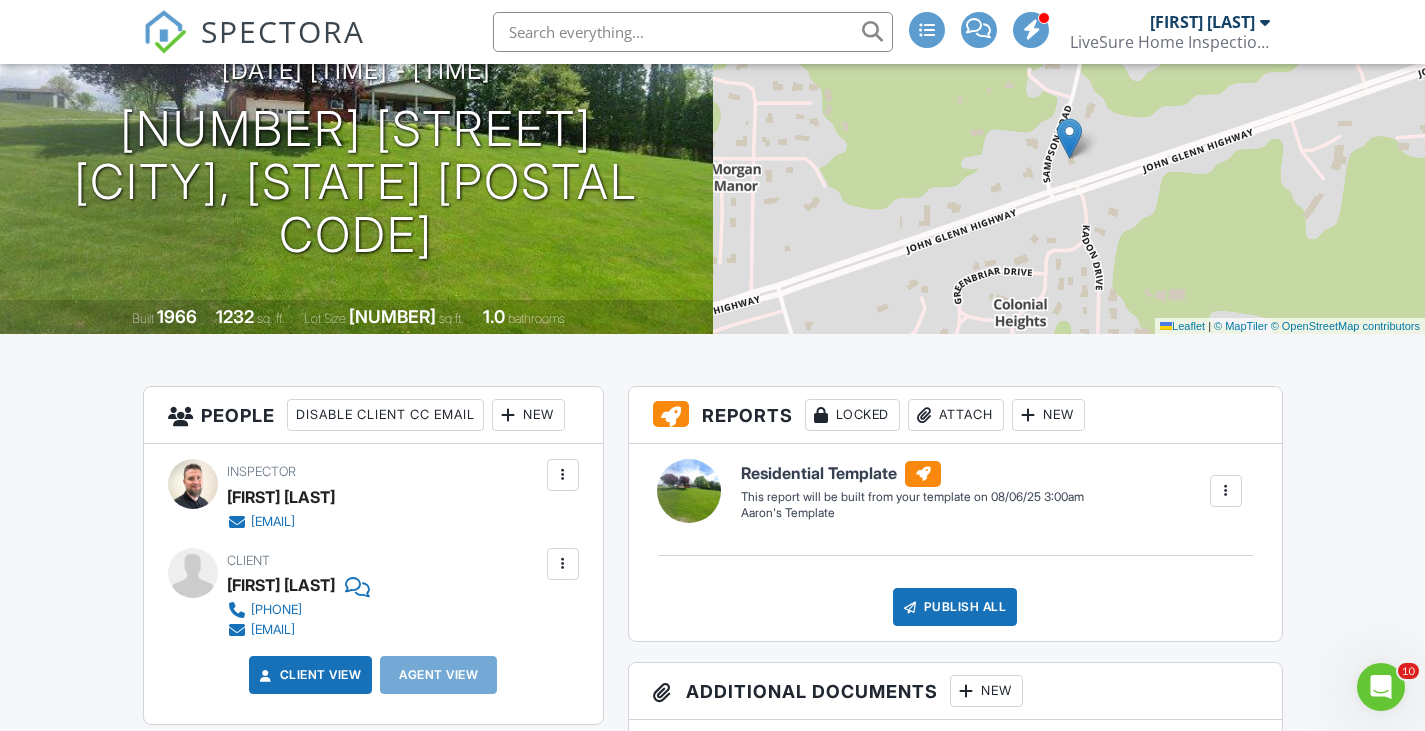 click on "Dashboard
Templates
Contacts
Metrics
Automations
Advanced
Settings
Support Center
Inspection Details
Client View
More
Property Details
Reschedule
Reorder / Copy
Share
Cancel
Delete
Print Order
Convert to V9
Enable Pass on CC Fees
View Change Log
08/06/2025  3:00 pm
- 6:30 pm
61584 Sampson Rd
Cambridge, OH 43725
Built
1966
1232
sq. ft.
Lot Size
52577
sq.ft.
1.0
bathrooms
+ −  Leaflet   |   © MapTiler   © OpenStreetMap contributors
All emails and texts are disabled for this inspection!
Turn on emails and texts
Reports
Locked
Attach
New
Residential Template
Aaron's Template
Edit
View
Aaron's Template" at bounding box center (712, 1517) 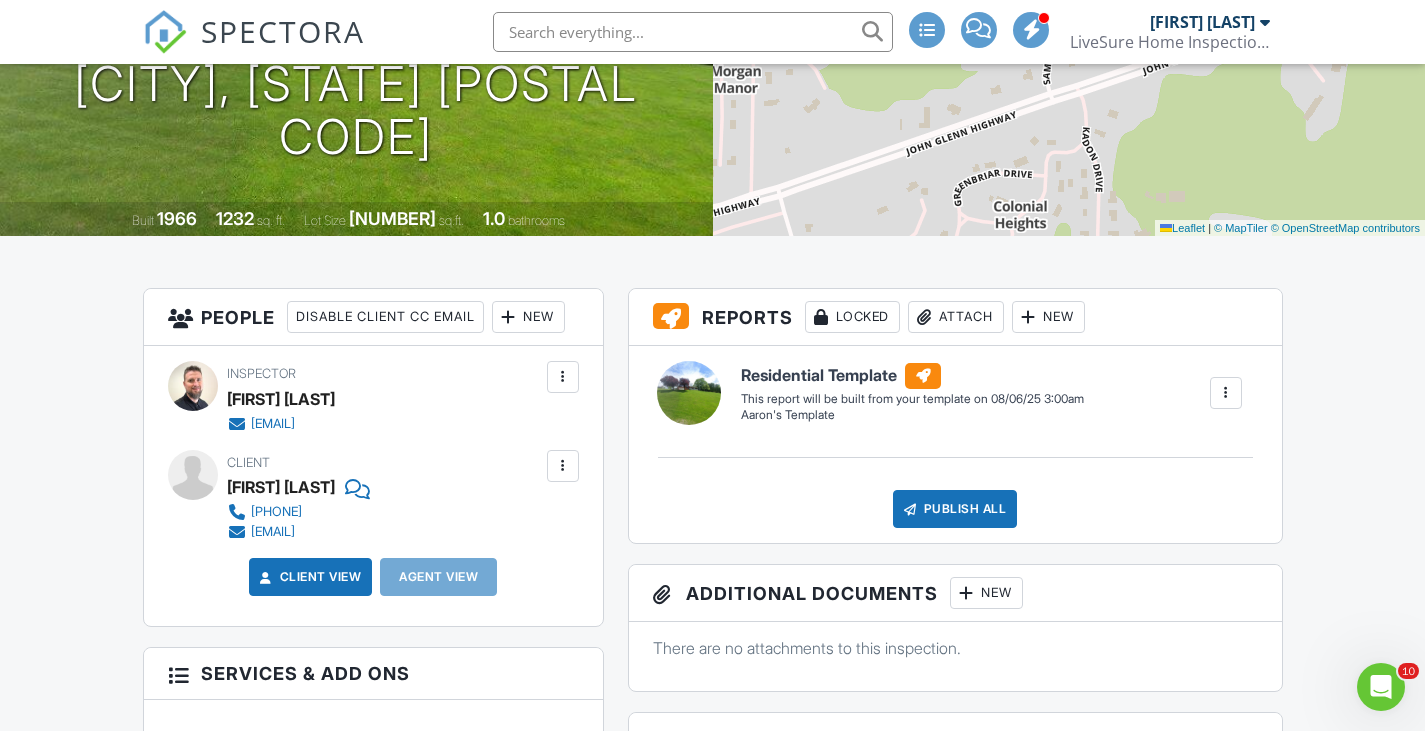 scroll, scrollTop: 200, scrollLeft: 0, axis: vertical 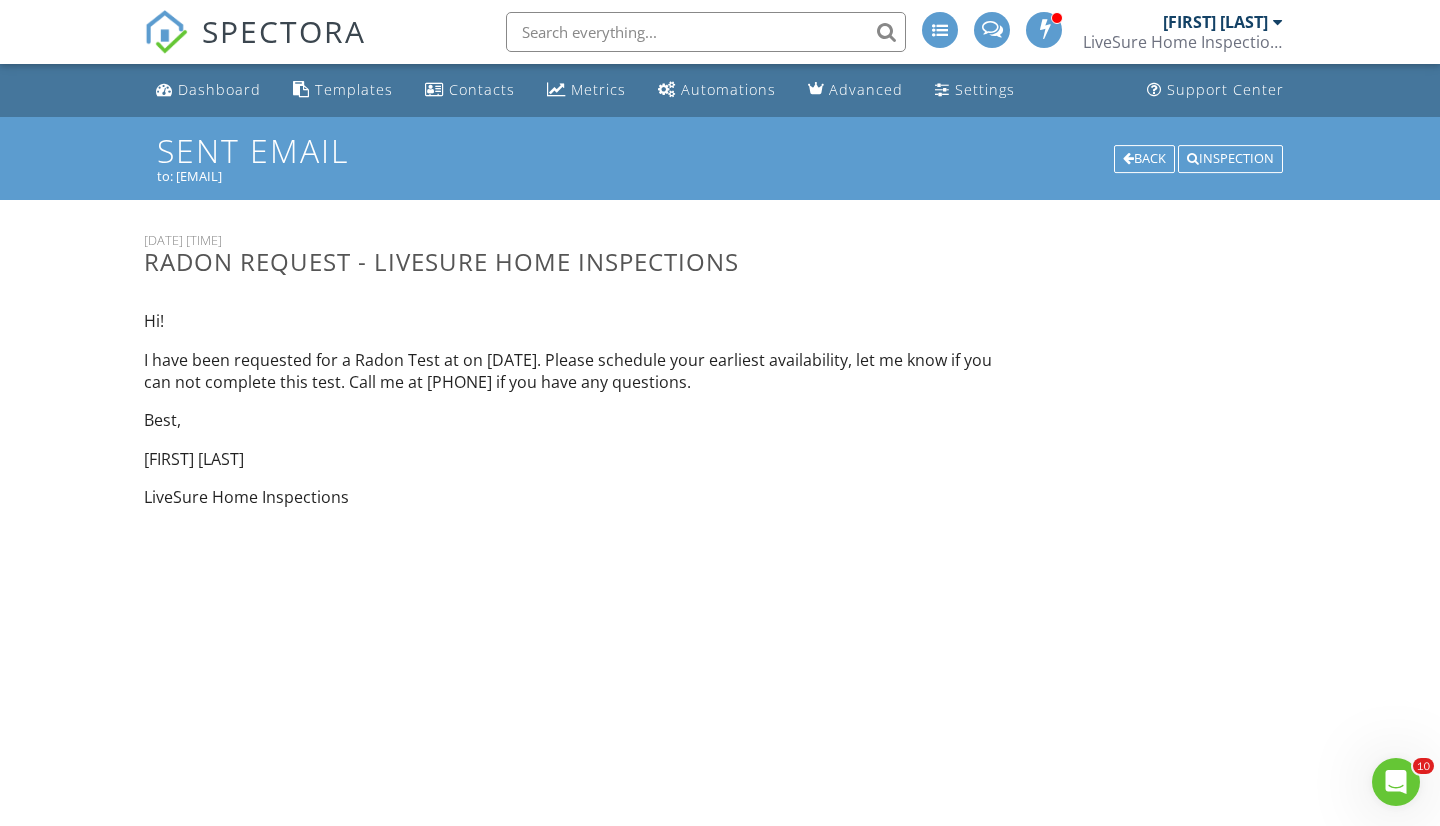 click on "Hi!" at bounding box center [573, 321] 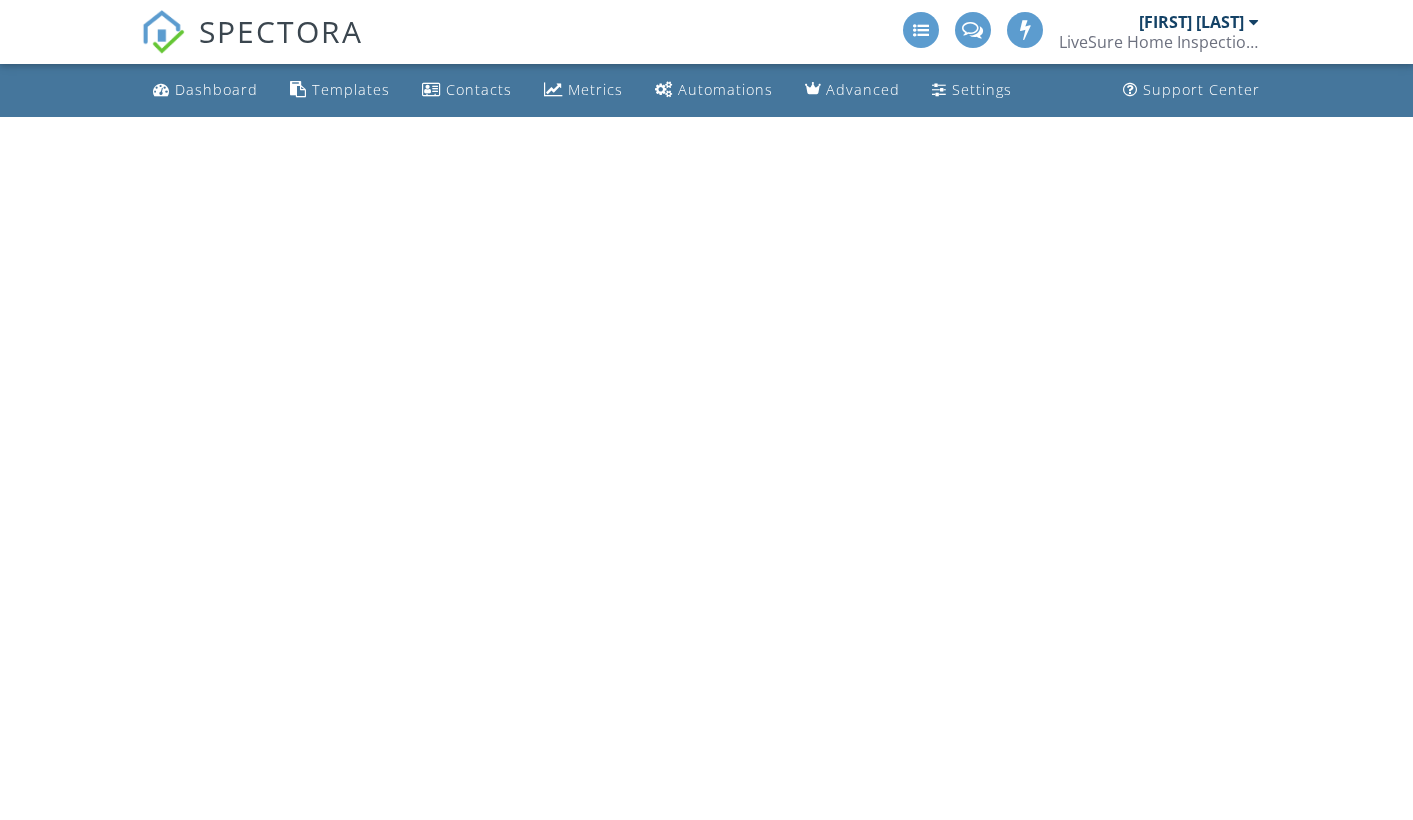scroll, scrollTop: 0, scrollLeft: 0, axis: both 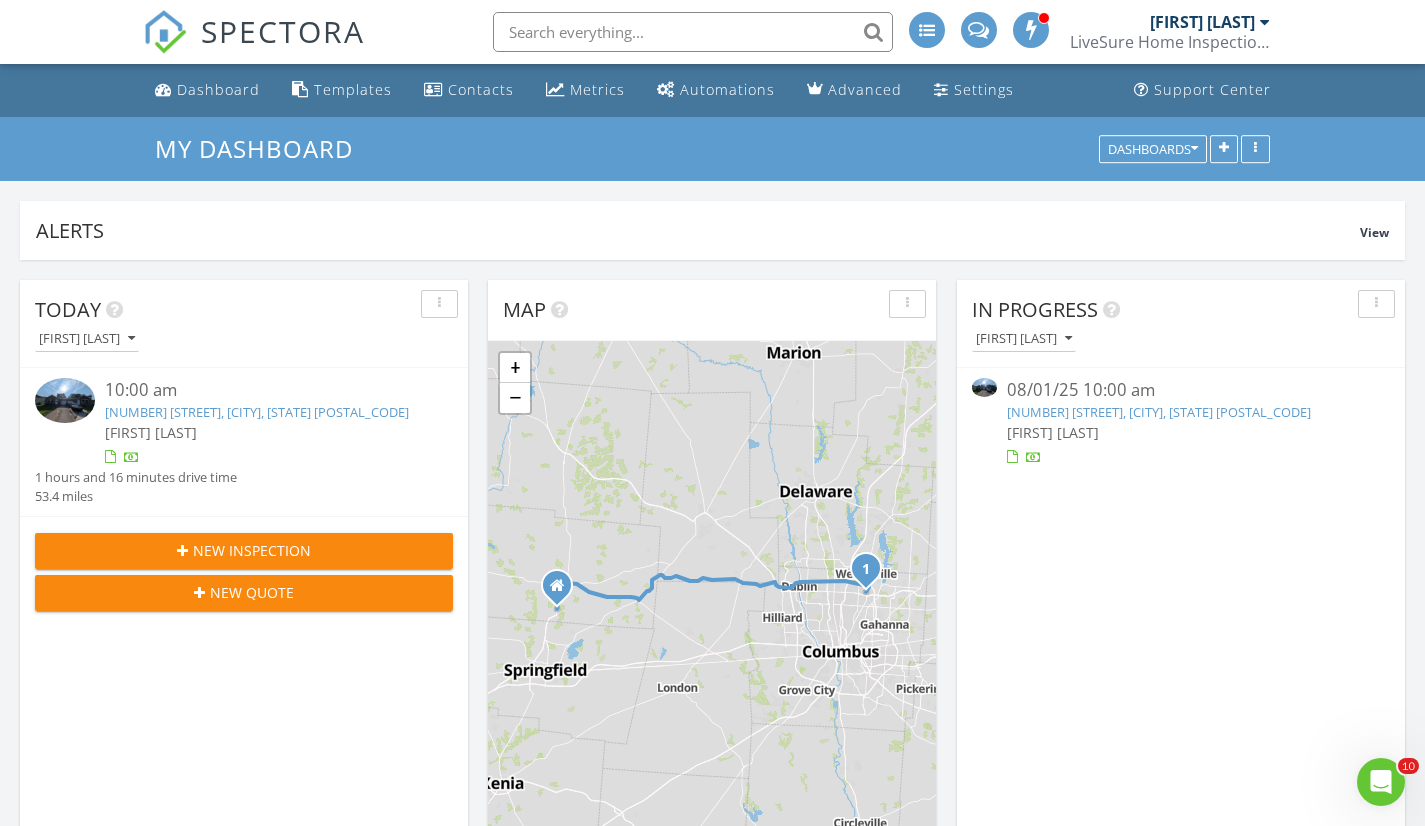 click on "[NUMBER] [STREET], [CITY], [STATE] [POSTAL_CODE]" at bounding box center (257, 412) 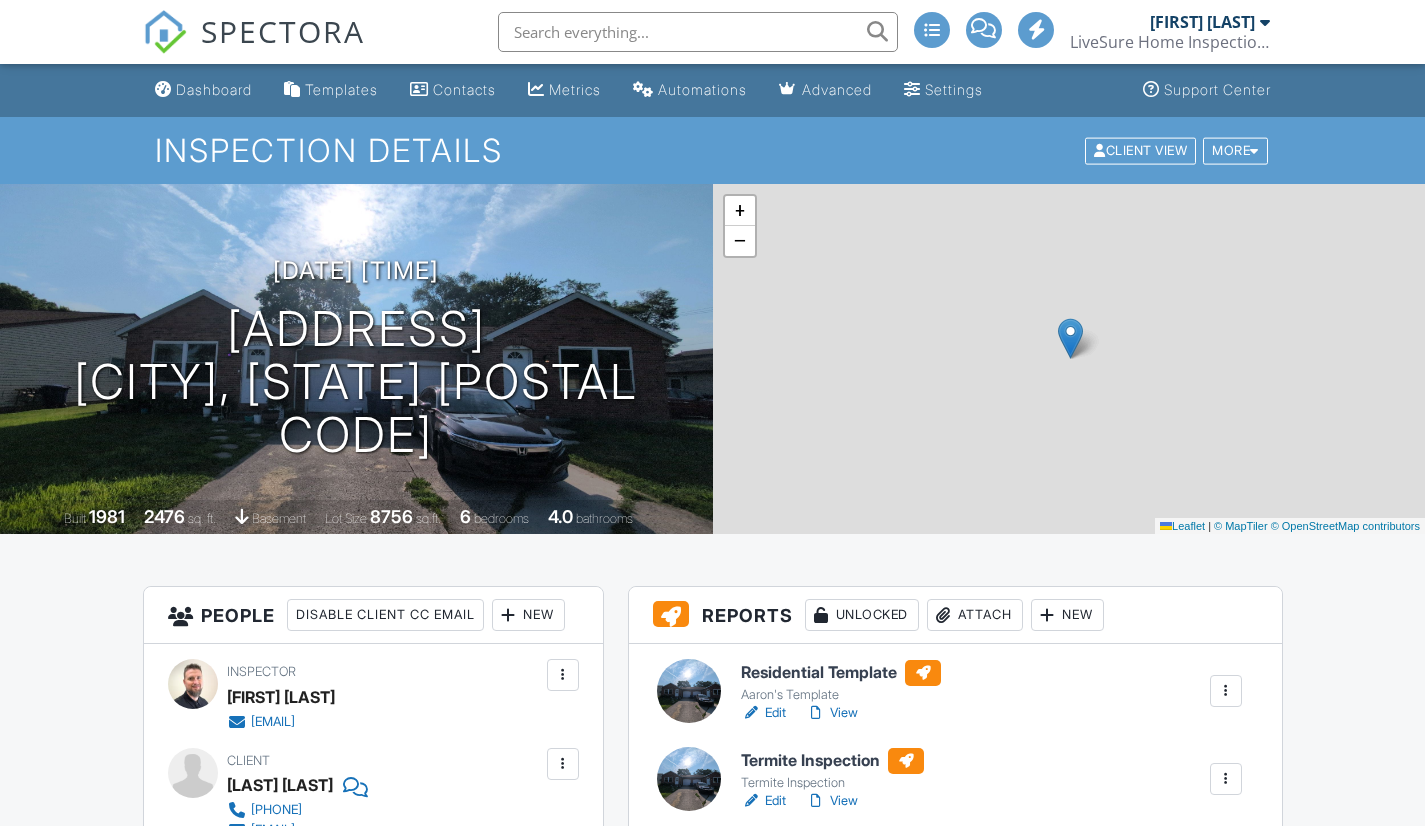 scroll, scrollTop: 0, scrollLeft: 0, axis: both 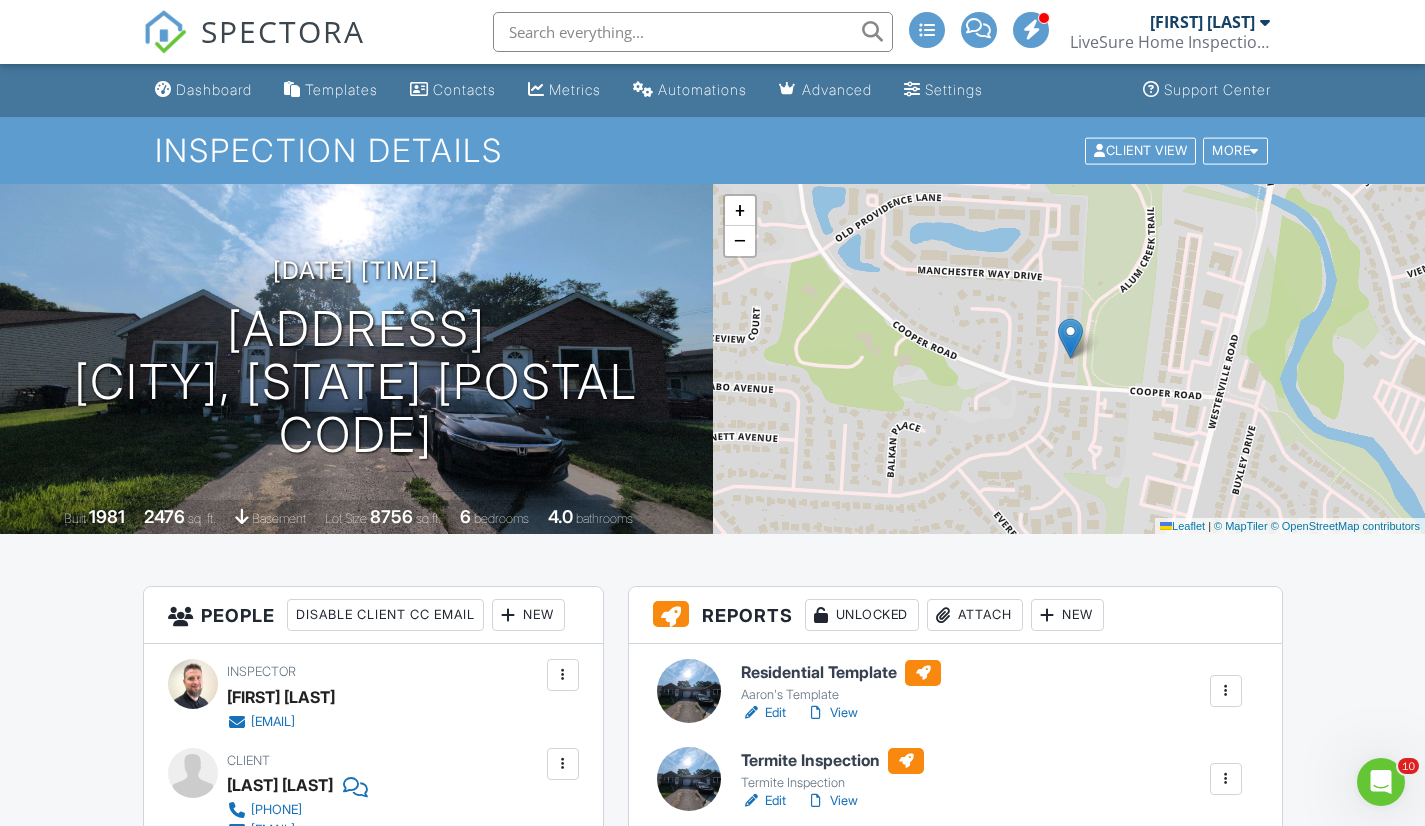 click on "View" at bounding box center [832, 713] 